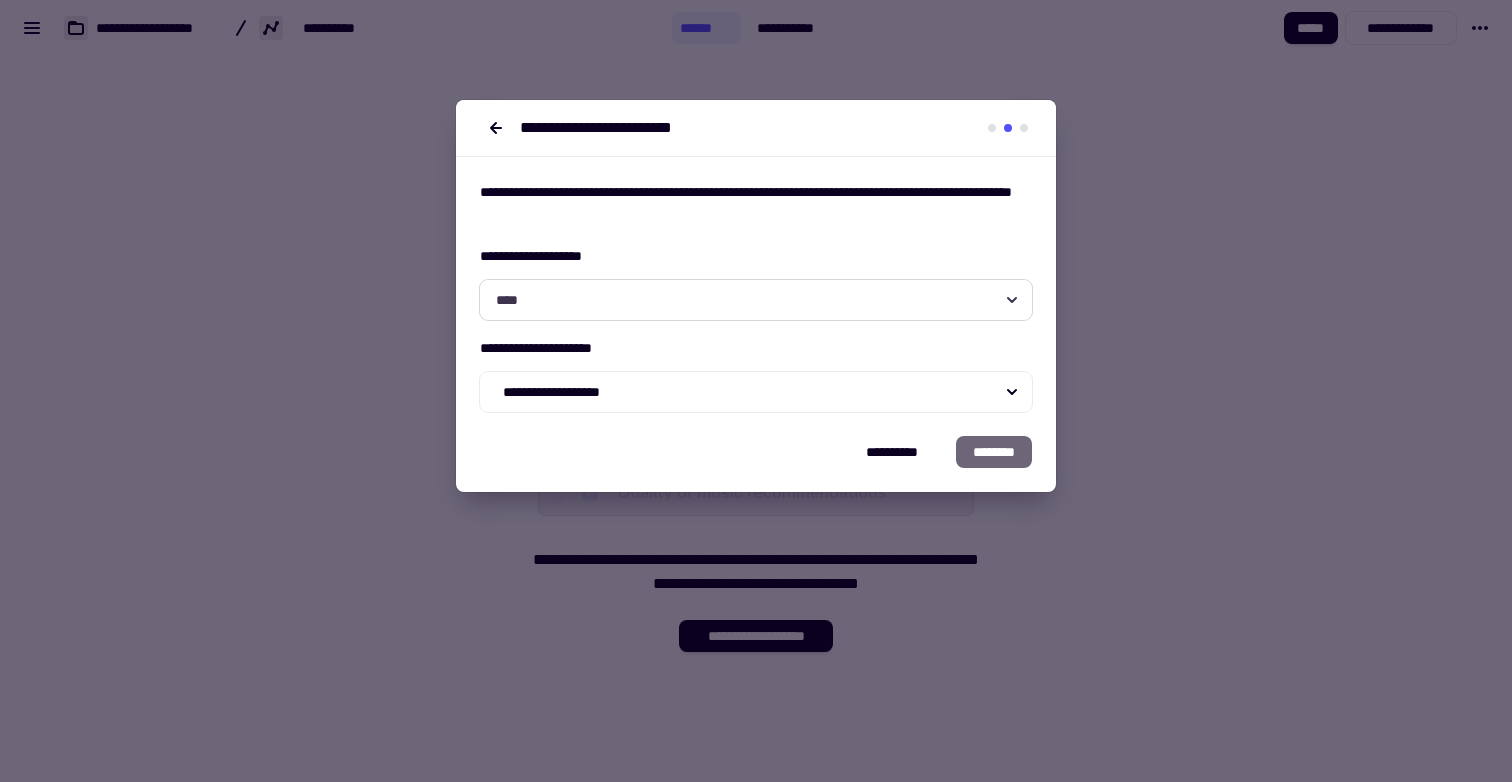 scroll, scrollTop: 0, scrollLeft: 0, axis: both 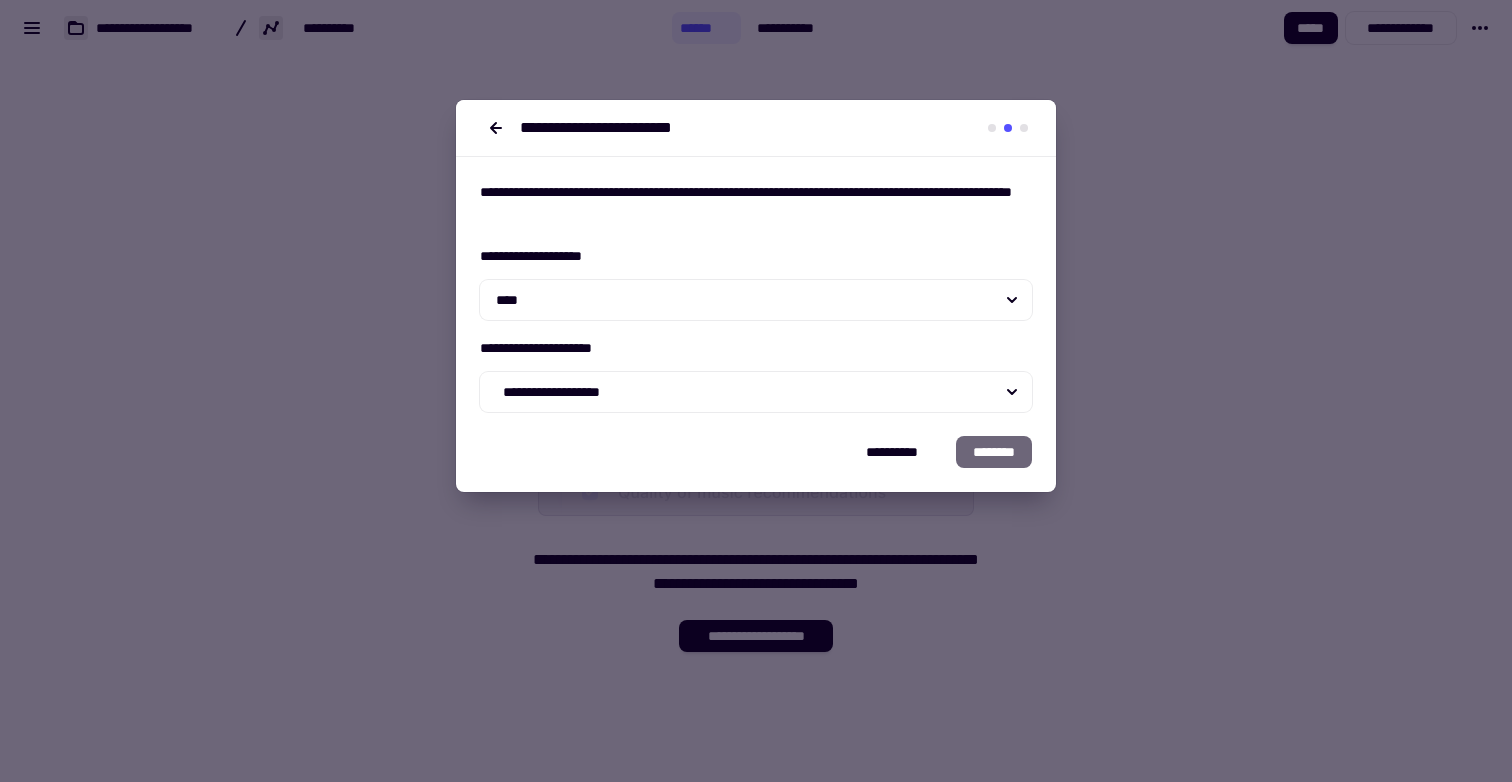 click 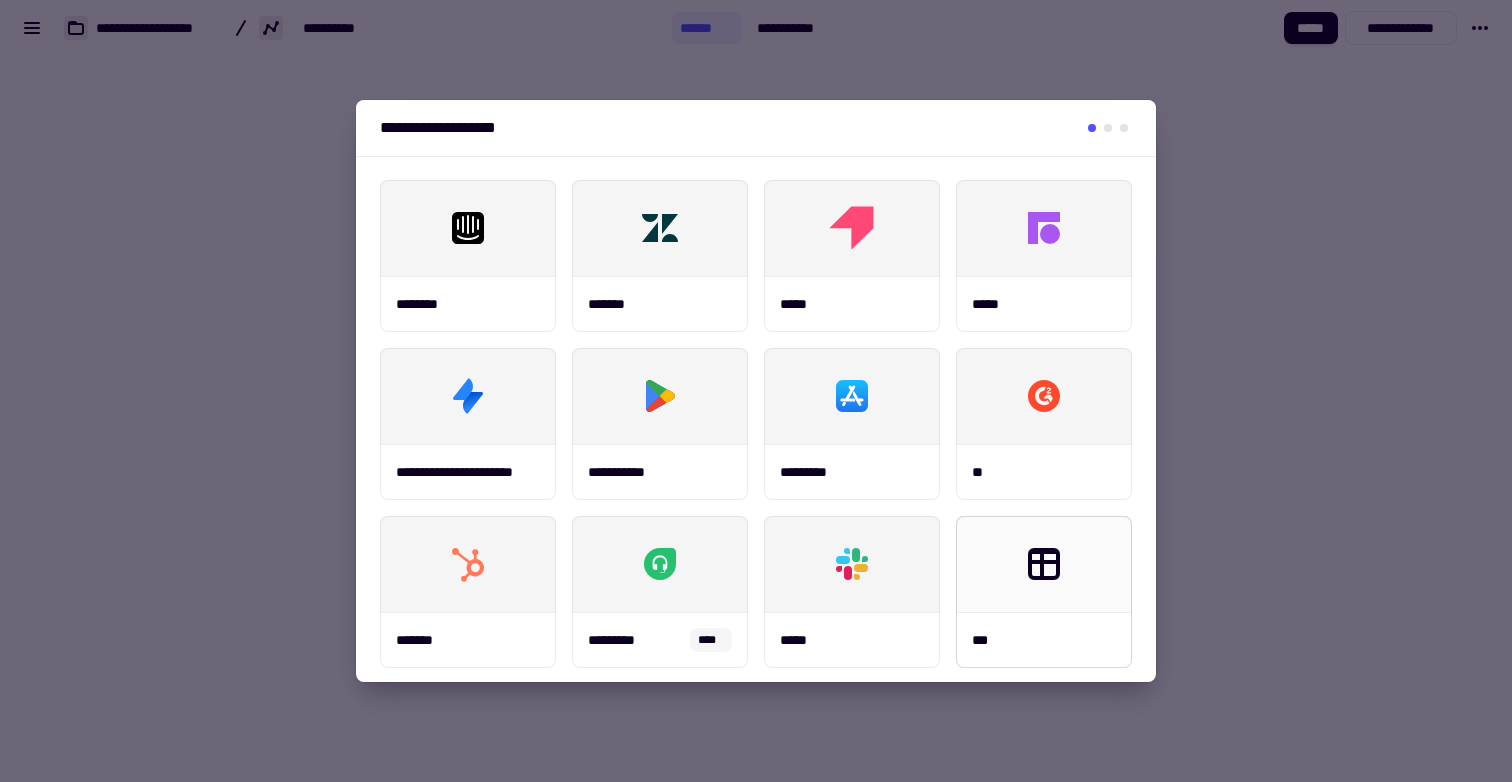click 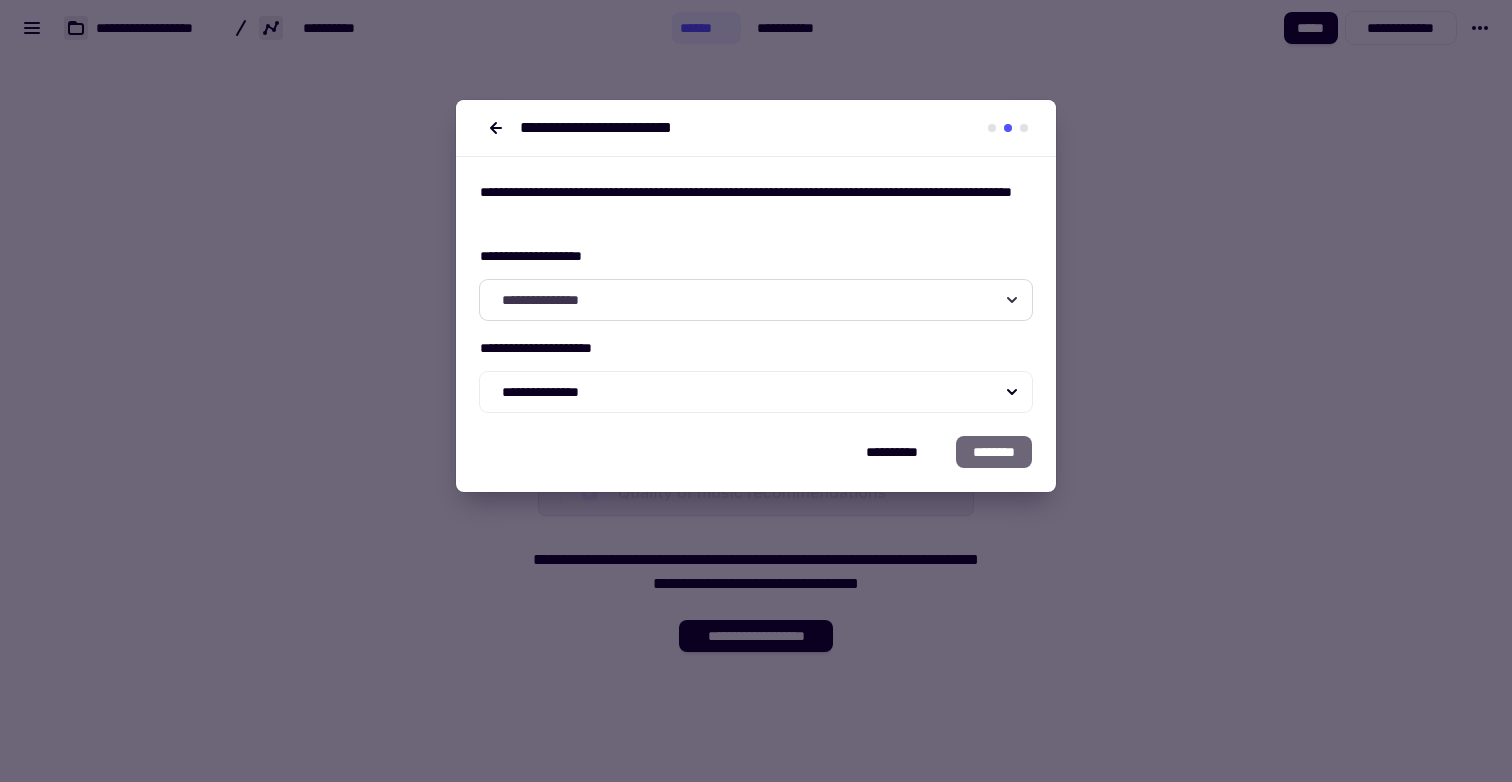 click on "**********" 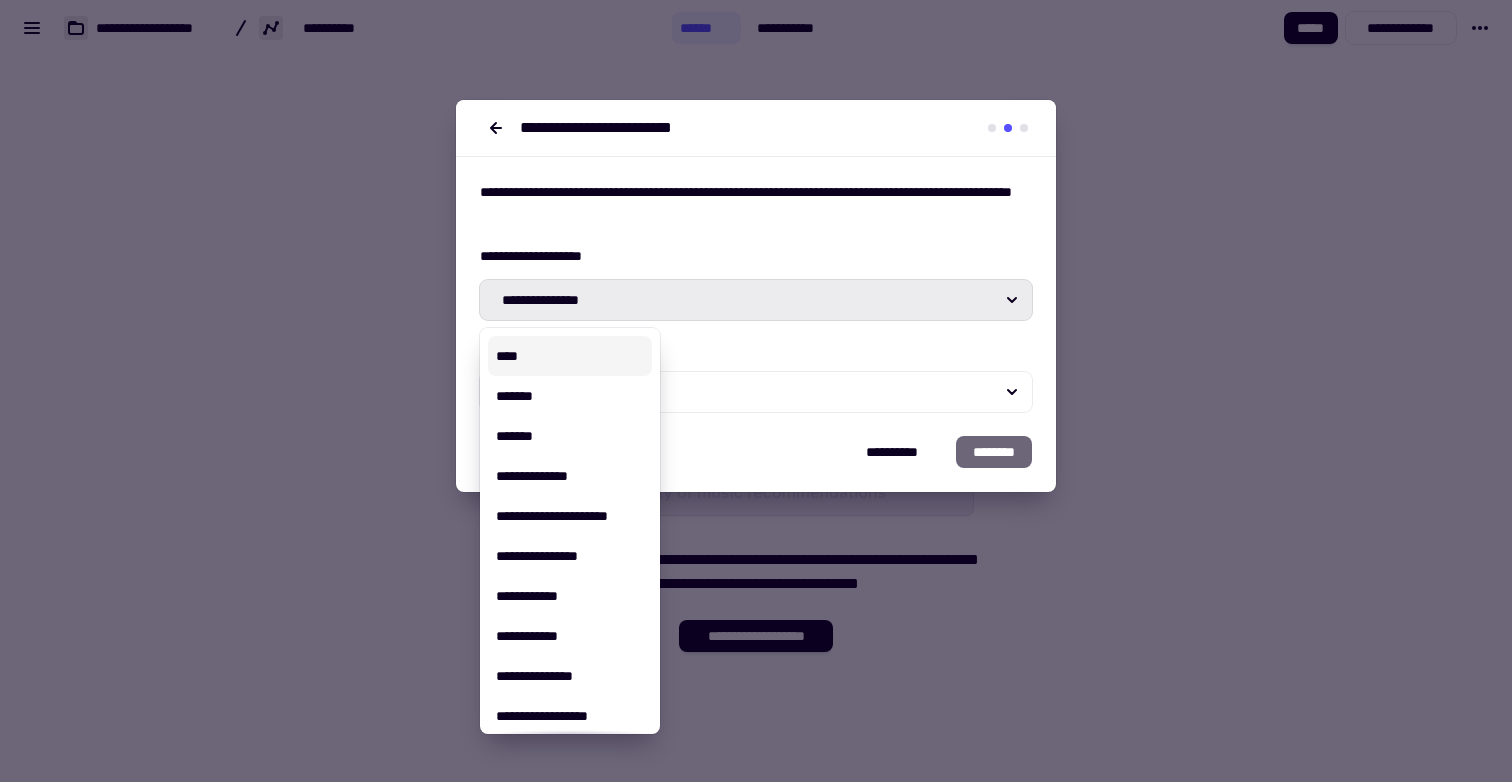 click on "****" at bounding box center (570, 356) 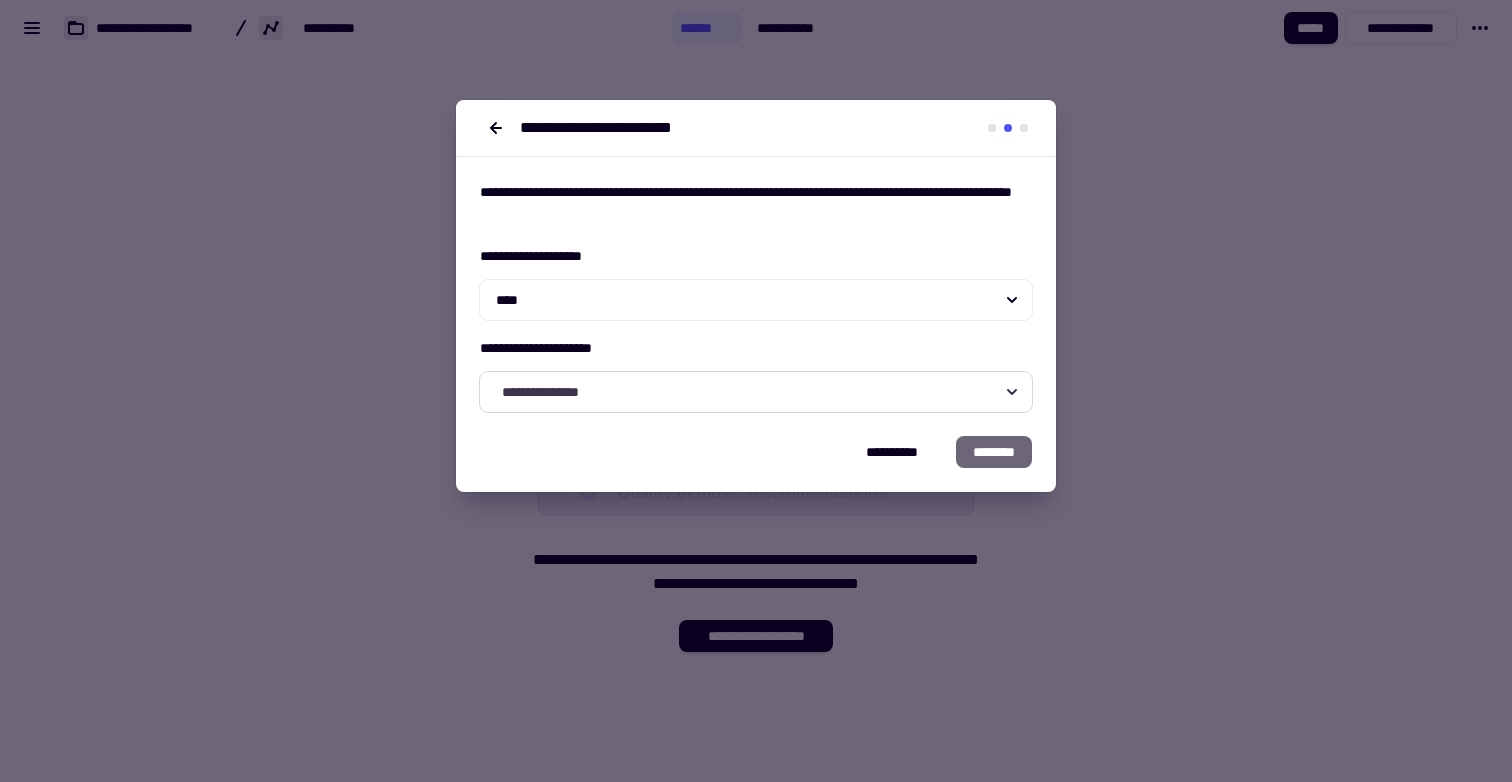 click on "**********" 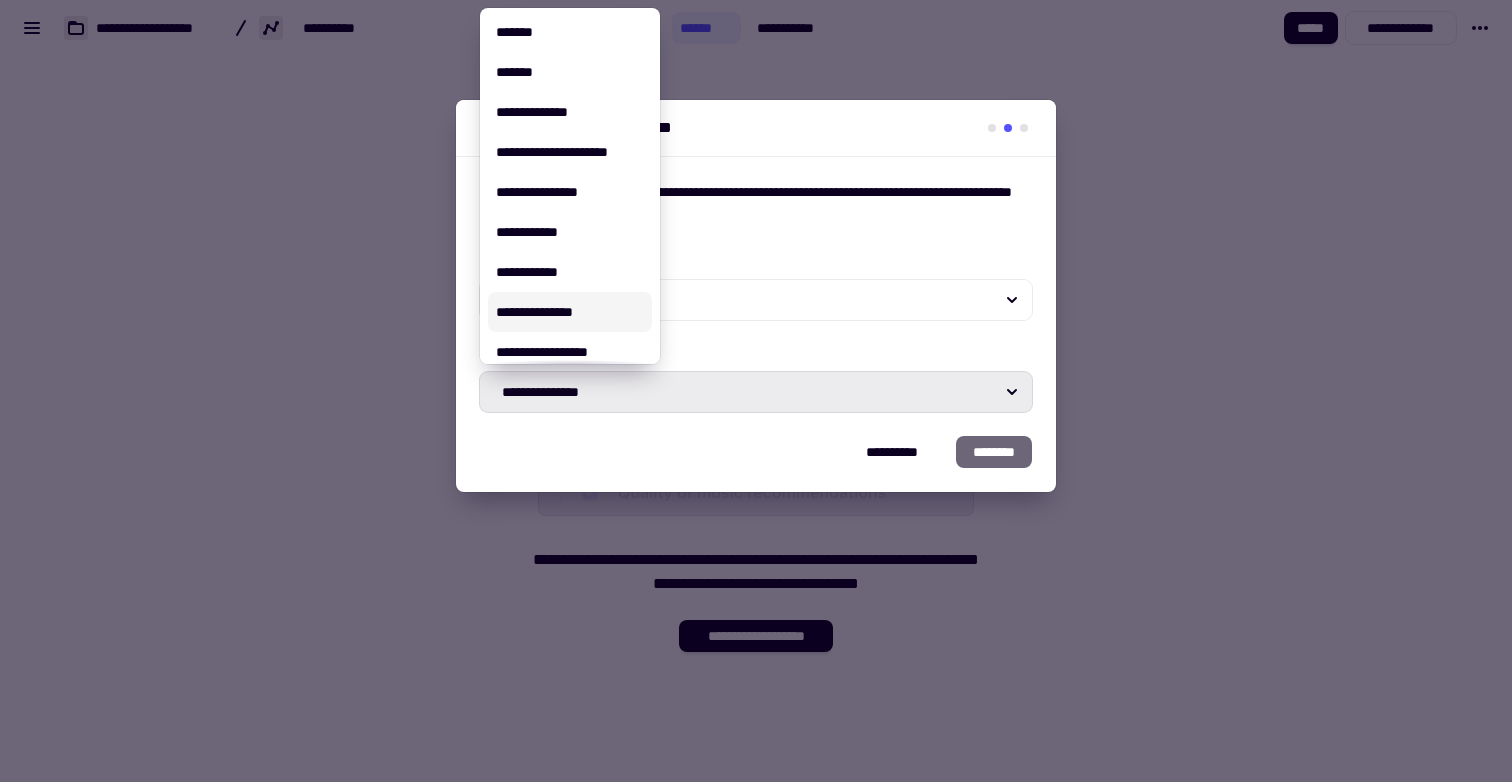scroll, scrollTop: 46, scrollLeft: 0, axis: vertical 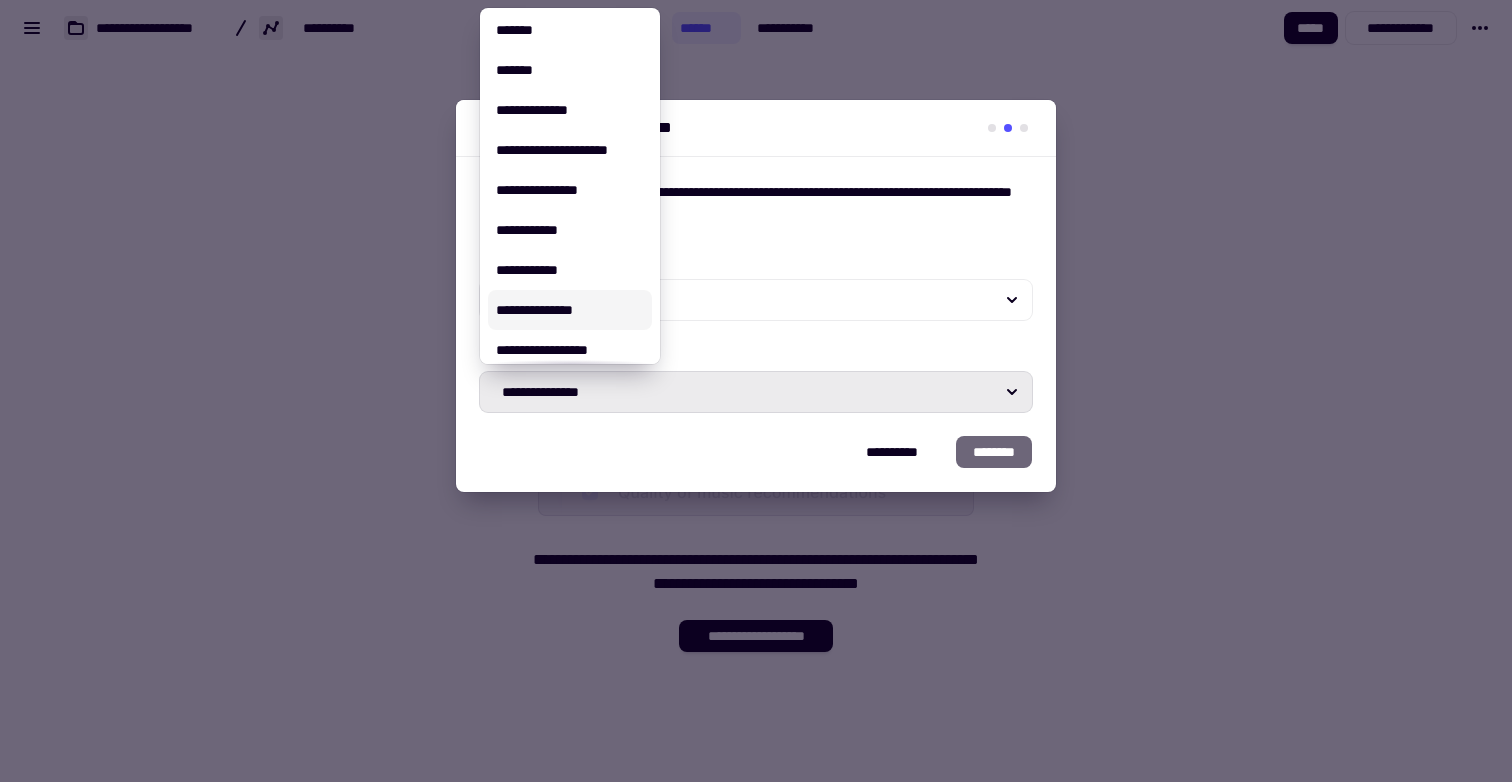 click on "**********" at bounding box center [570, 310] 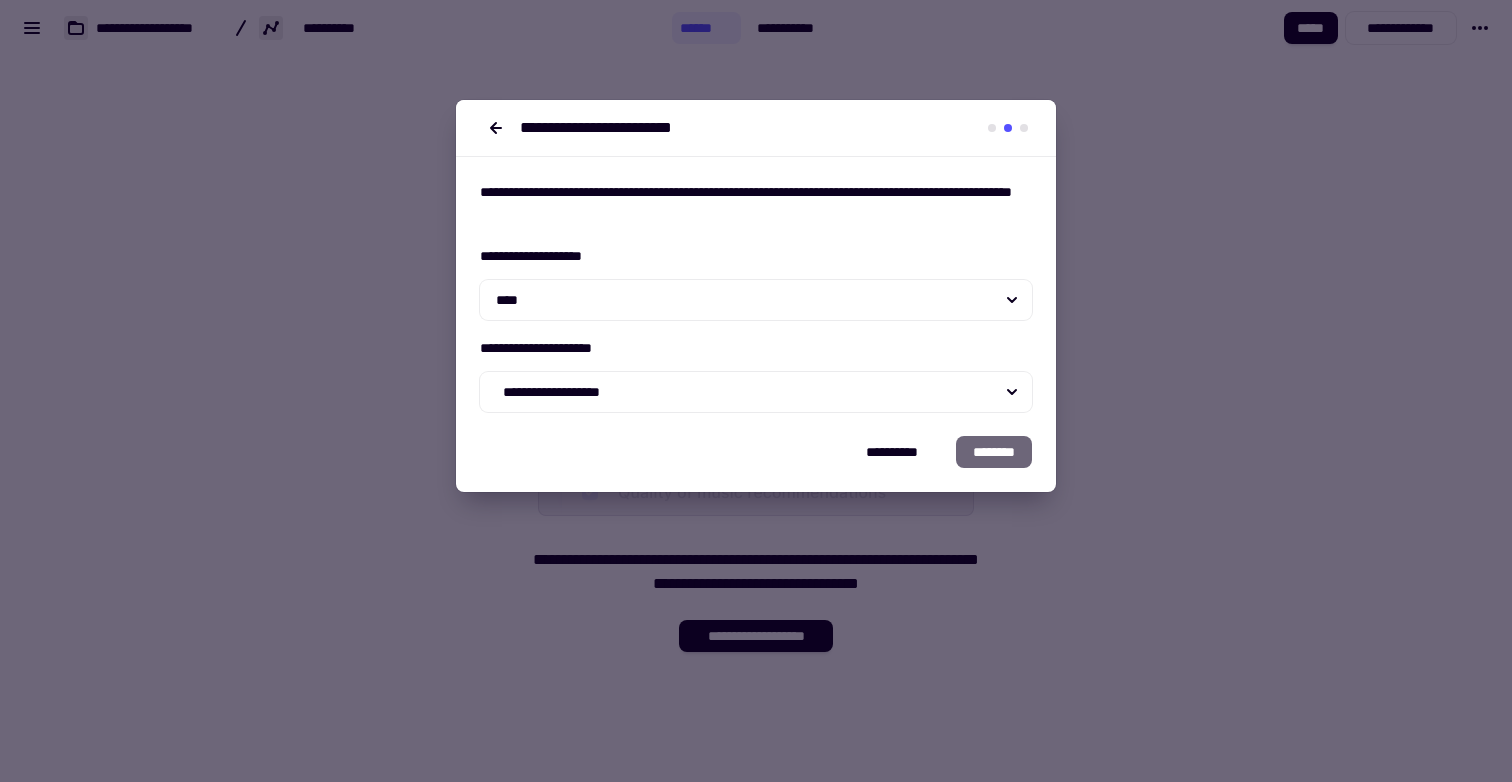 click on "********" 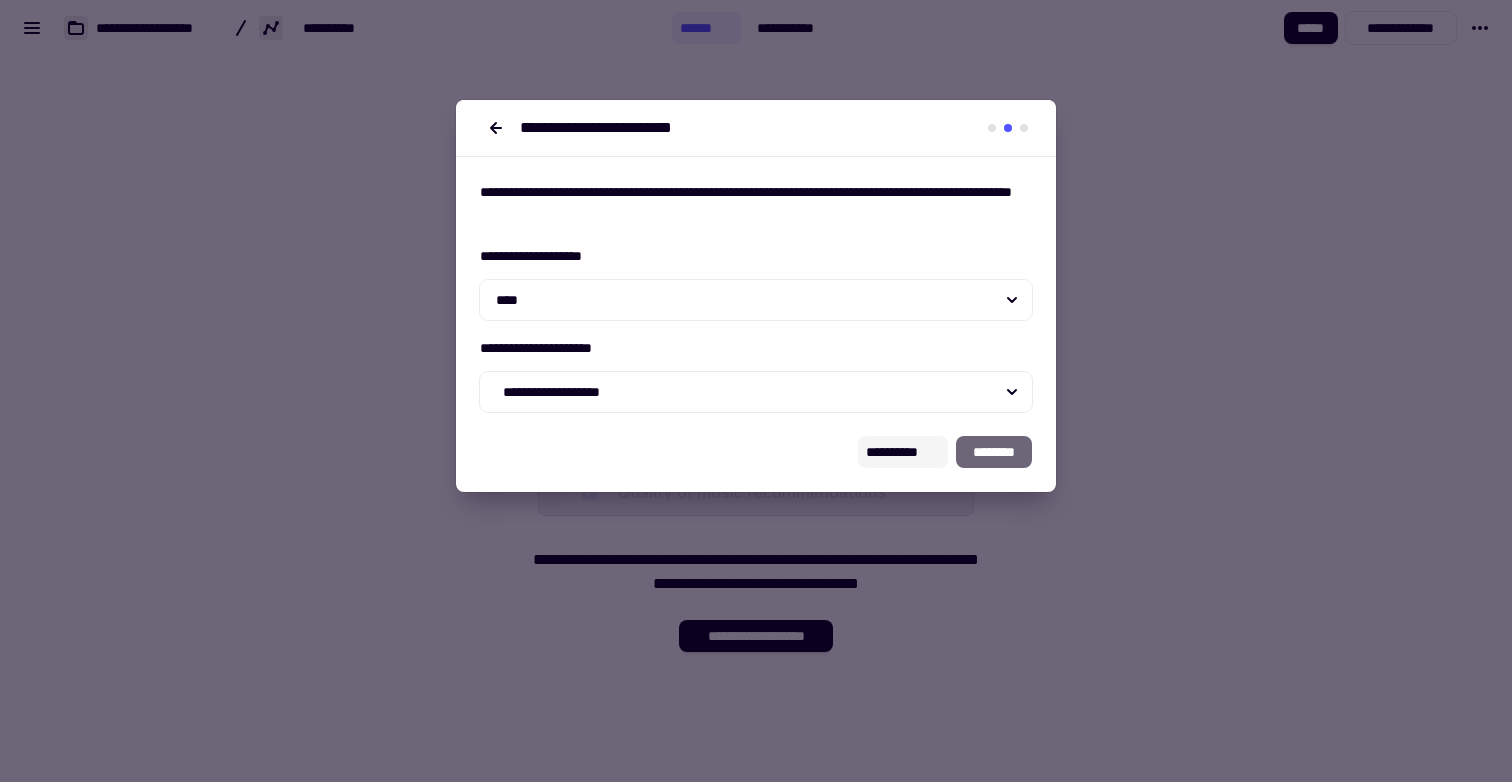 click on "**********" 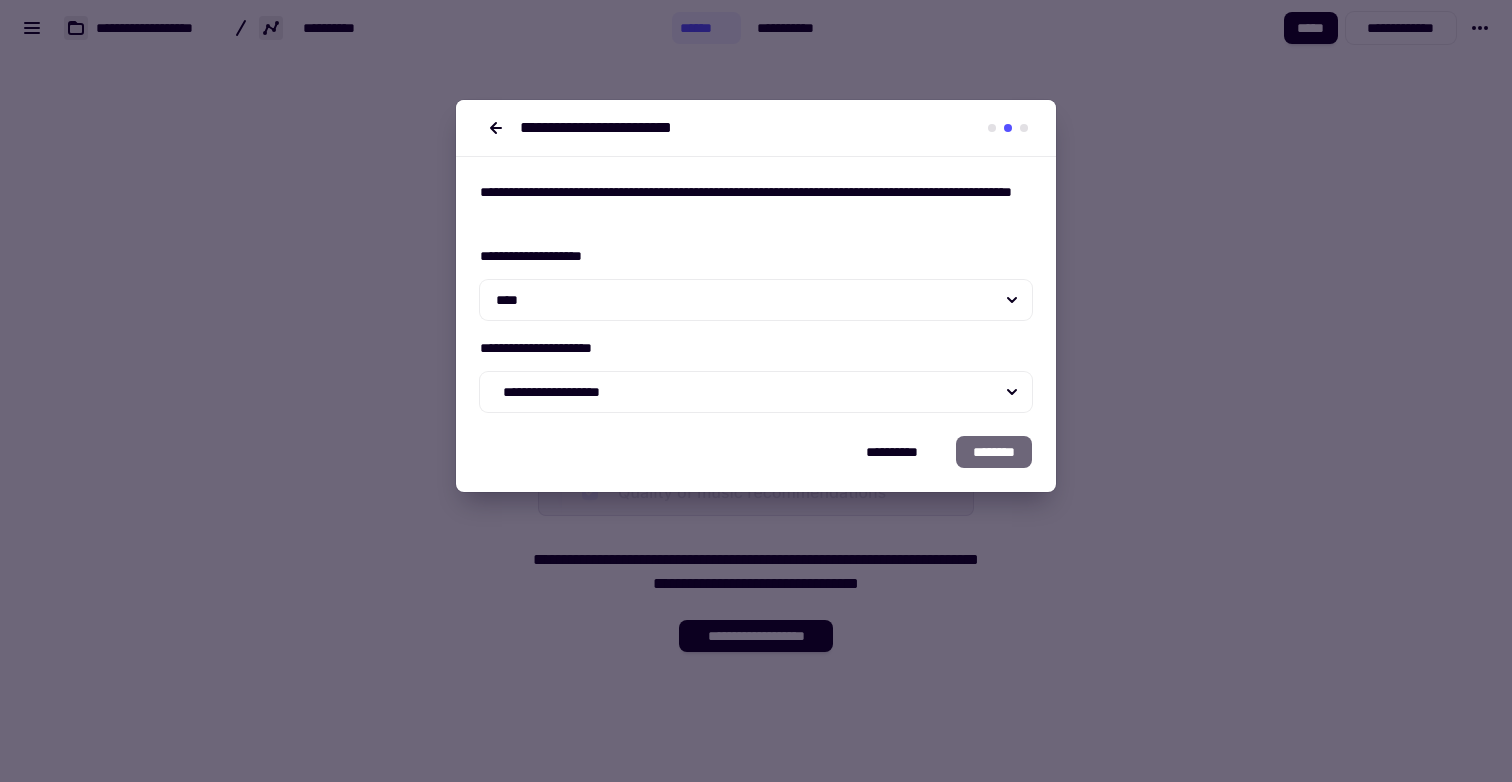 click on "**********" at bounding box center [756, 348] 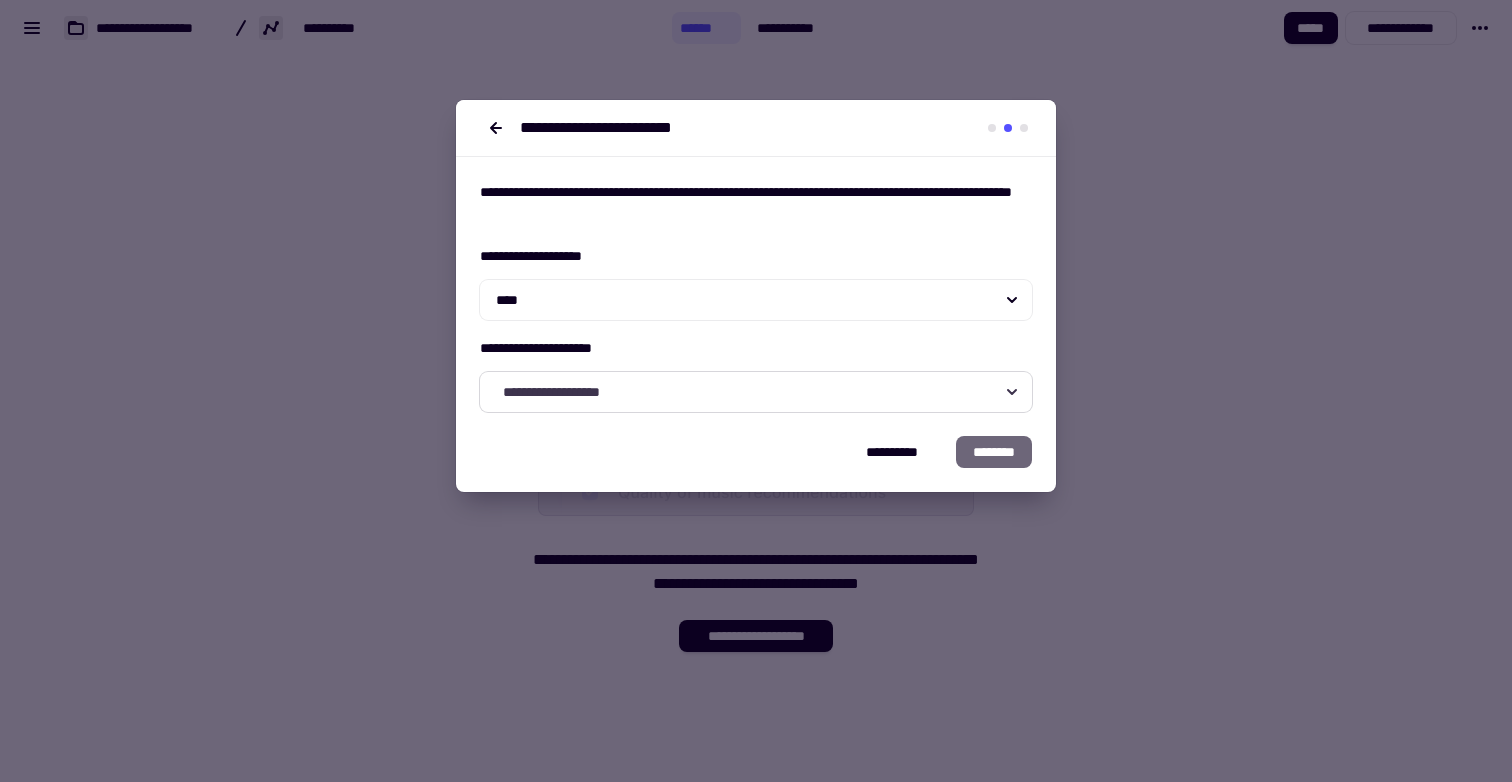 click on "**********" 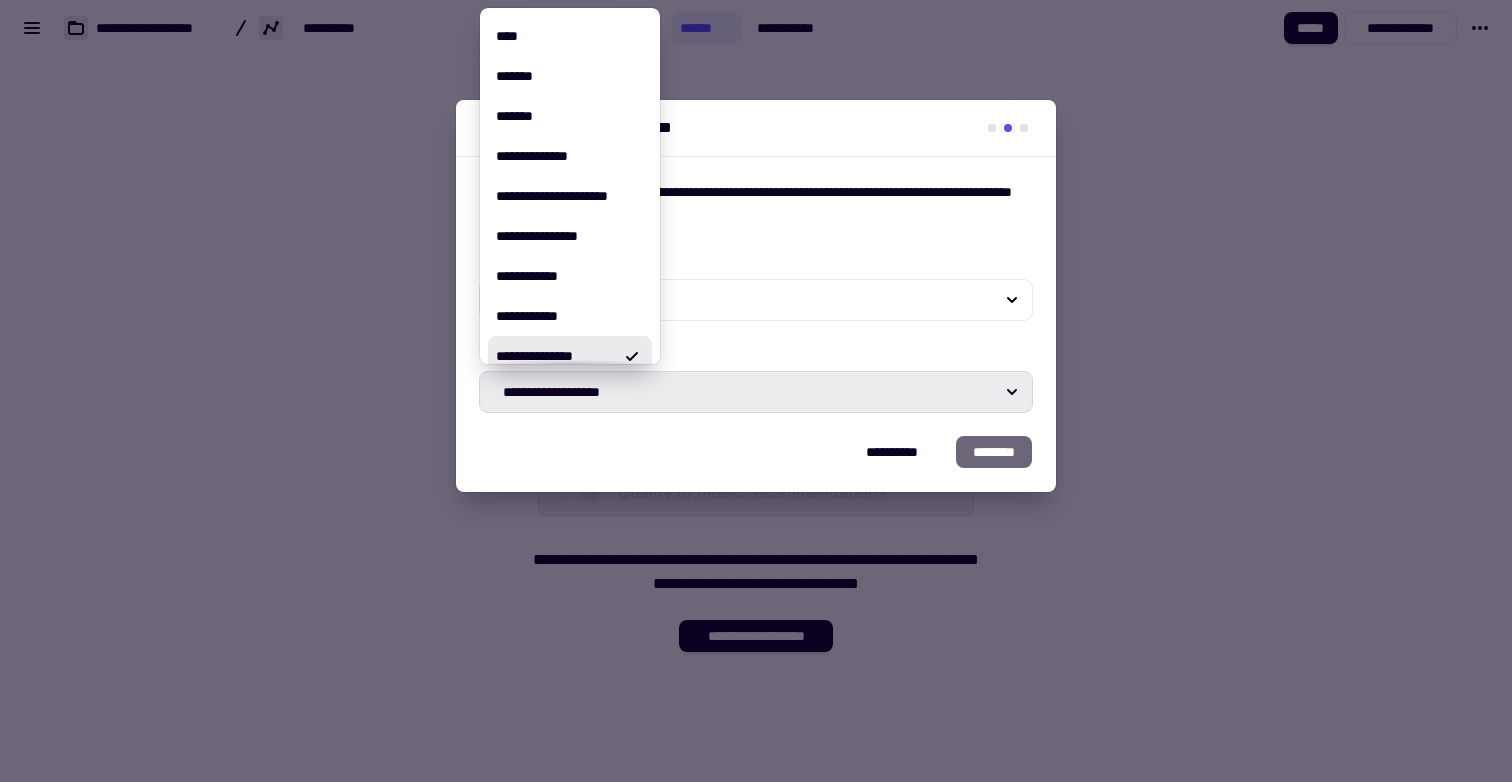 click on "**********" at bounding box center [756, 464] 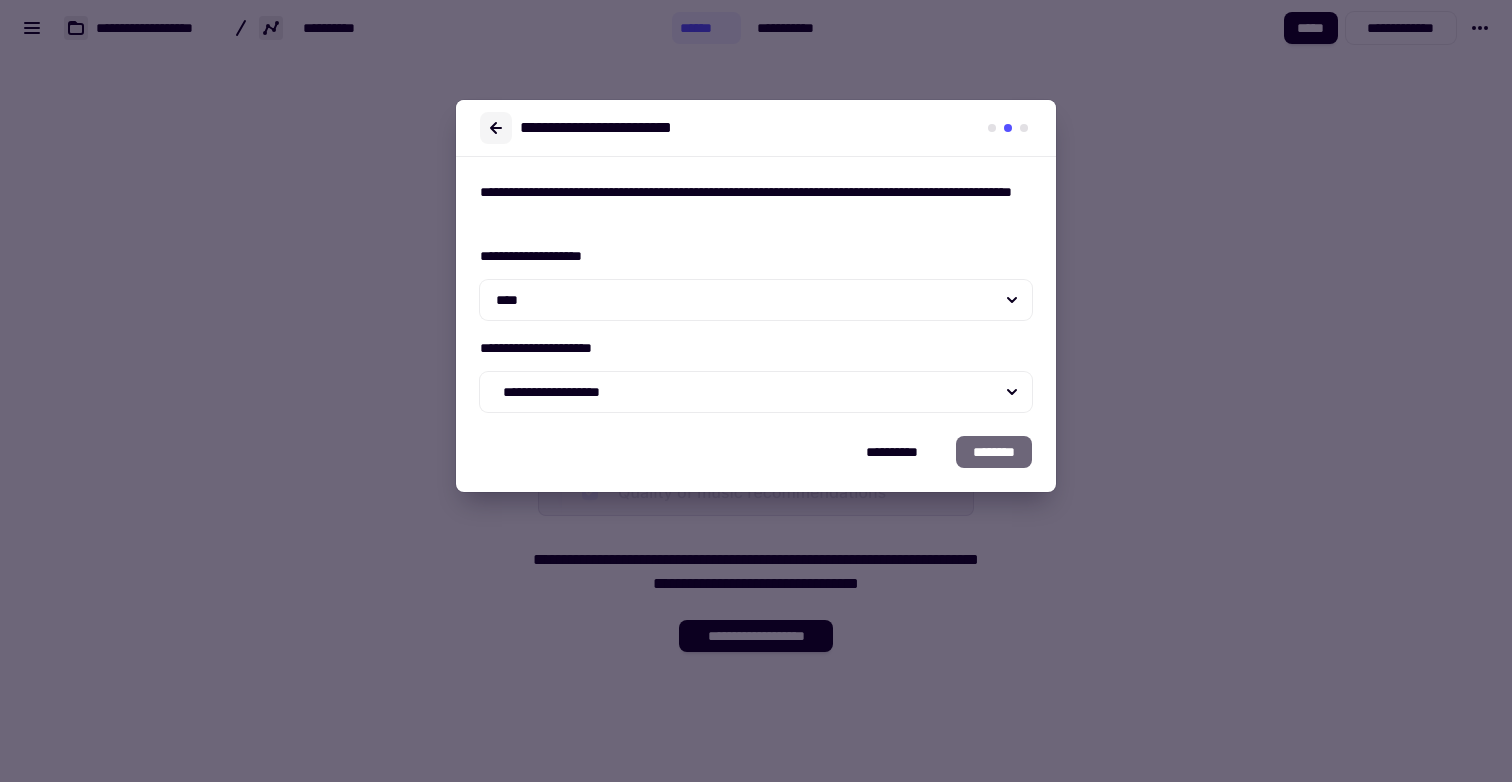 click 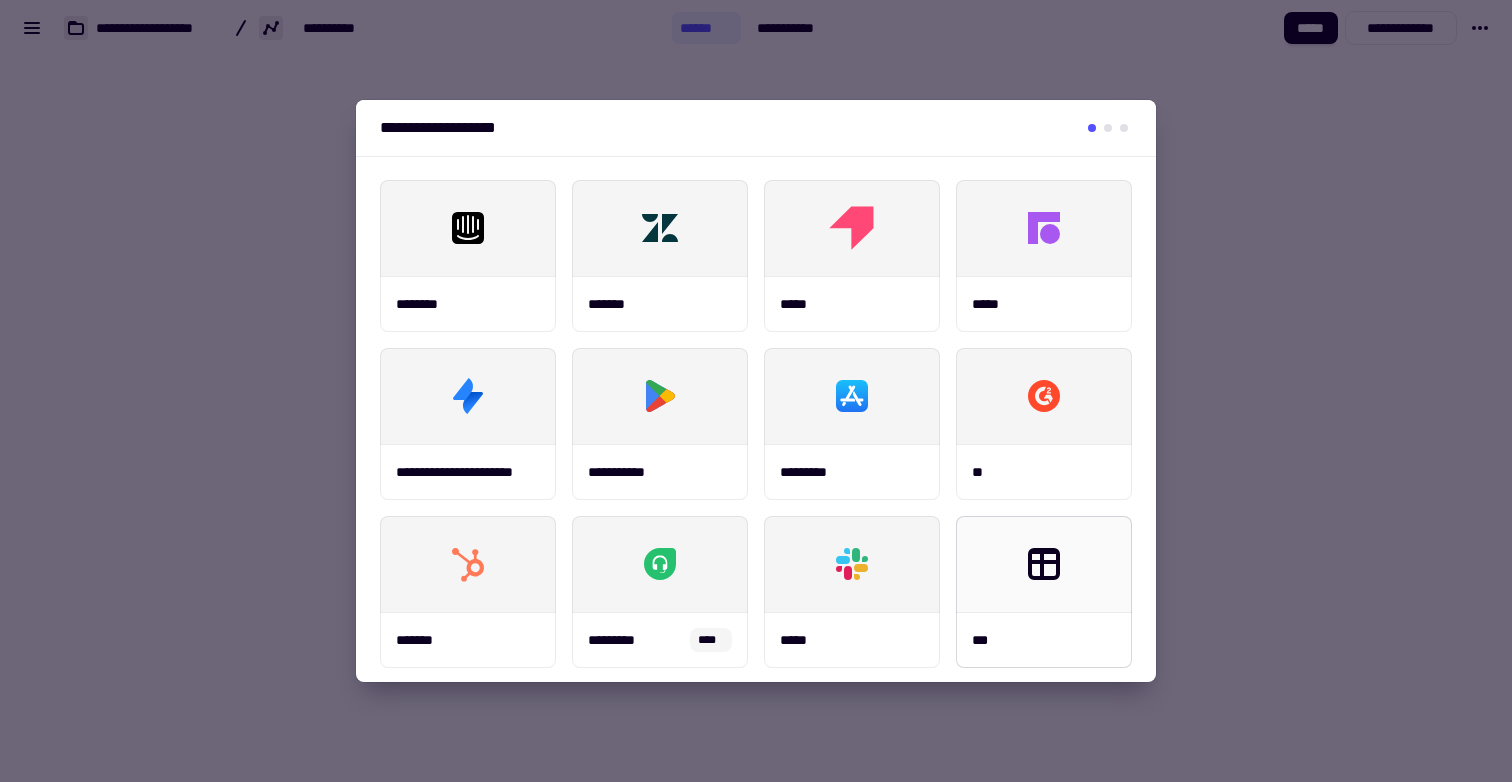 click at bounding box center (1044, 564) 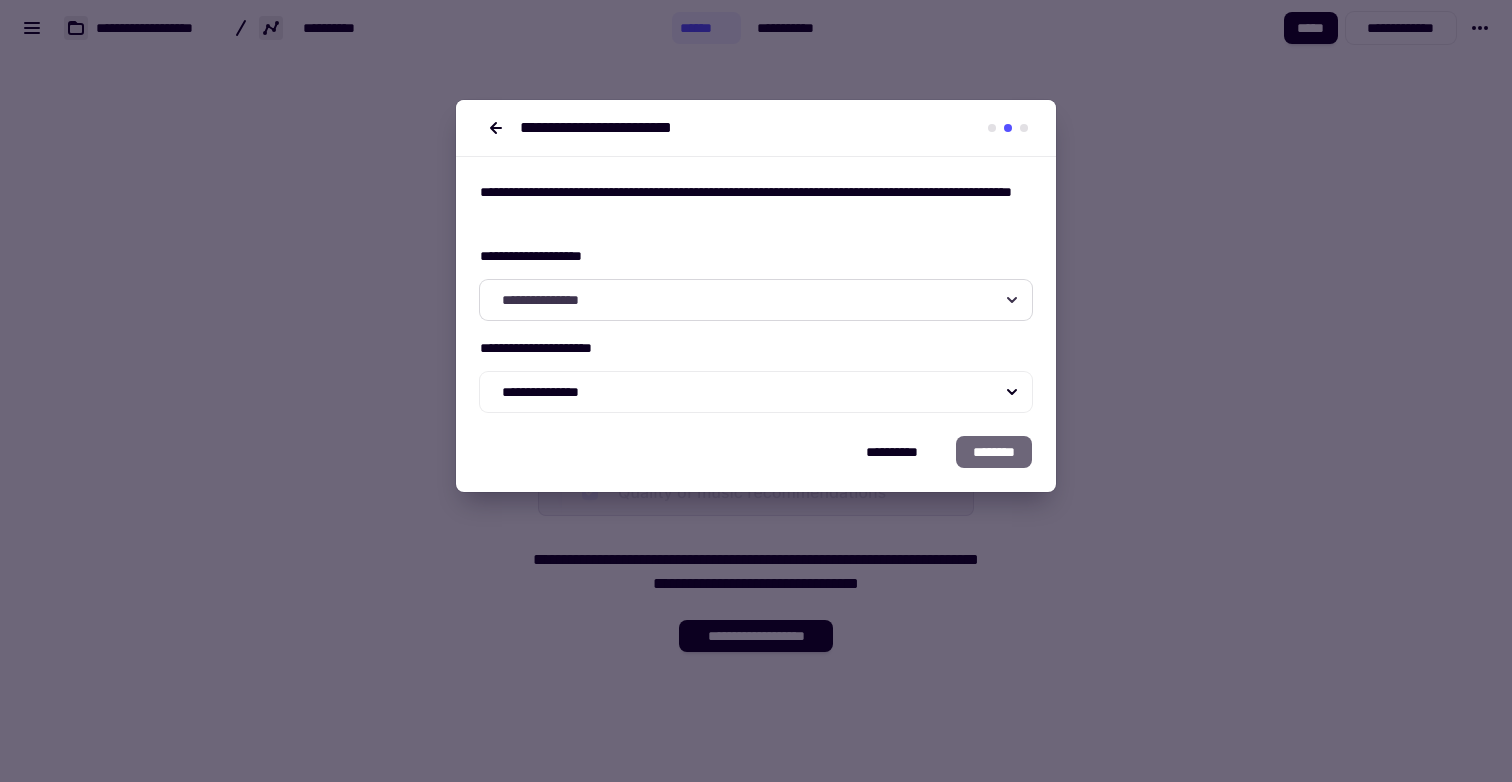 click on "**********" 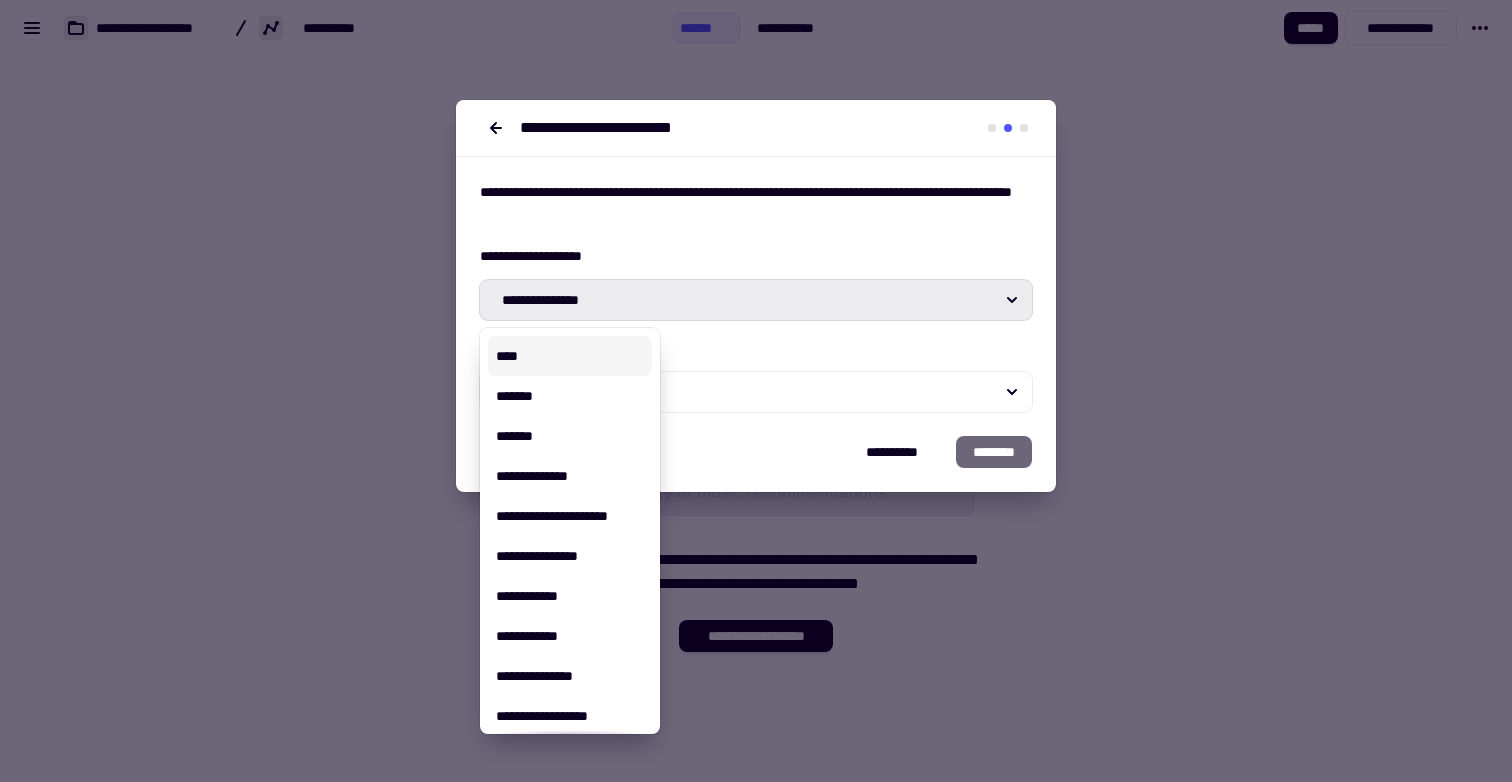 click on "****" at bounding box center [570, 356] 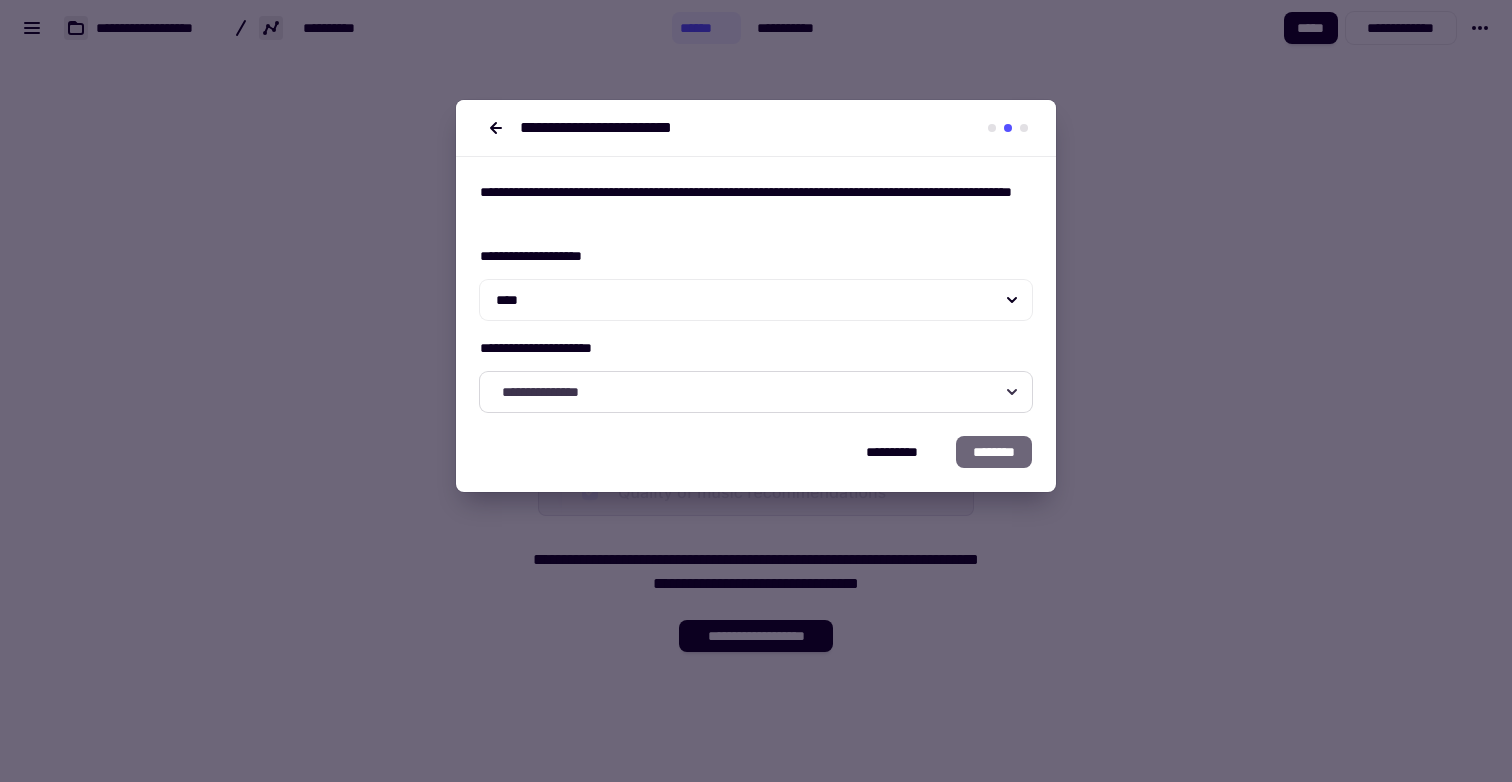 click on "**********" 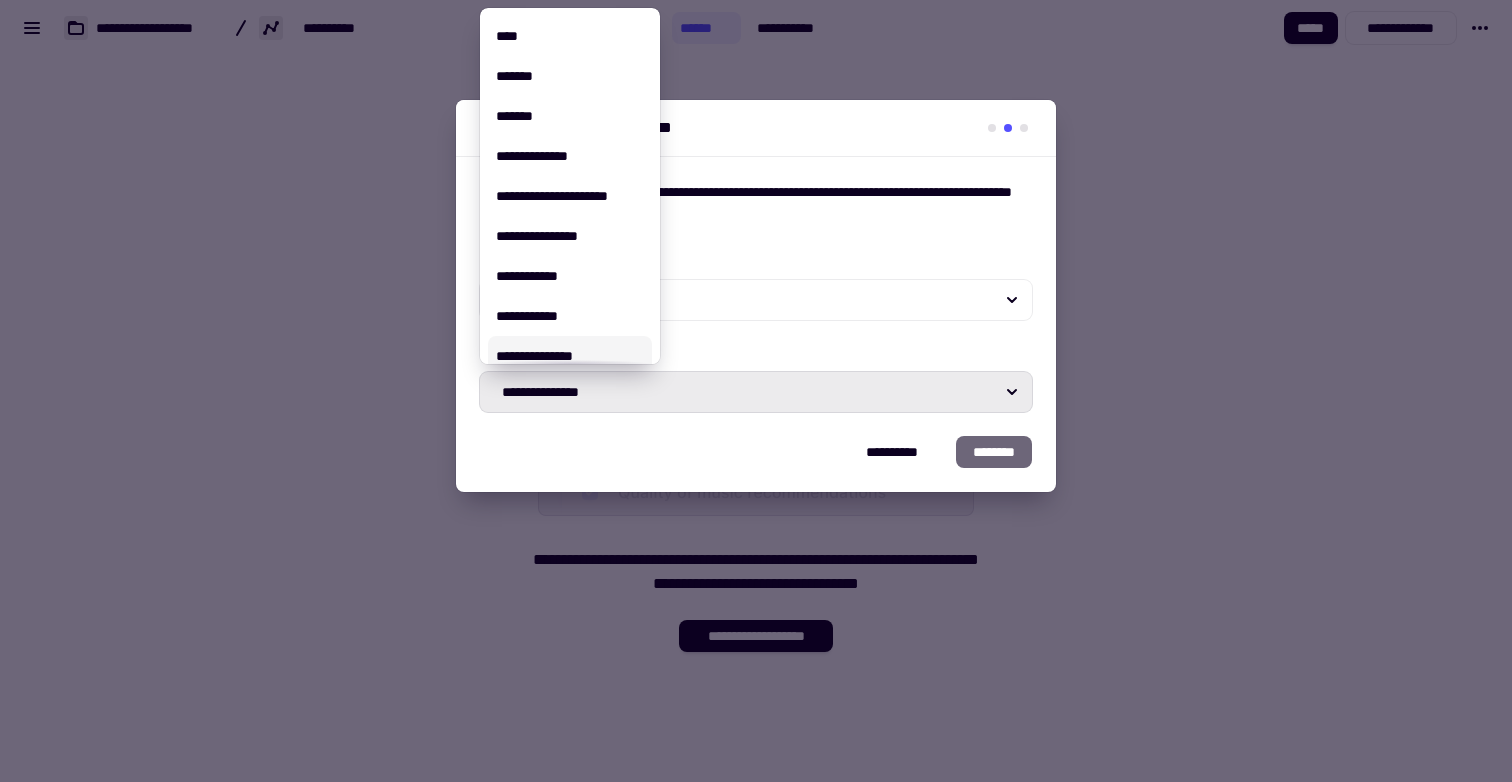 click on "**********" at bounding box center [570, 356] 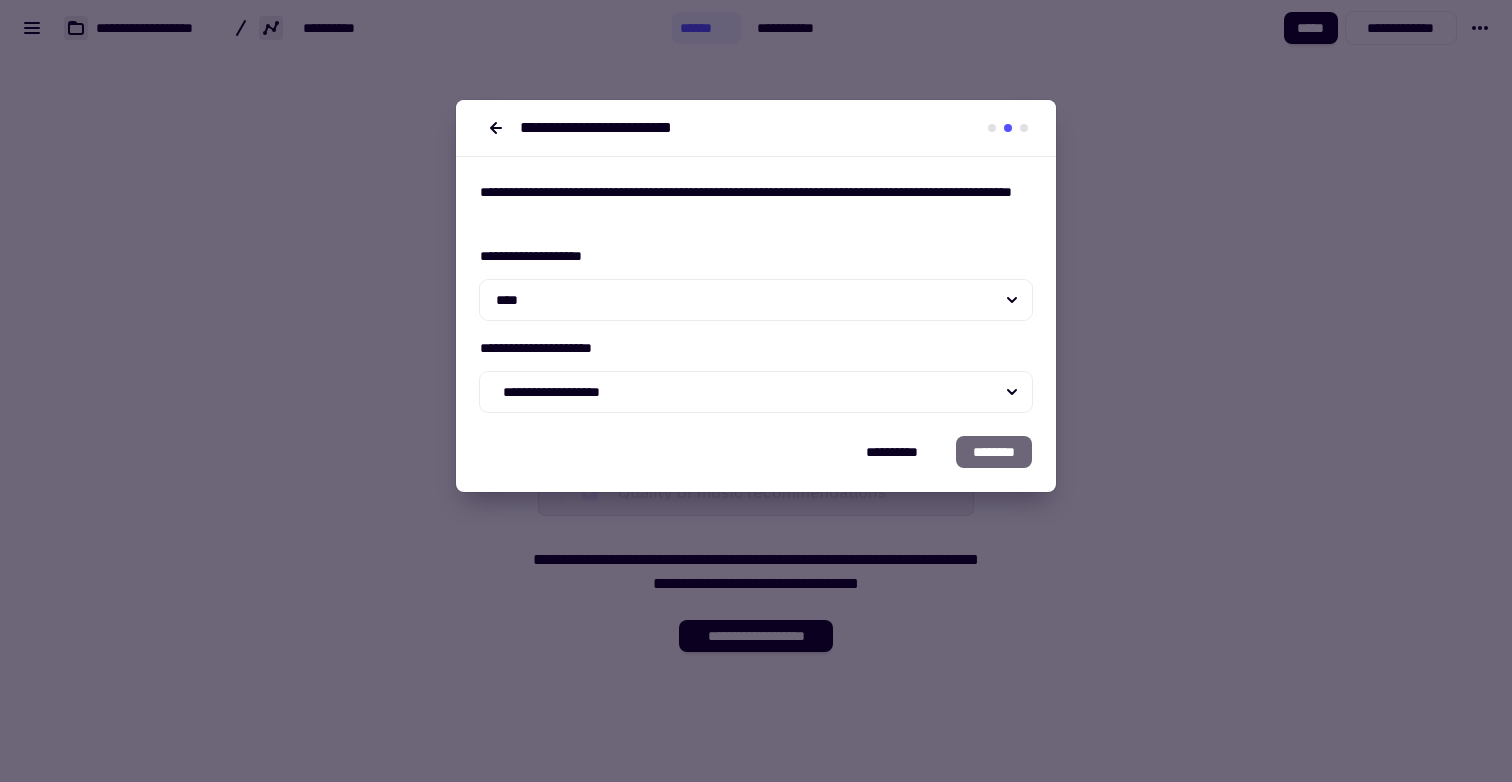 click on "********" 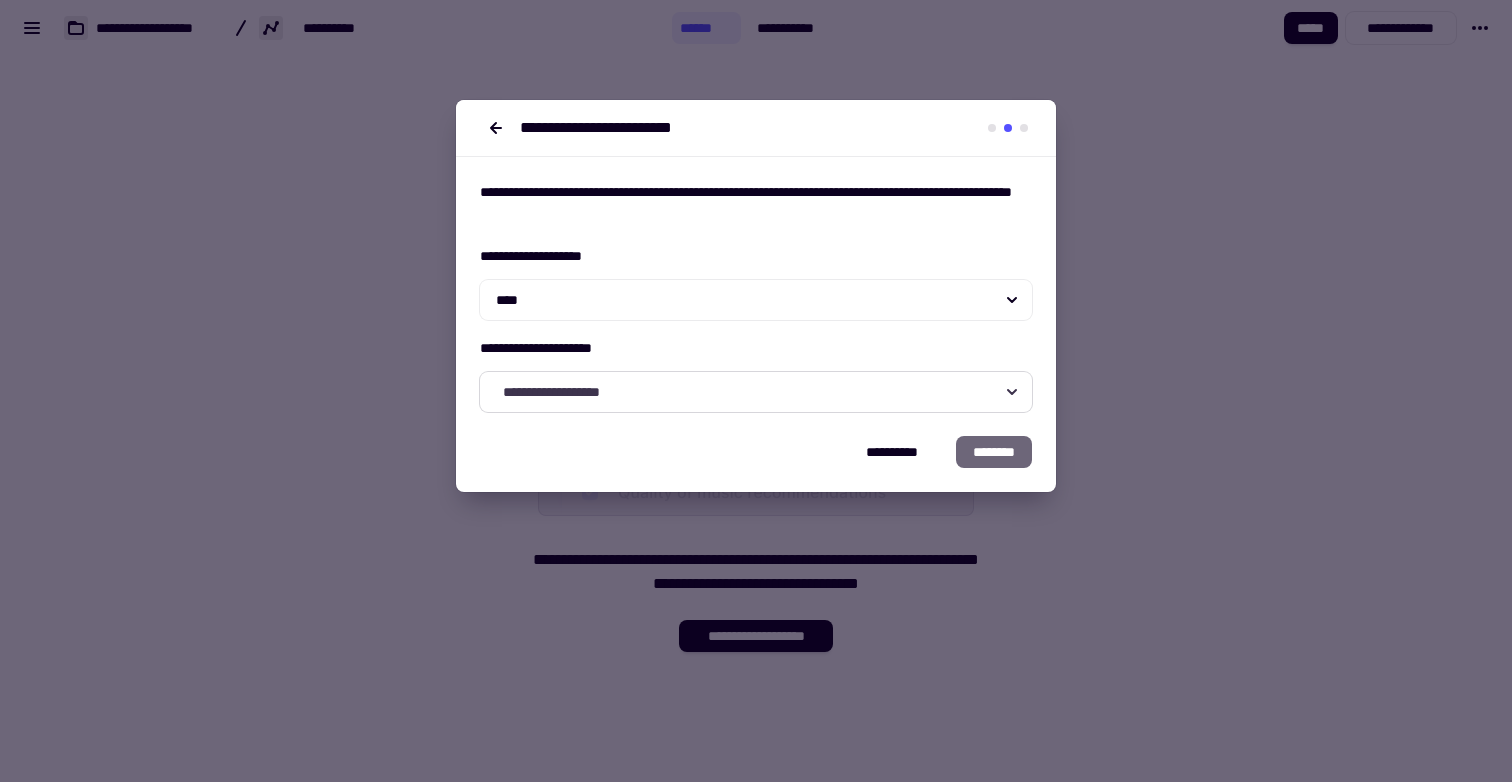 click on "**********" 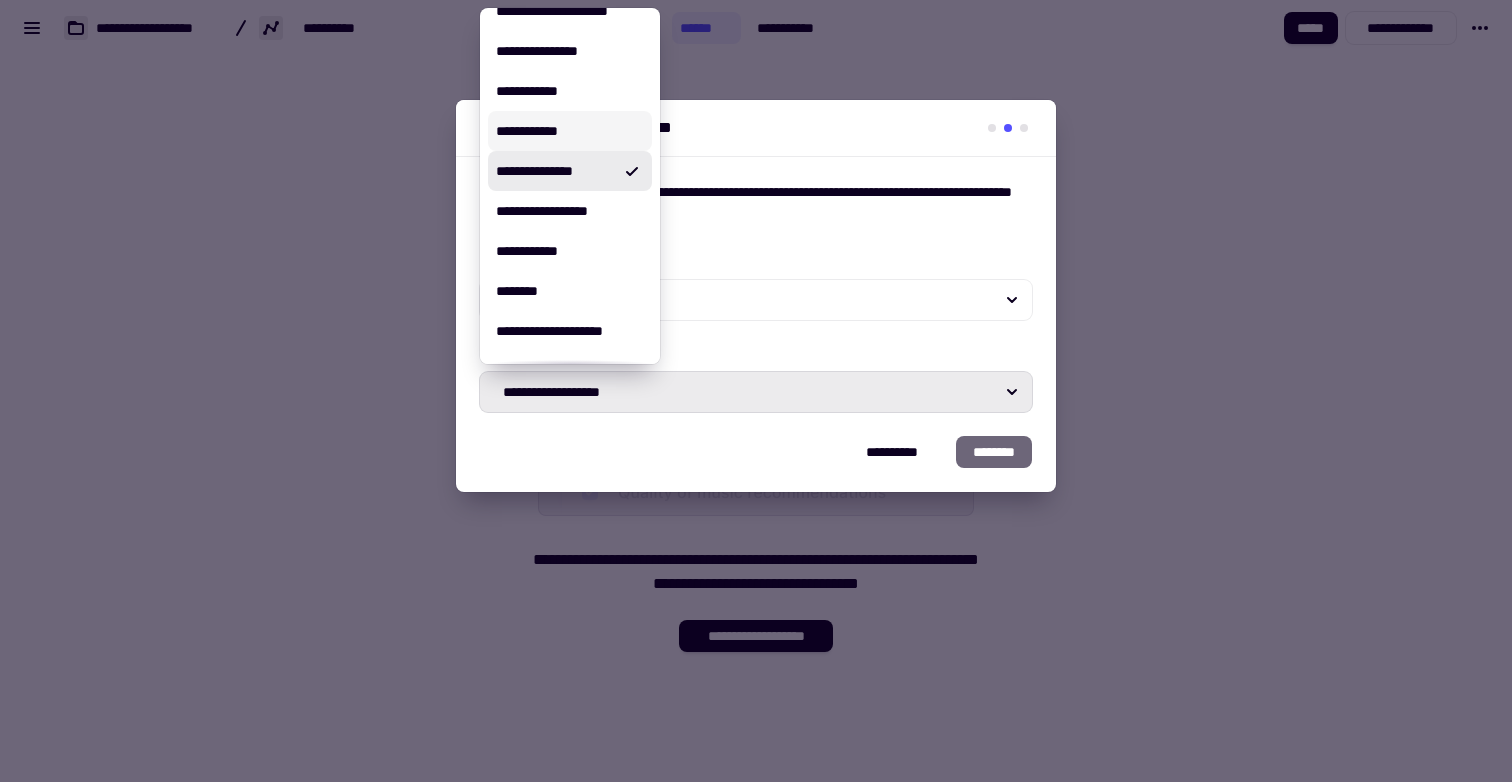 scroll, scrollTop: 187, scrollLeft: 0, axis: vertical 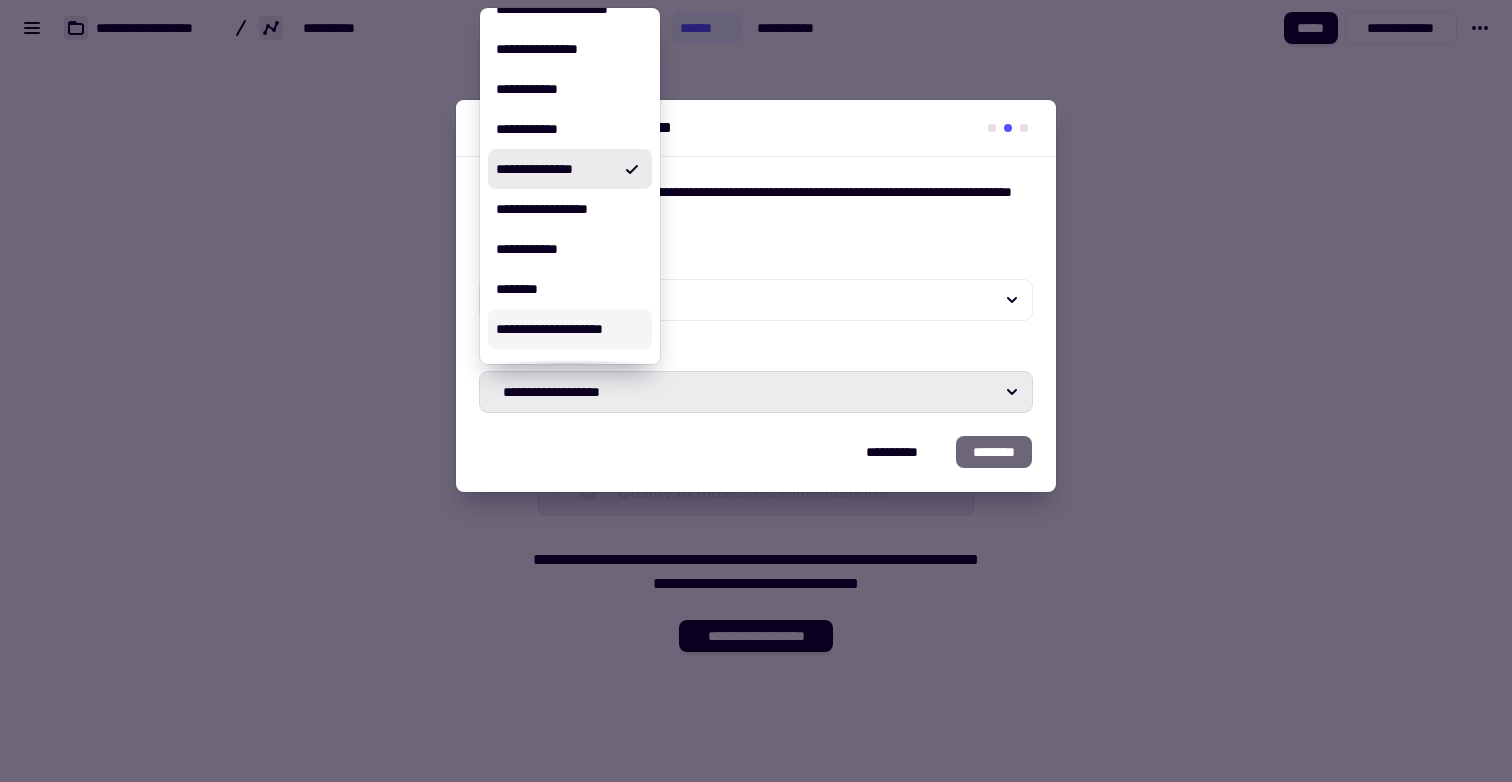 click on "**********" at bounding box center [756, 464] 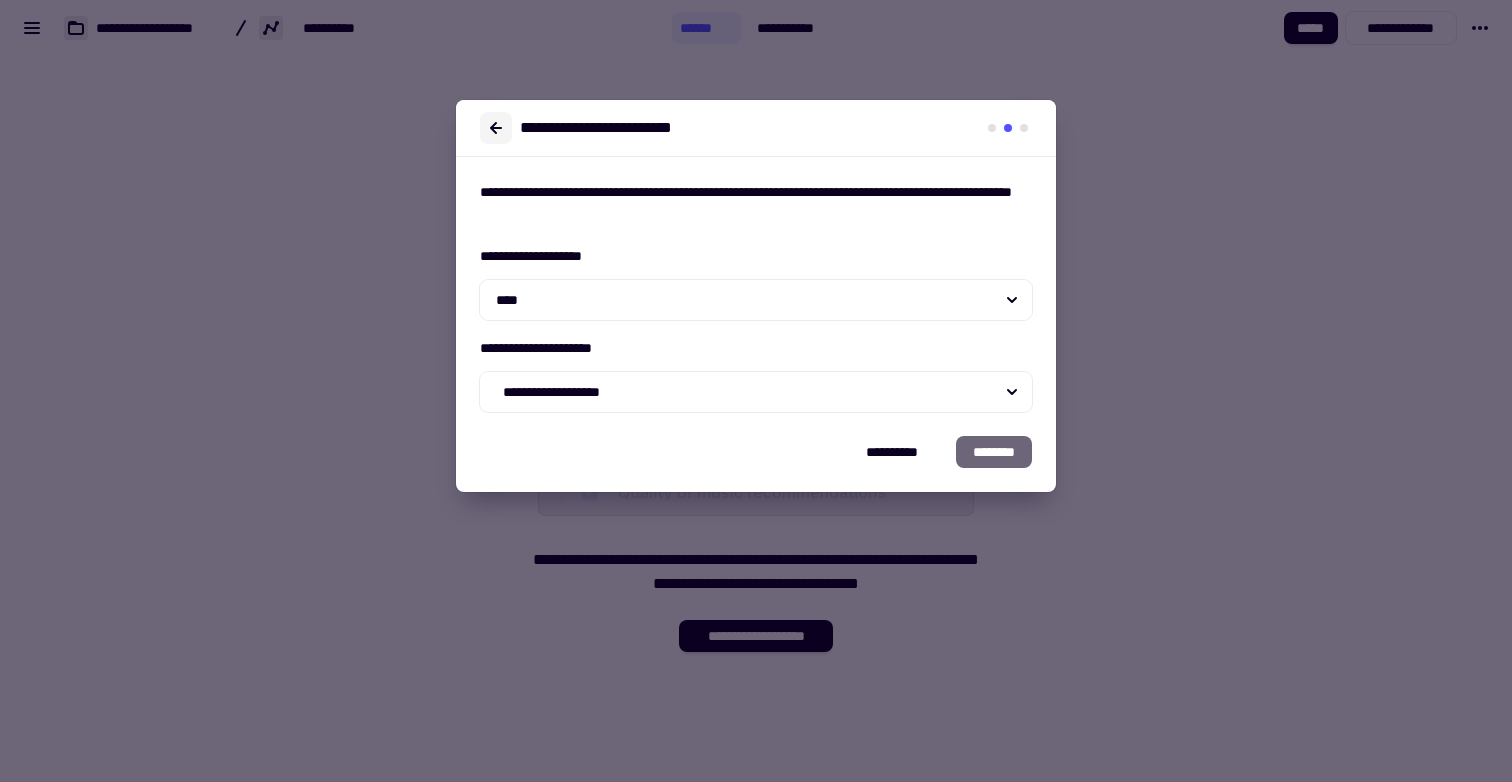 click 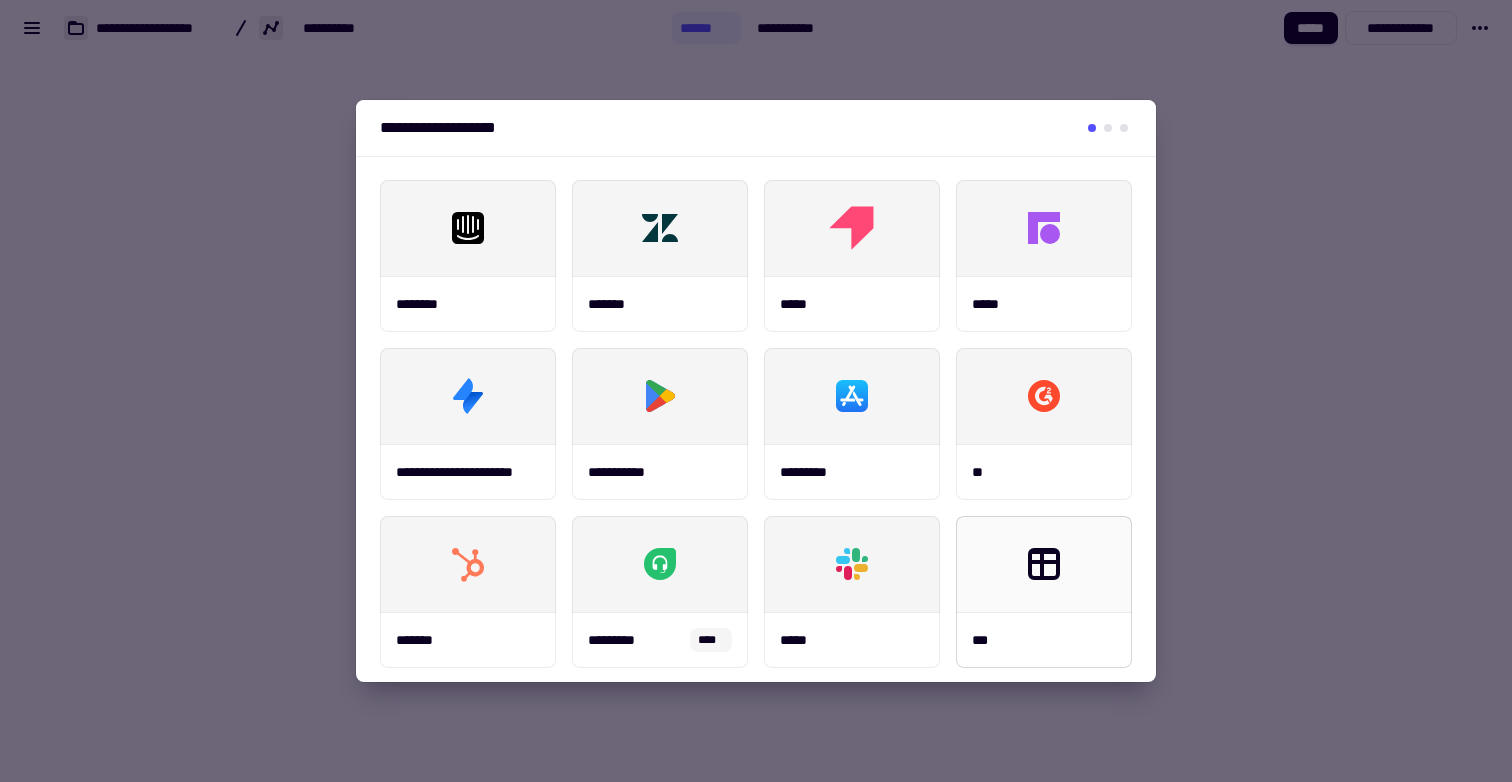 click 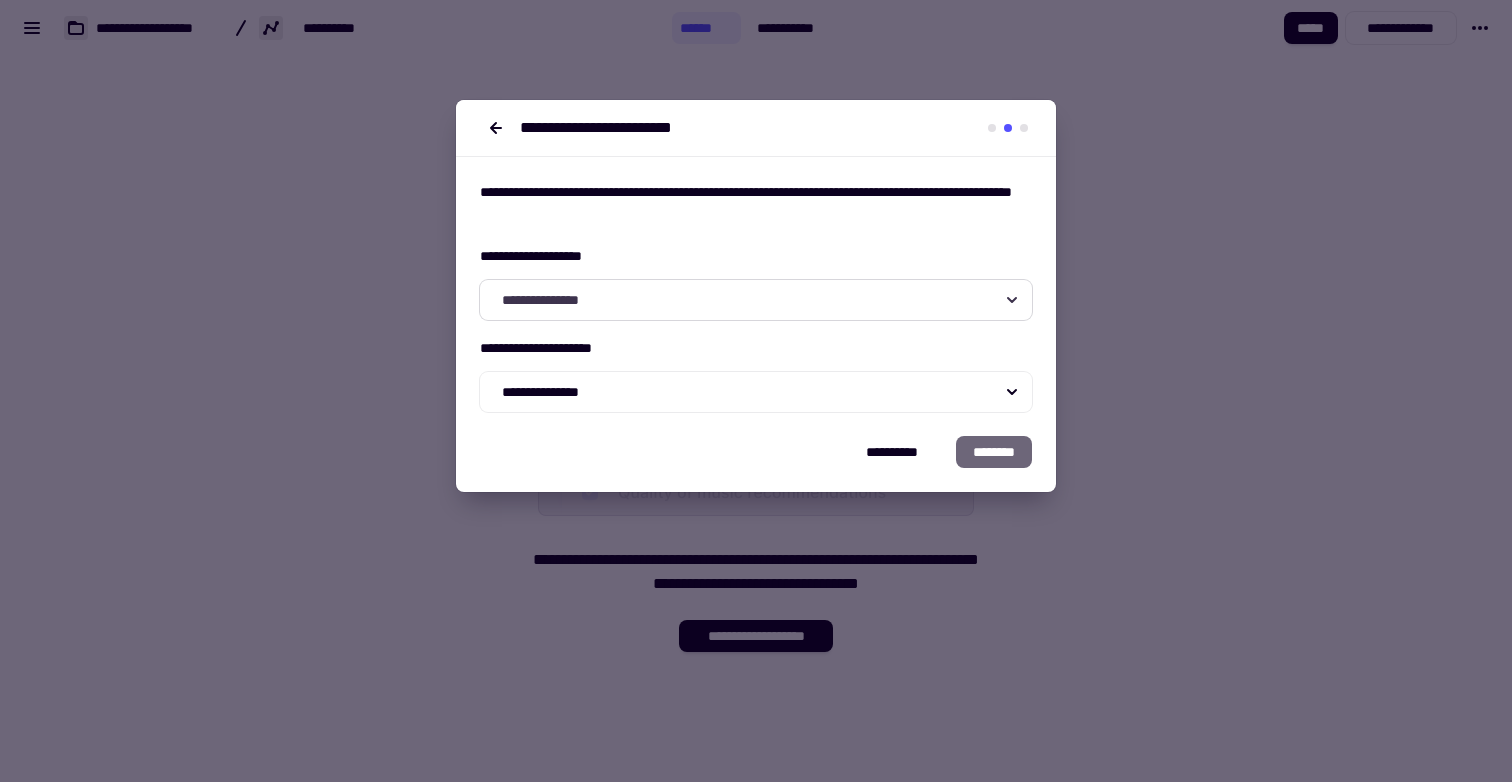 click on "**********" 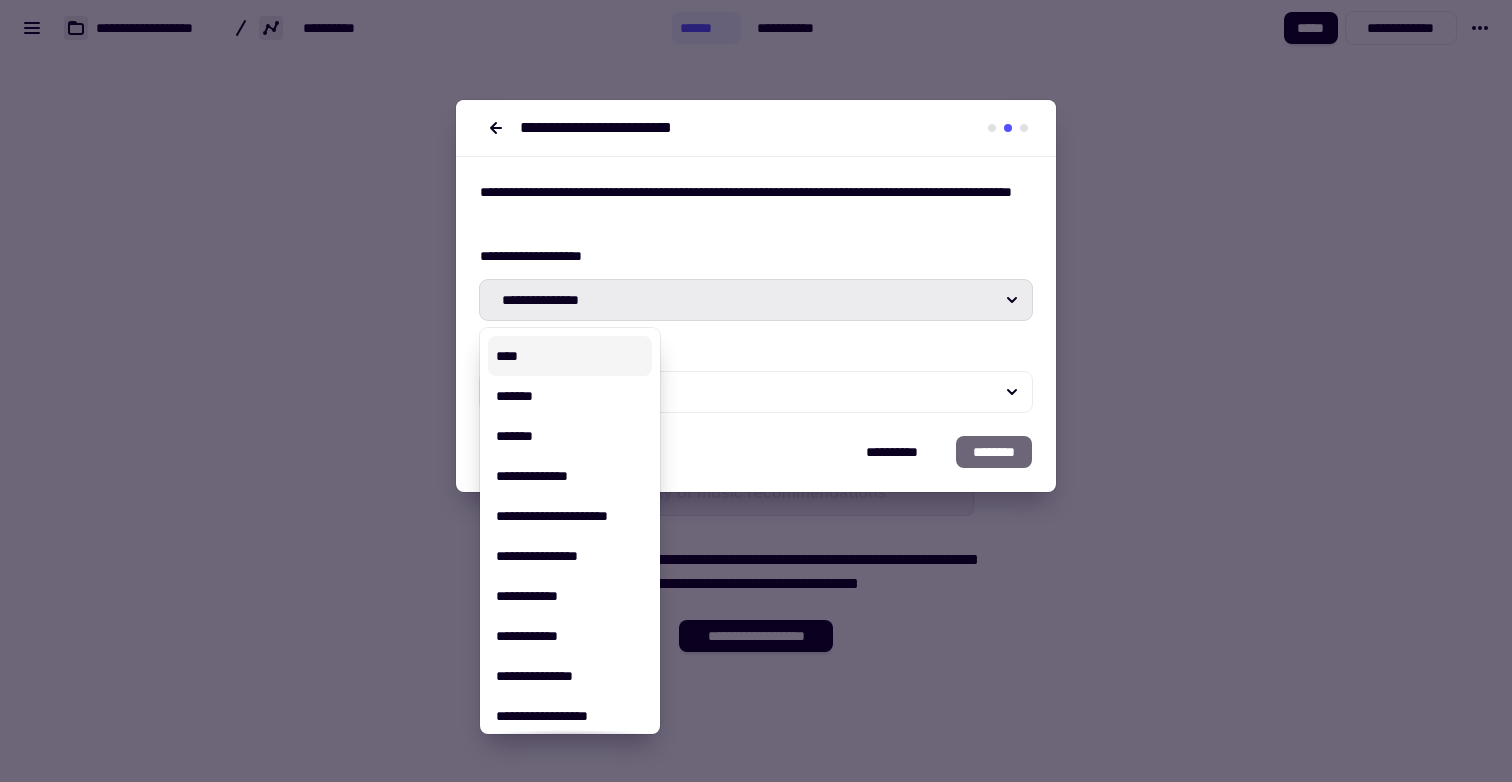 click on "****" at bounding box center [570, 356] 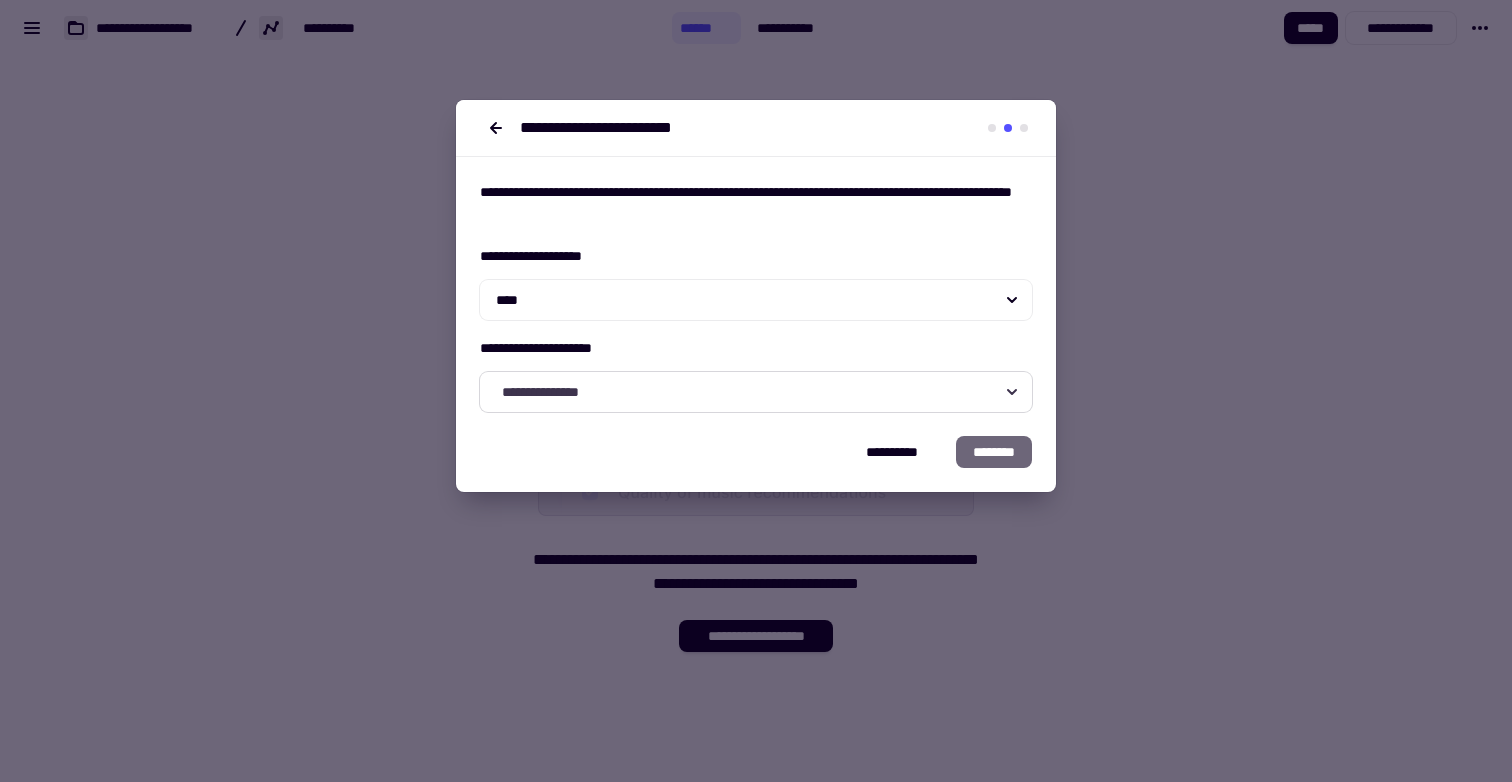 click on "**********" 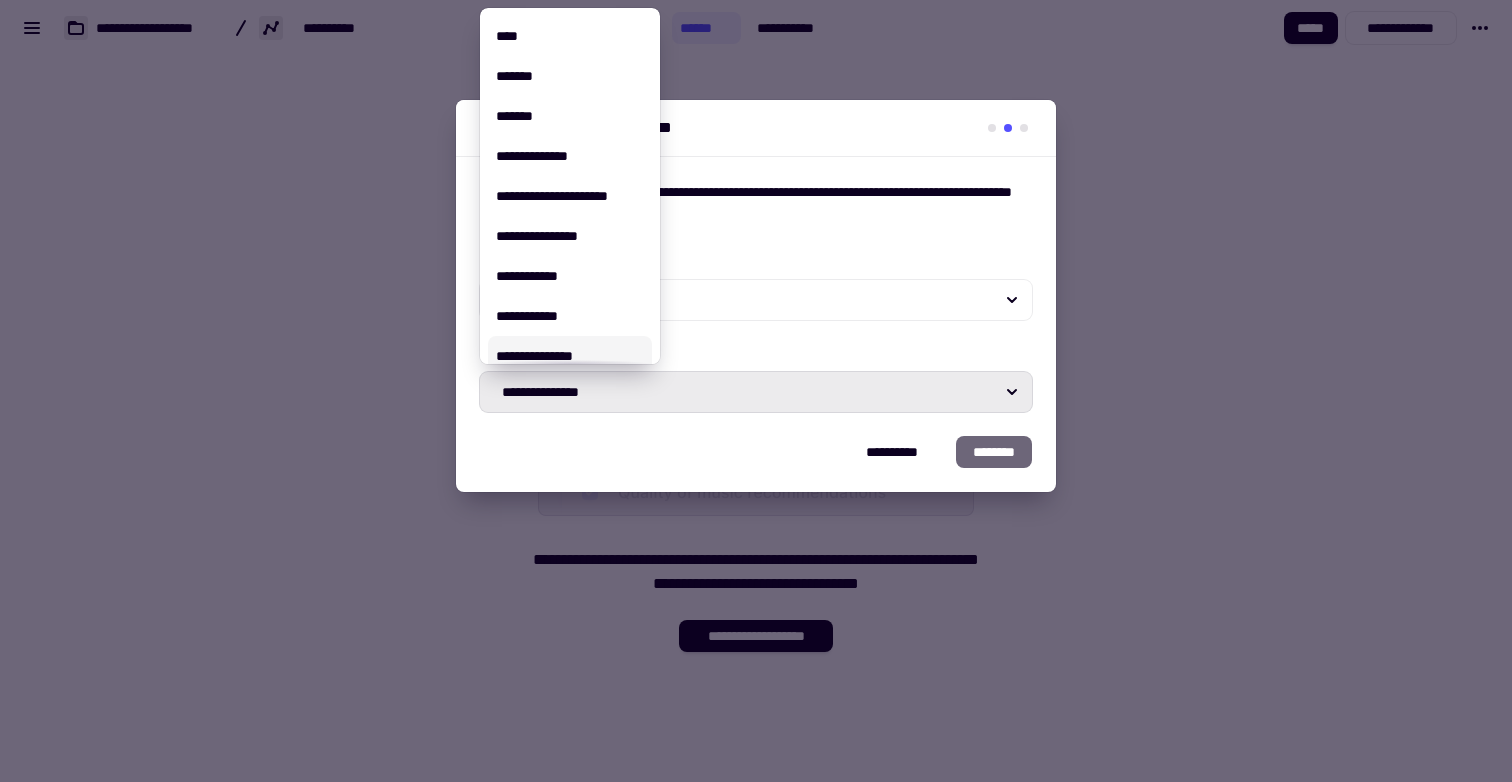 click on "**********" at bounding box center (570, 356) 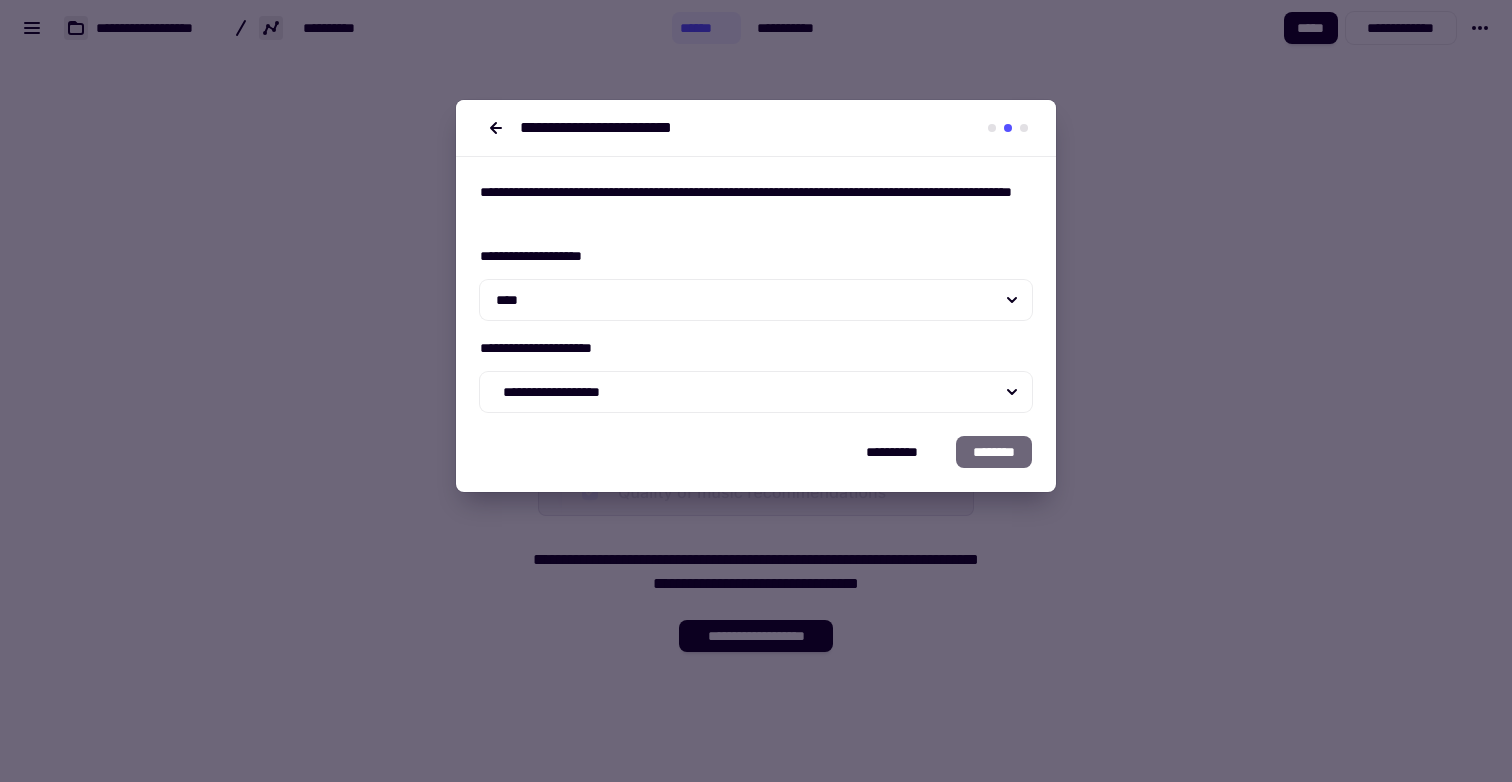 click on "********" 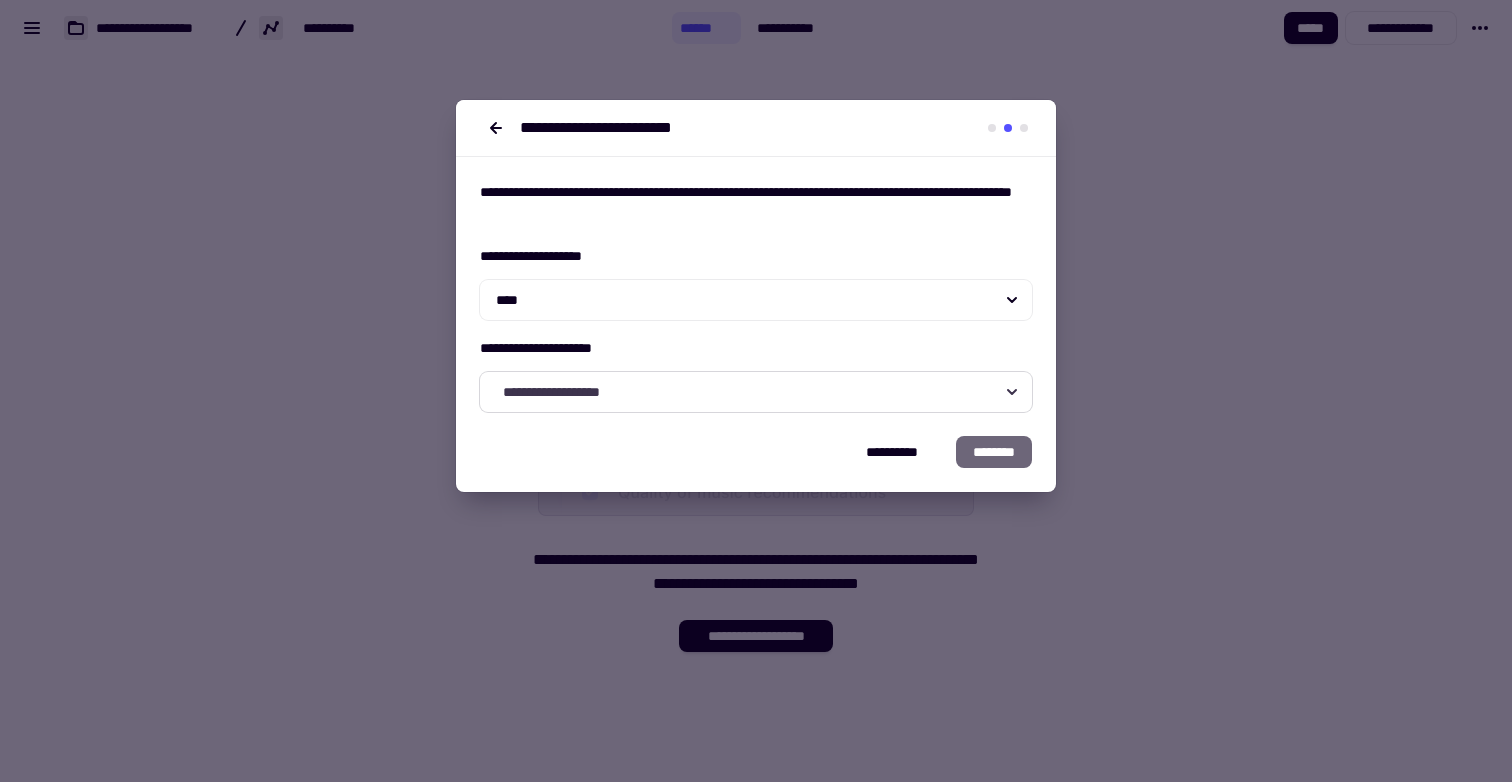 click on "**********" 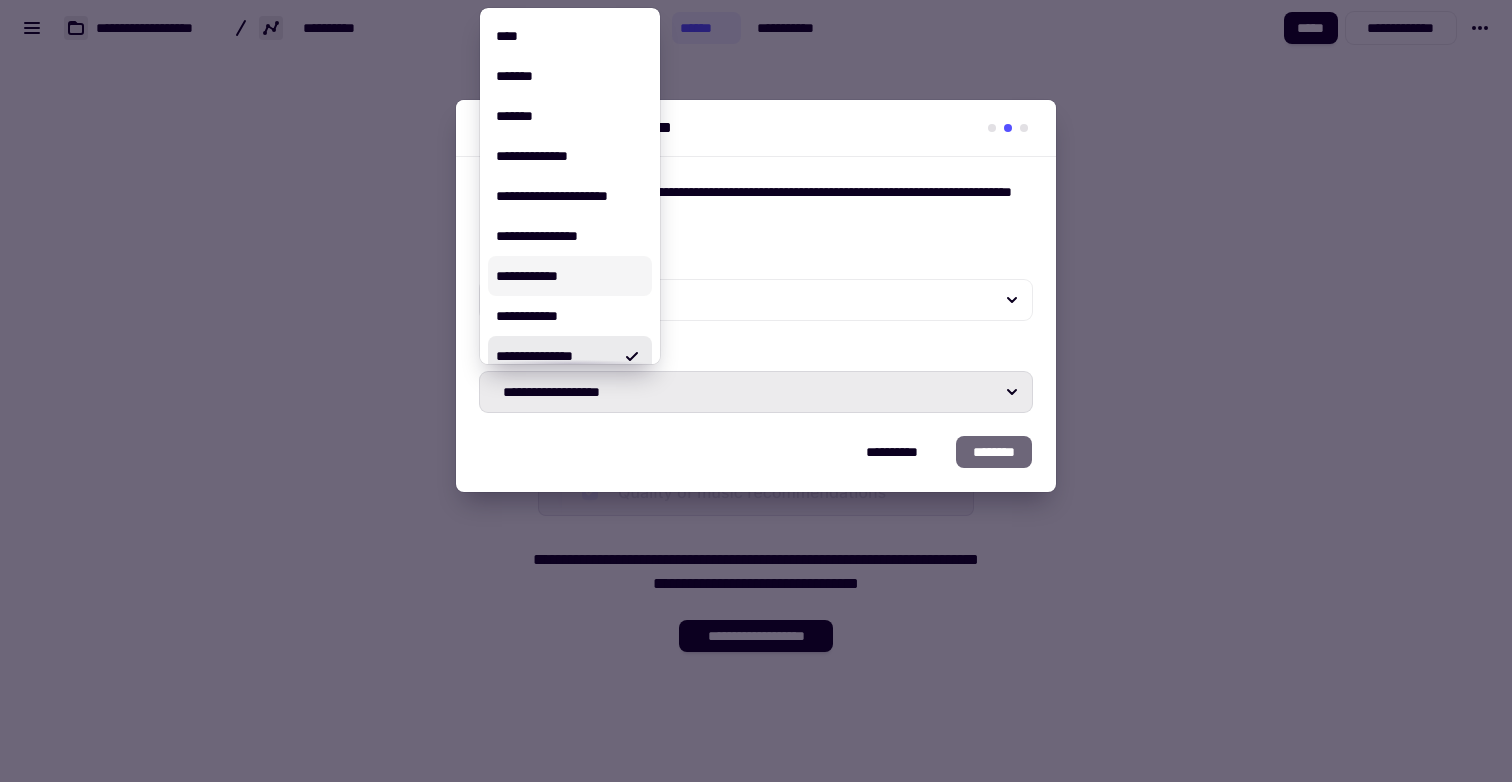 scroll, scrollTop: 460, scrollLeft: 0, axis: vertical 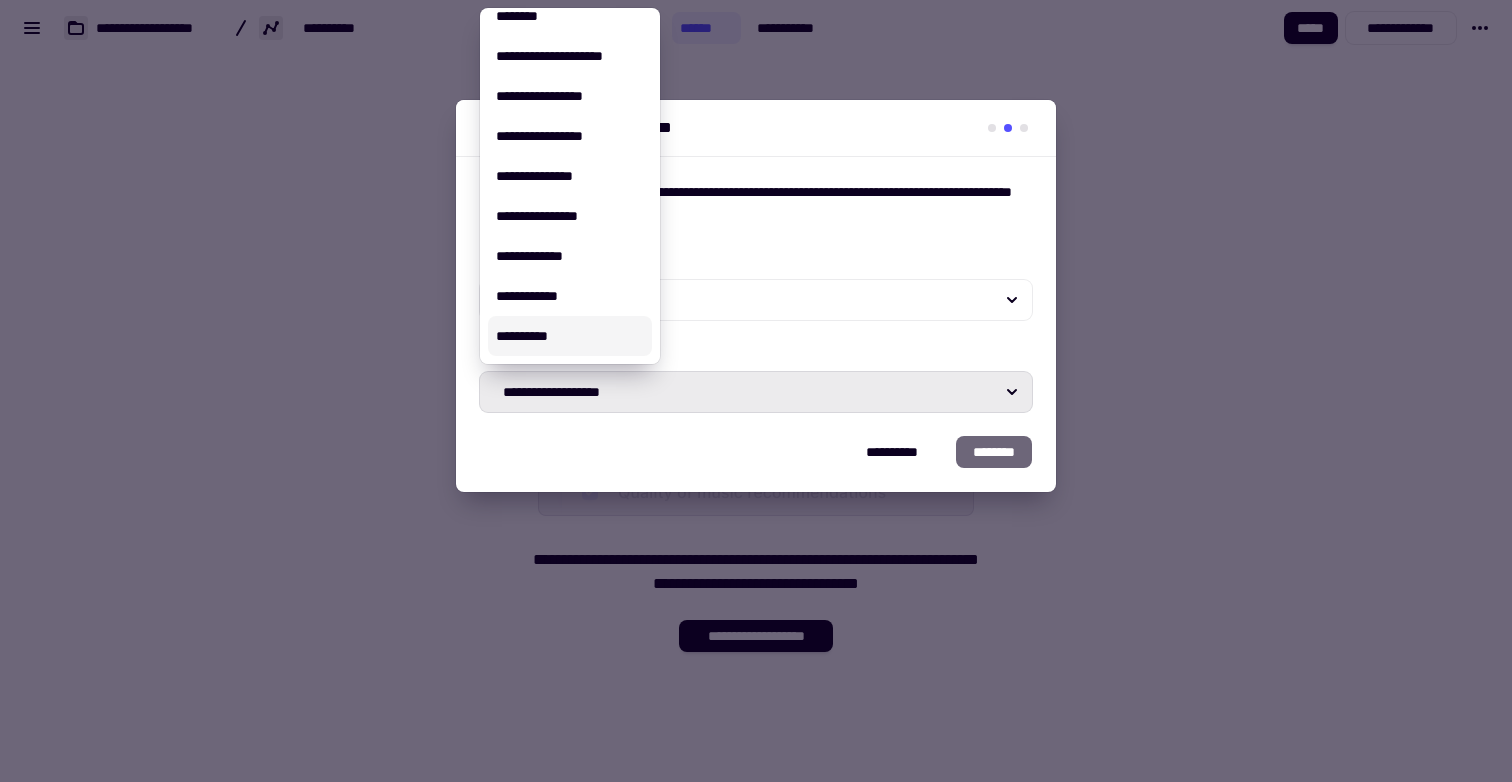 click on "**********" at bounding box center [570, 336] 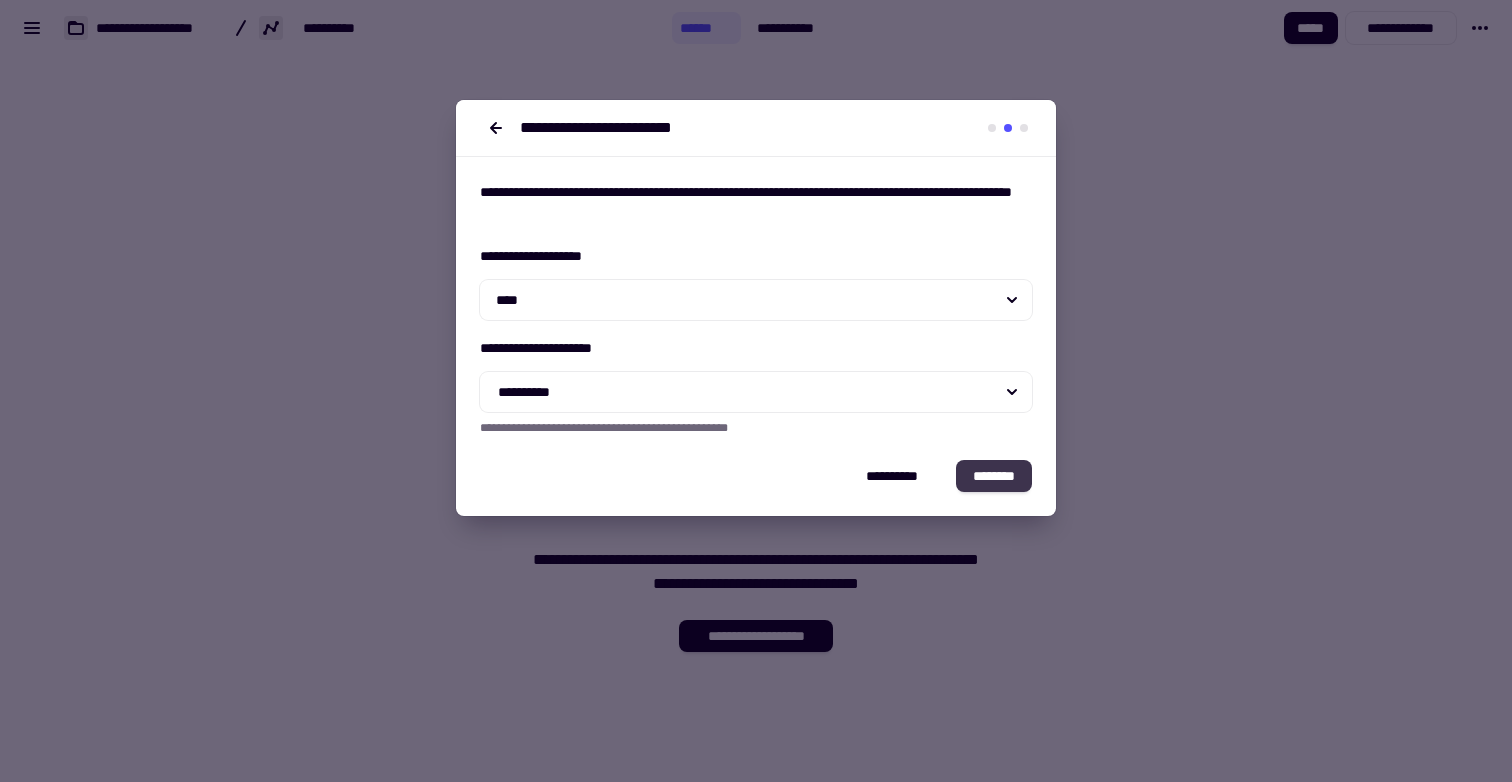 click on "********" 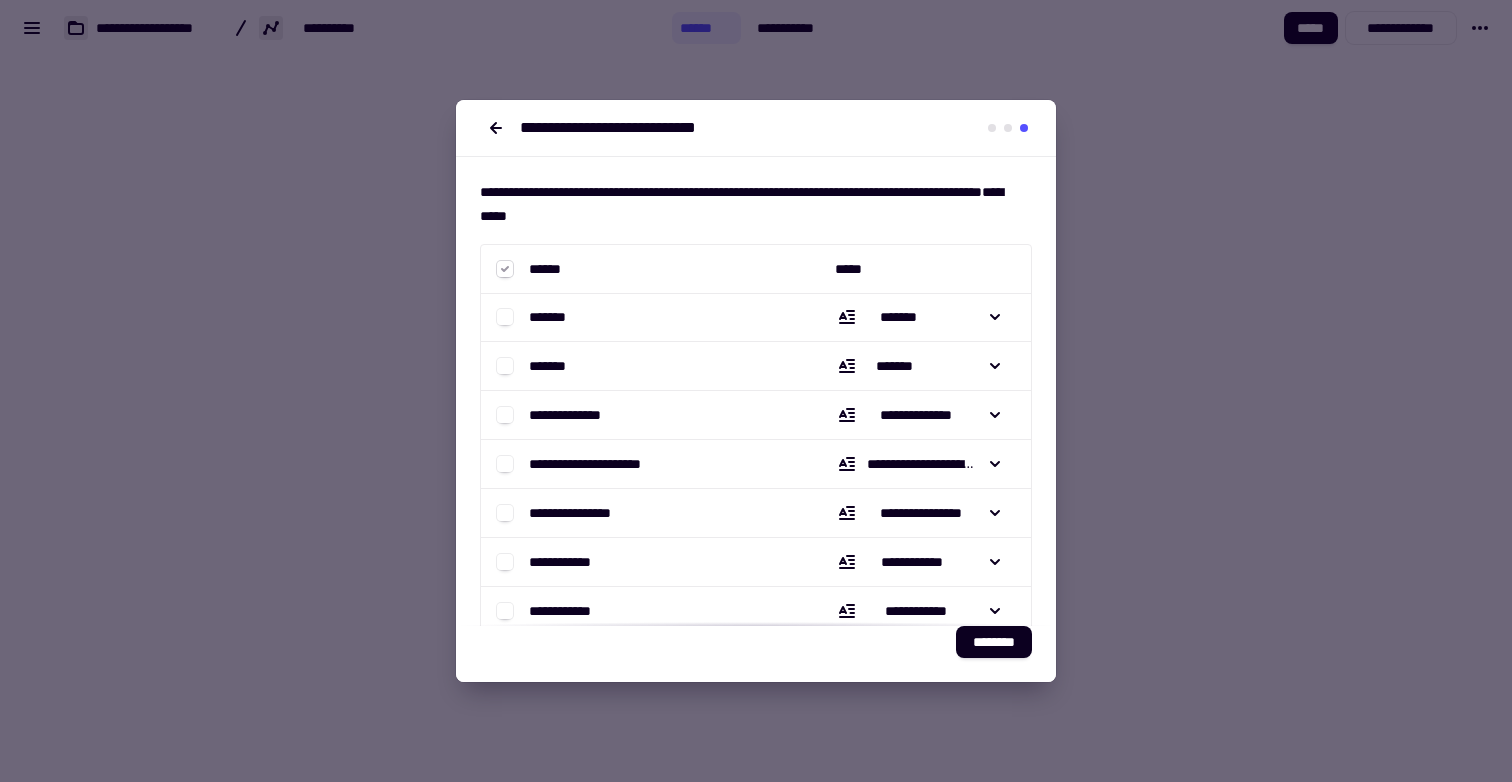 click 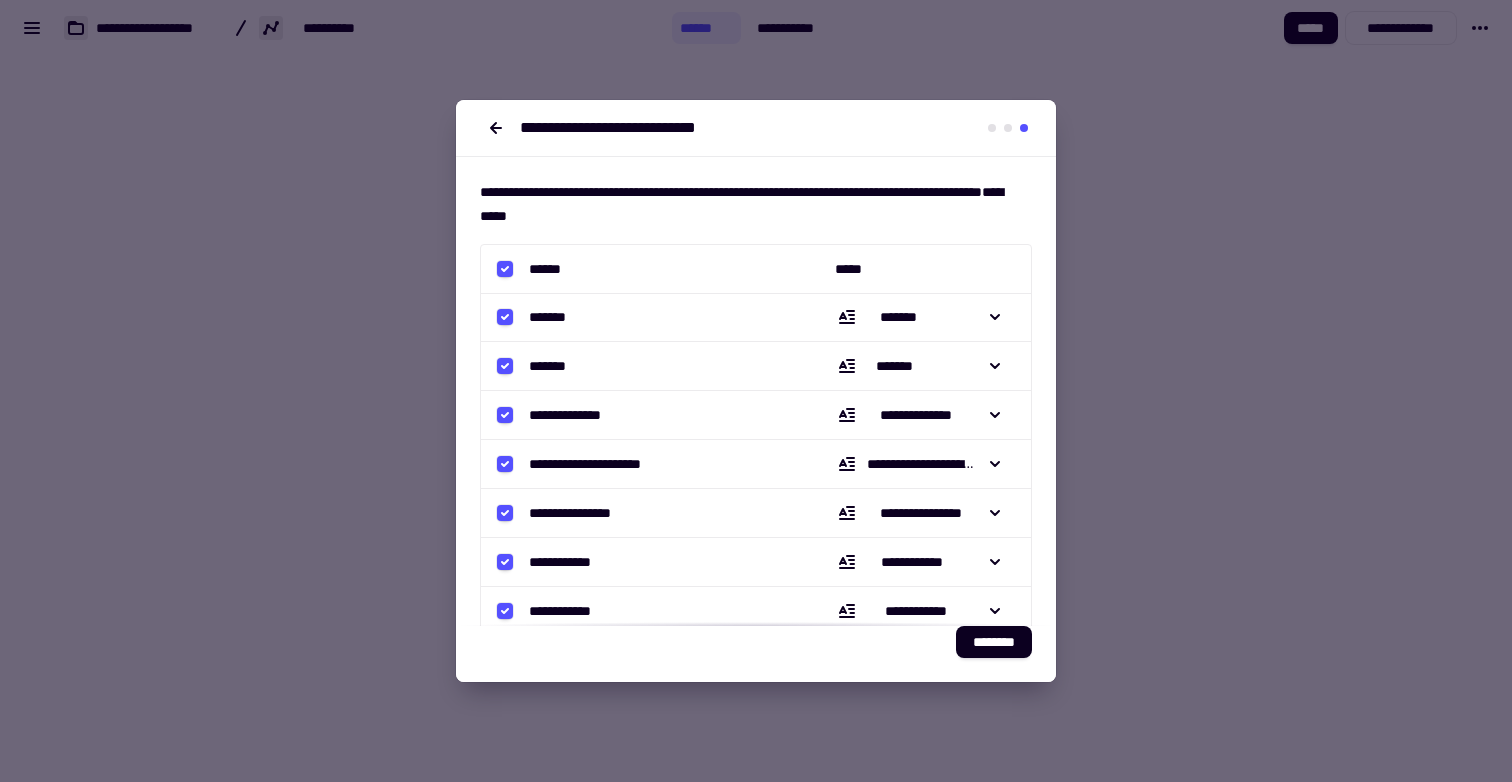 click 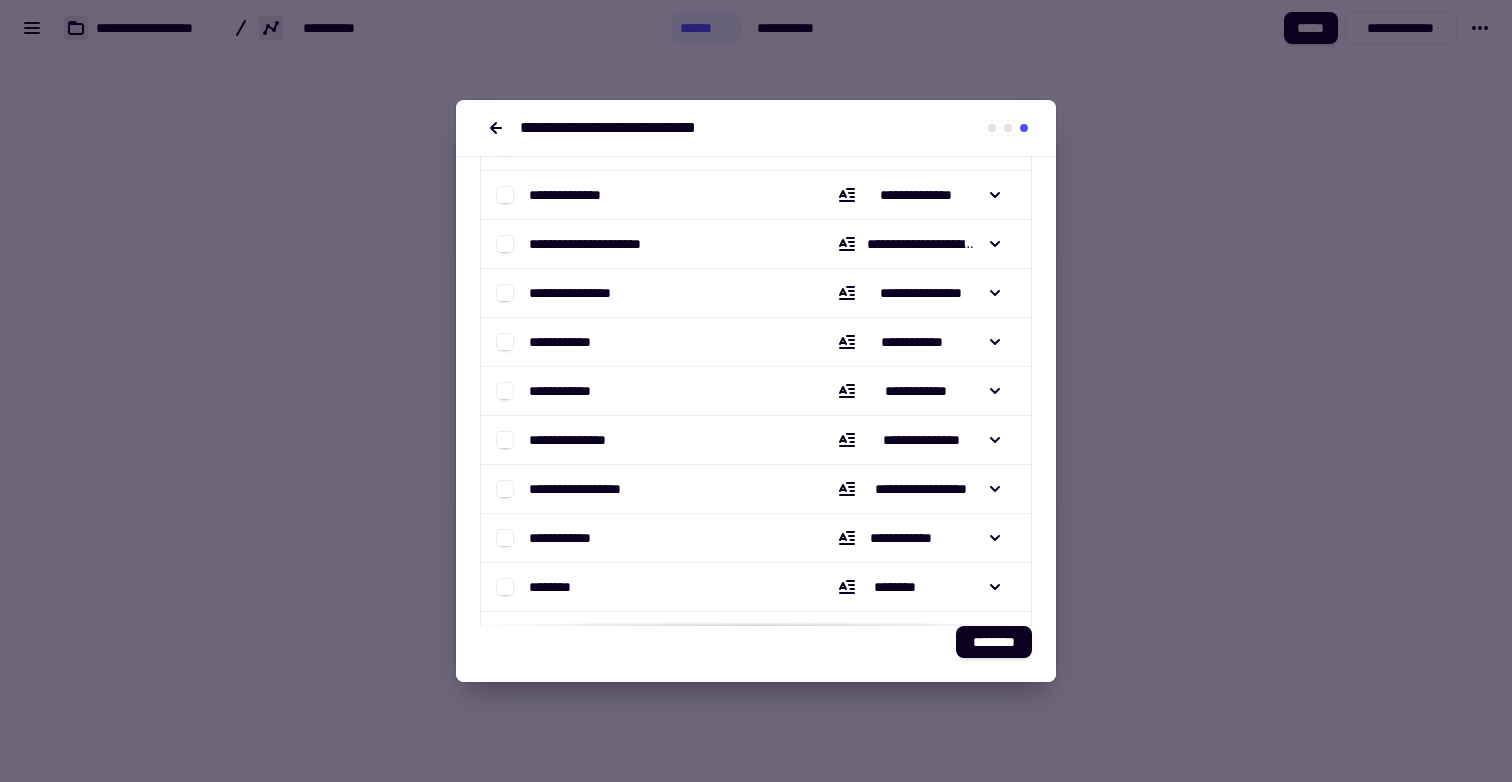 scroll, scrollTop: 243, scrollLeft: 0, axis: vertical 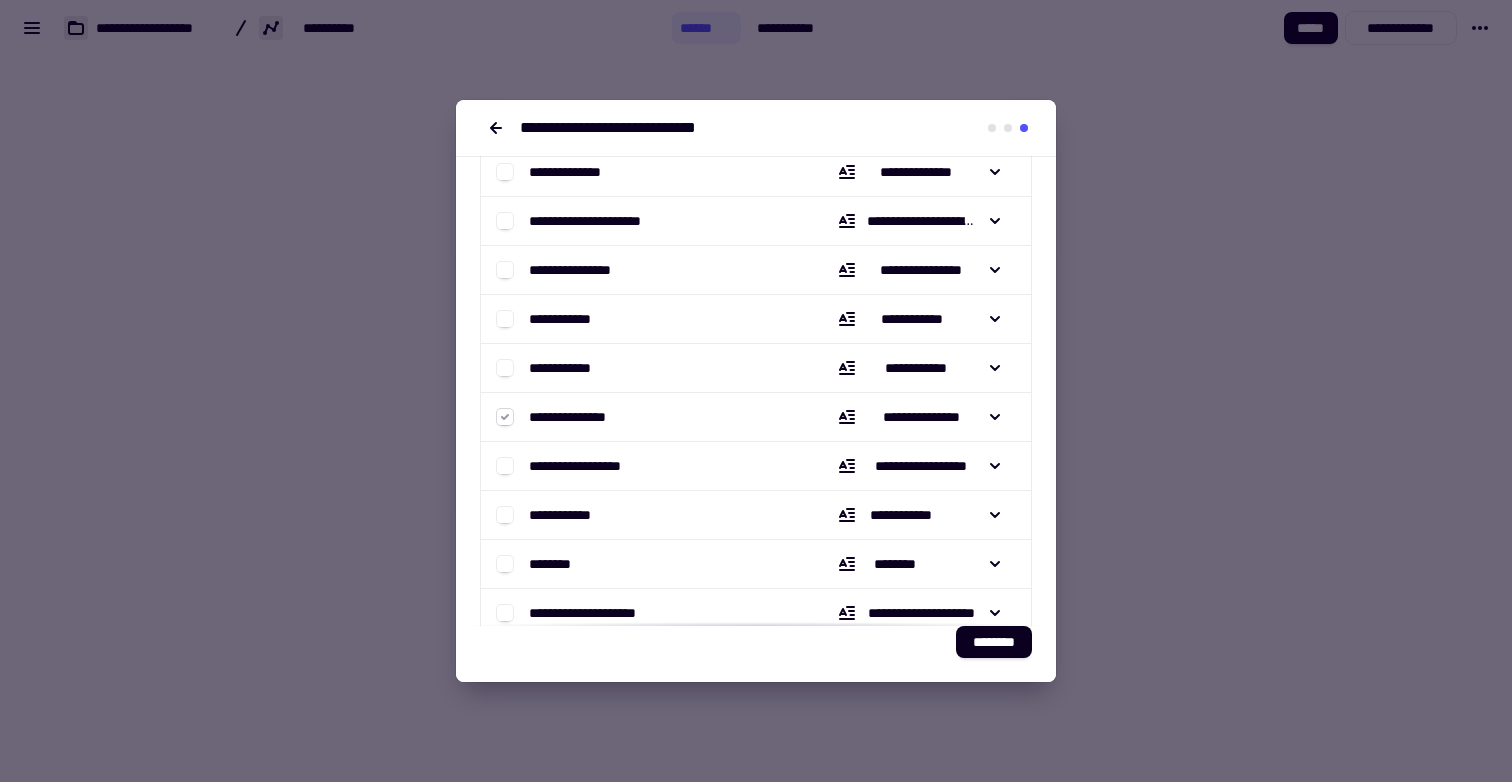 click 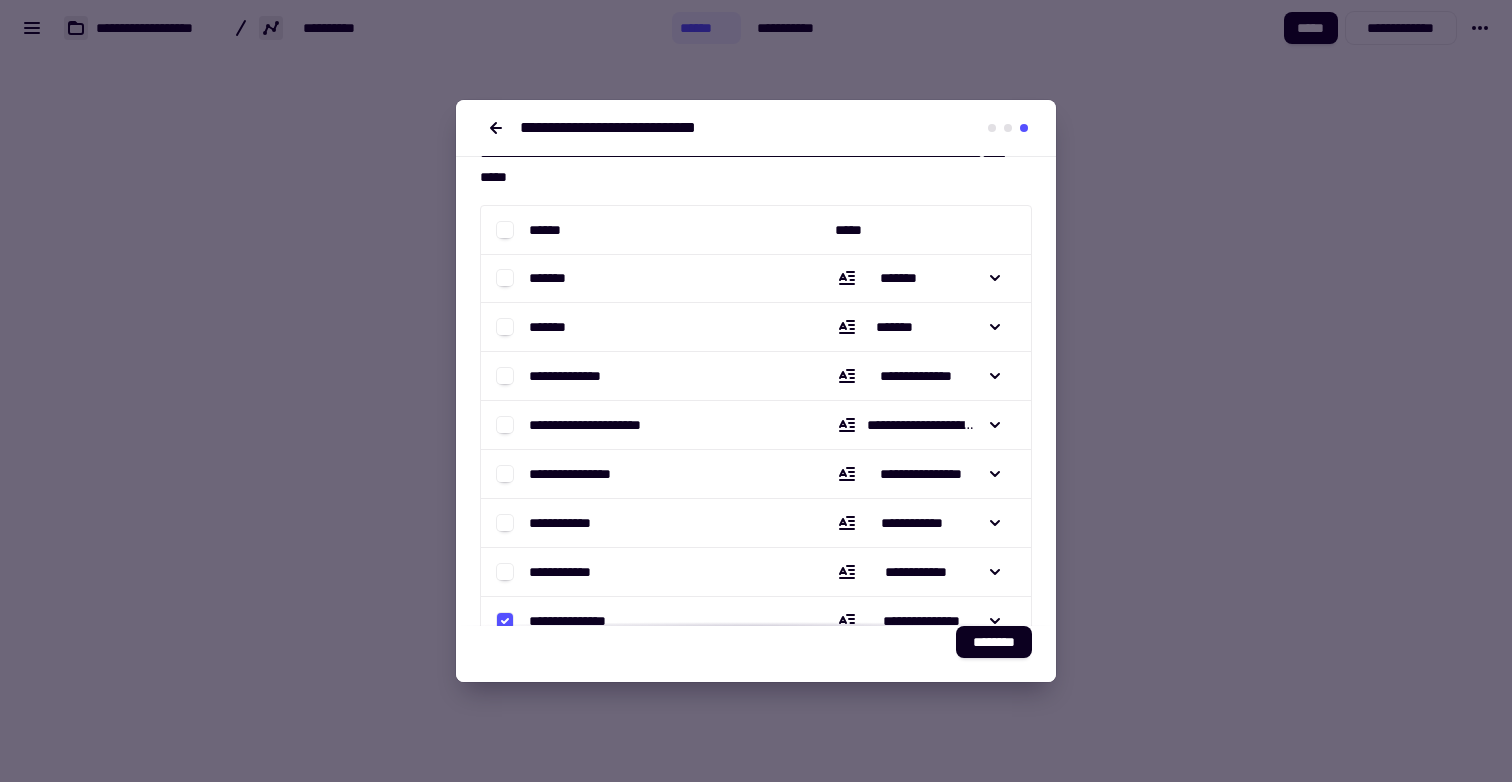 scroll, scrollTop: 0, scrollLeft: 0, axis: both 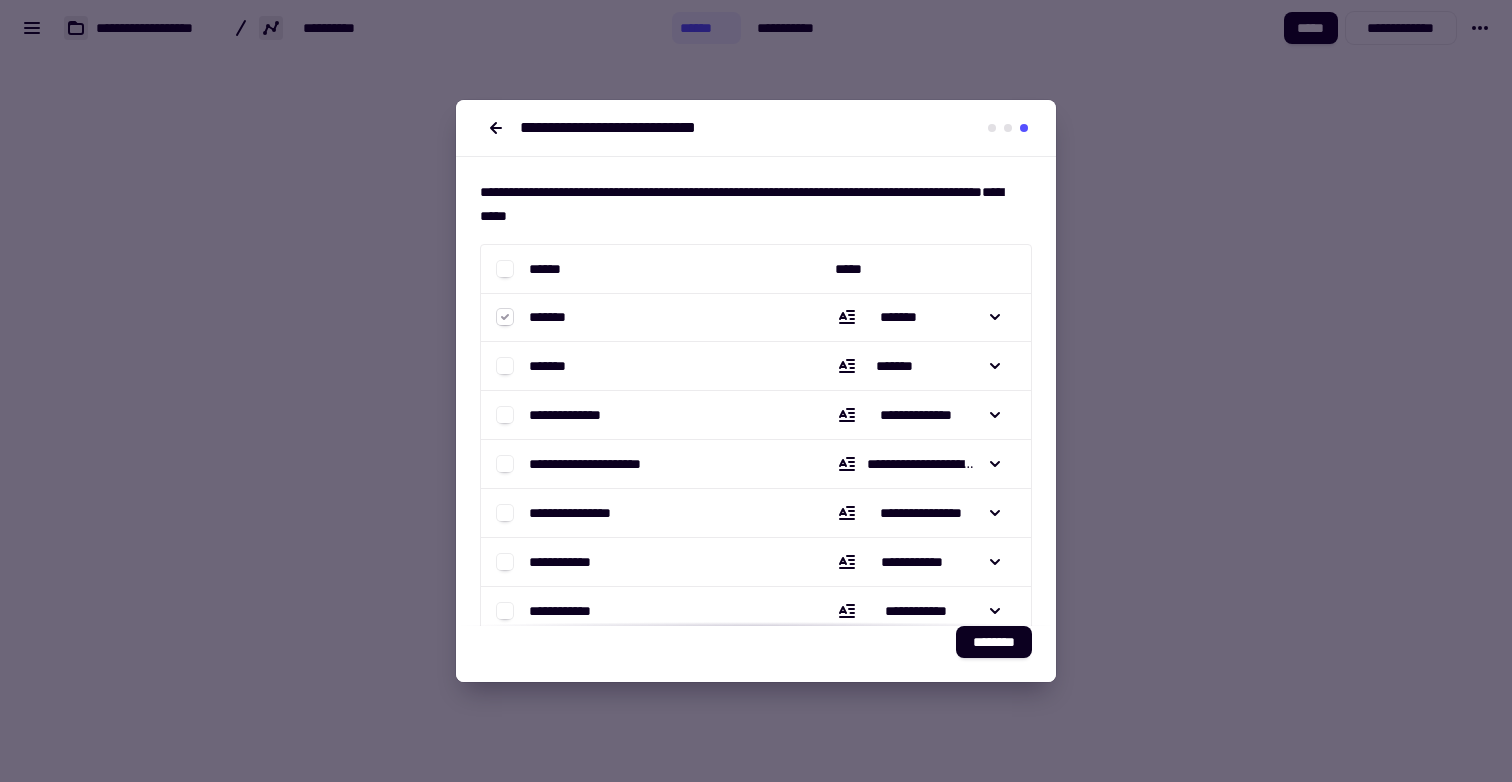 click 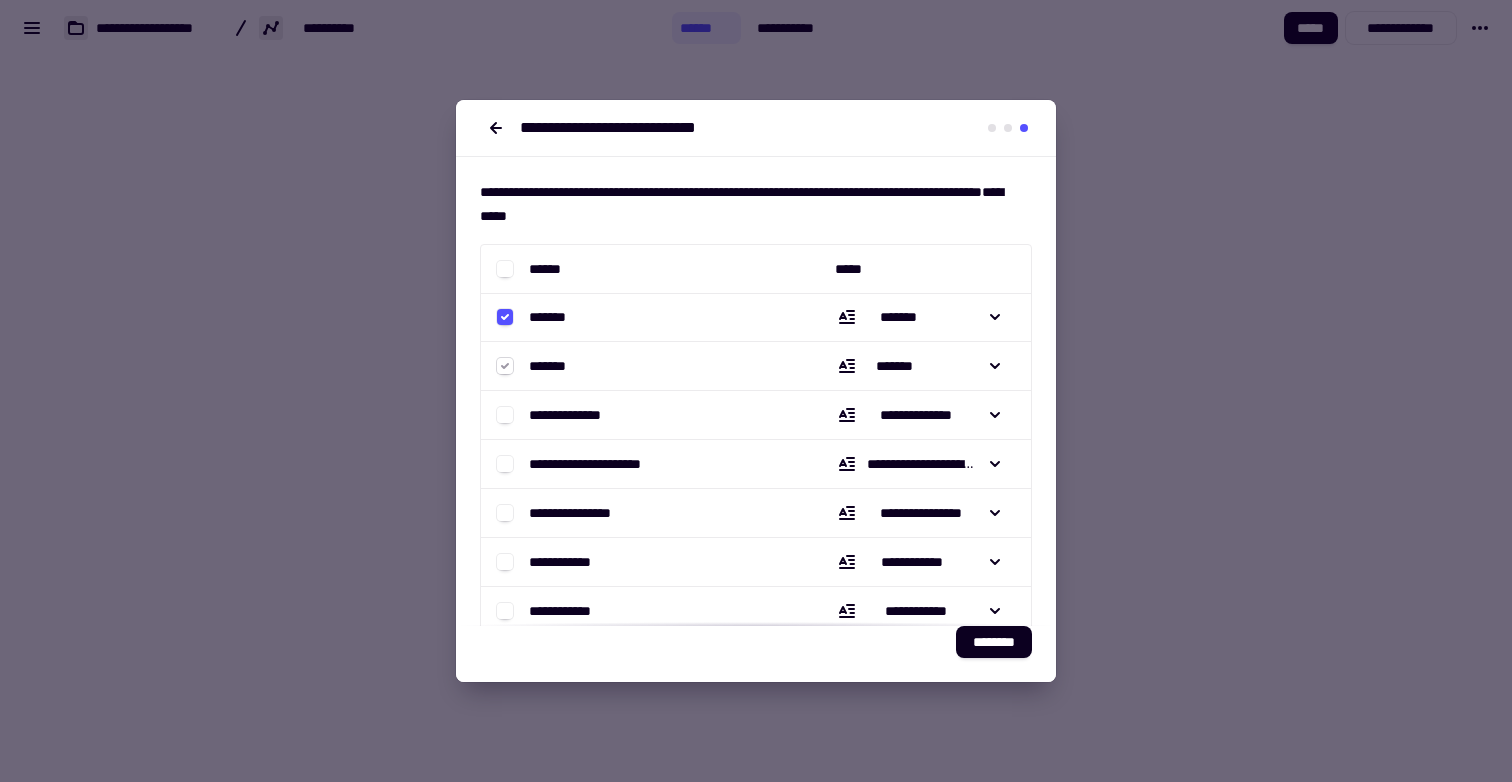 click 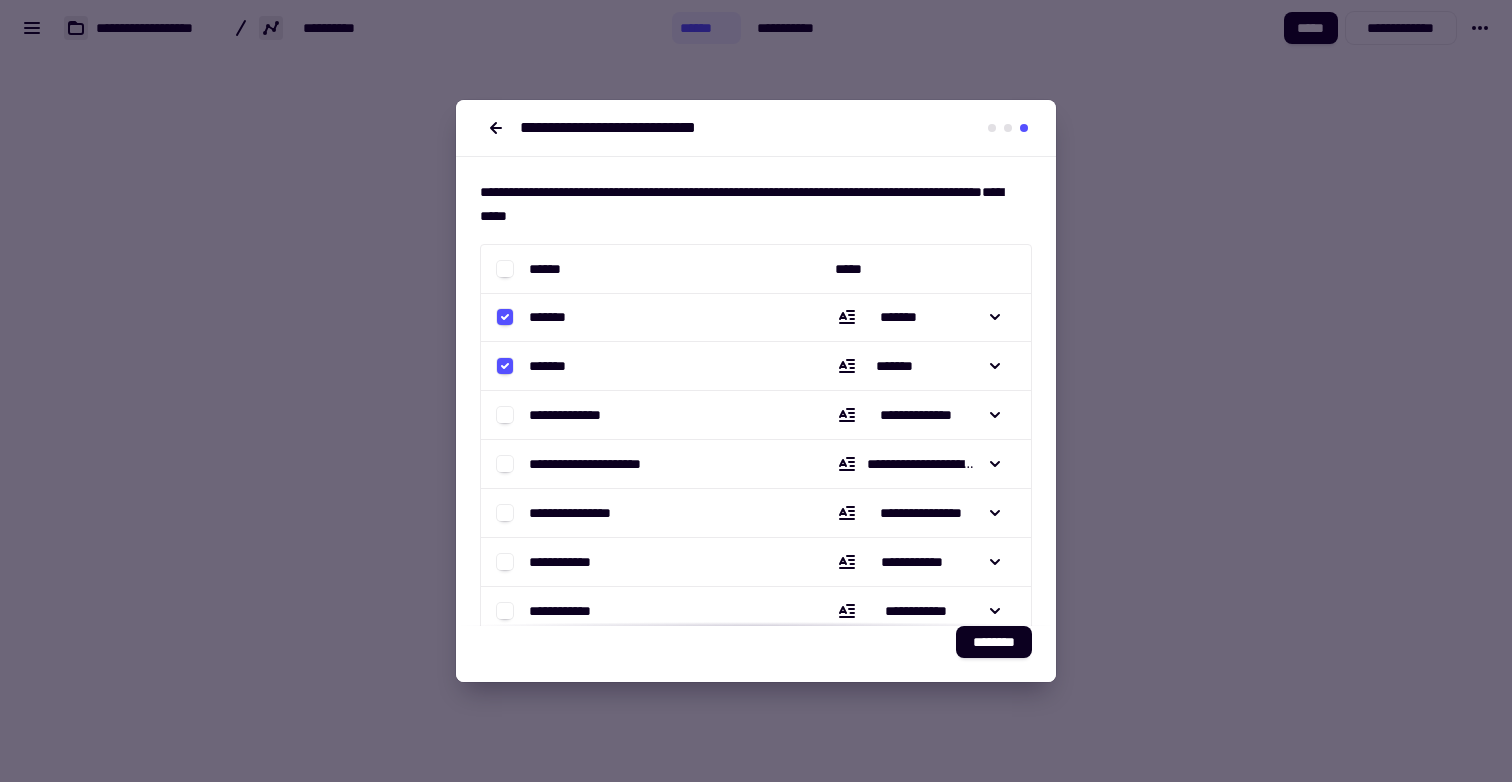 click 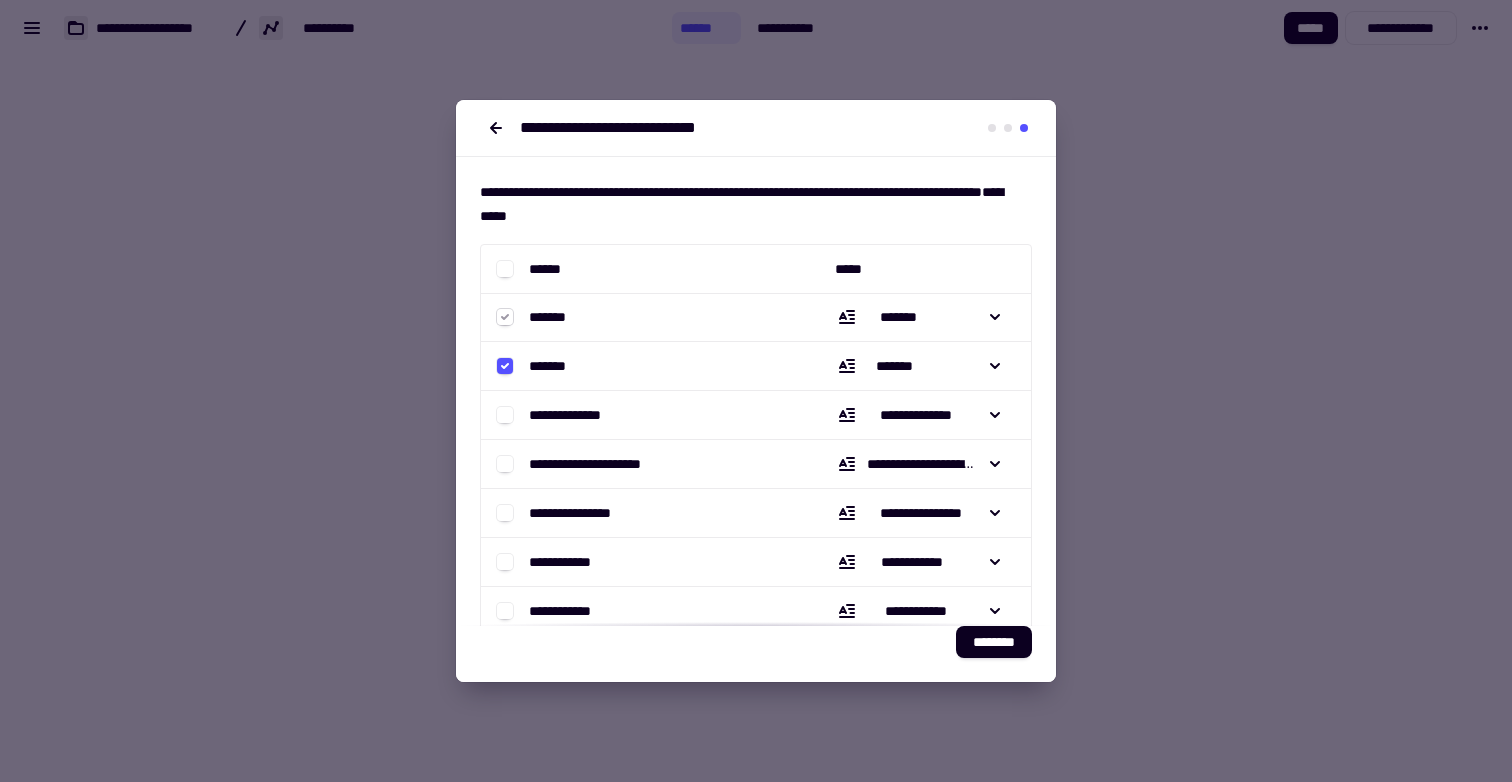 click 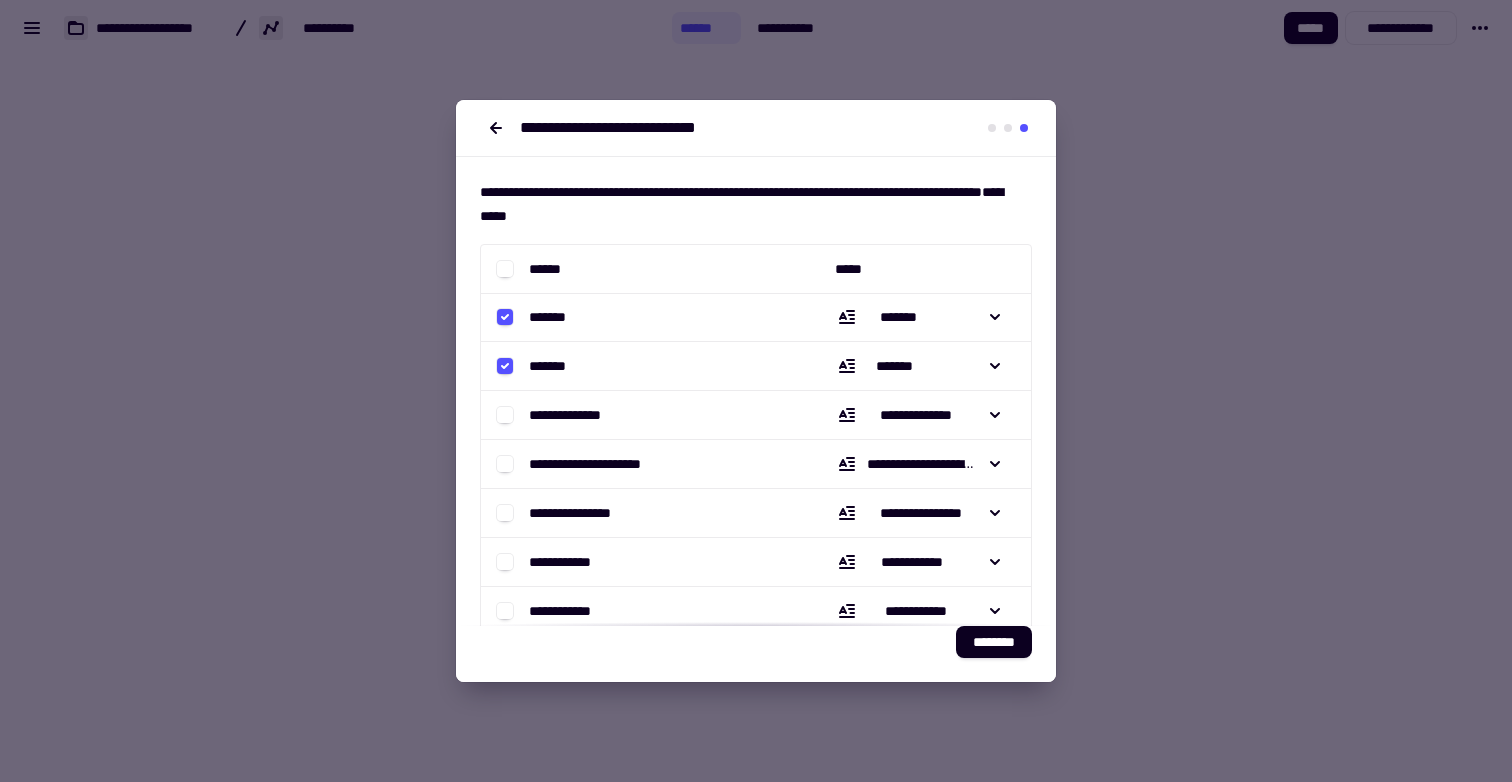 click 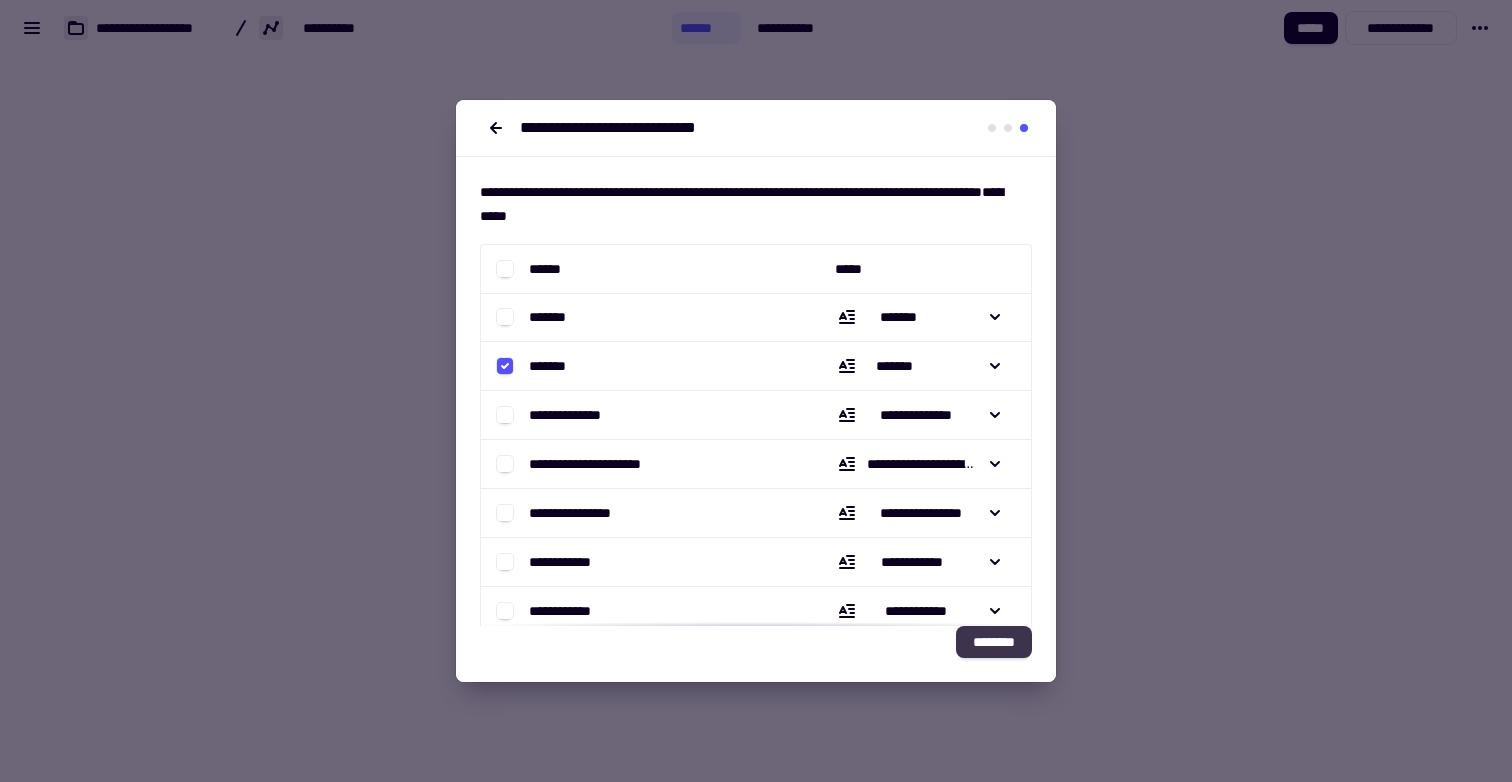 click on "********" 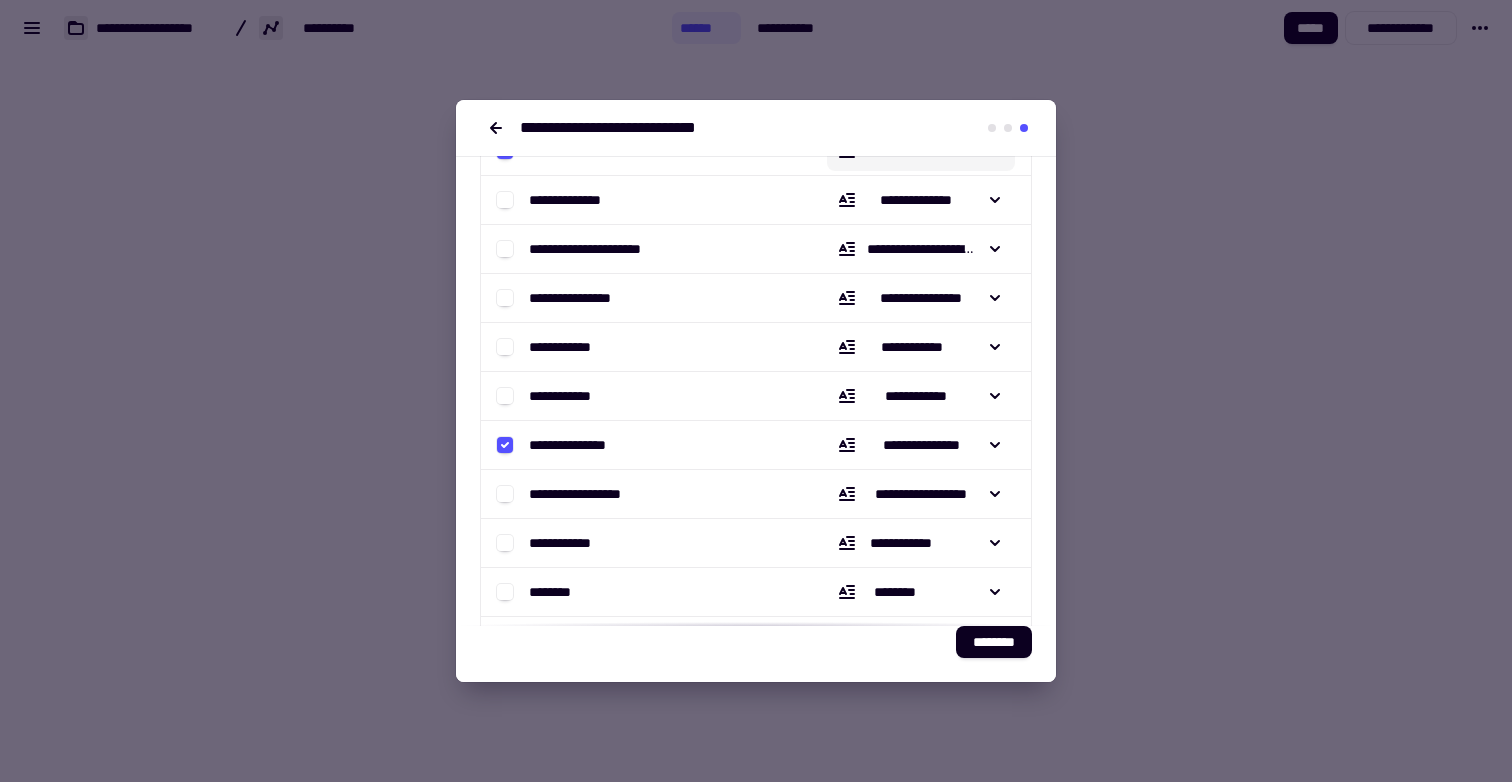 scroll, scrollTop: 573, scrollLeft: 0, axis: vertical 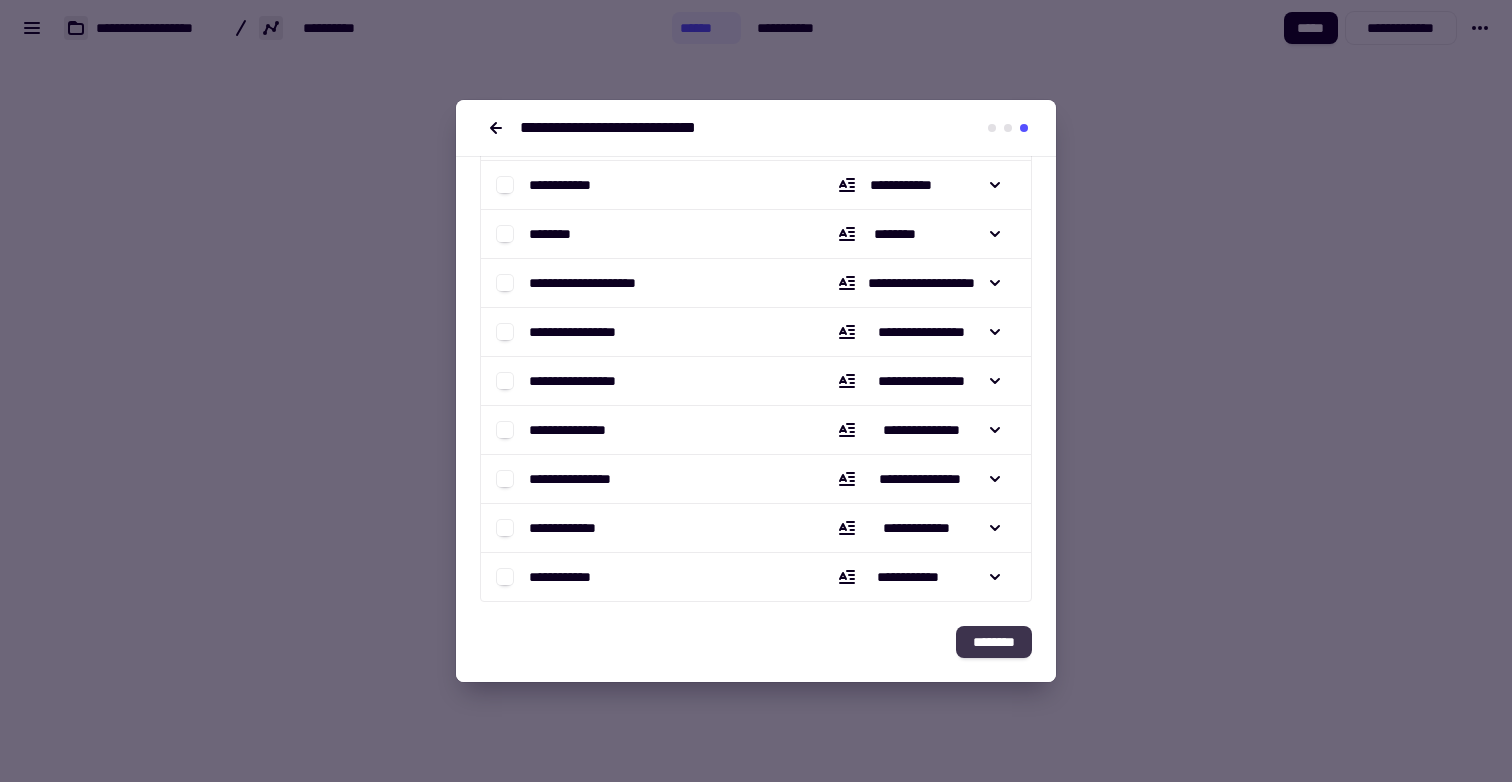 click on "********" 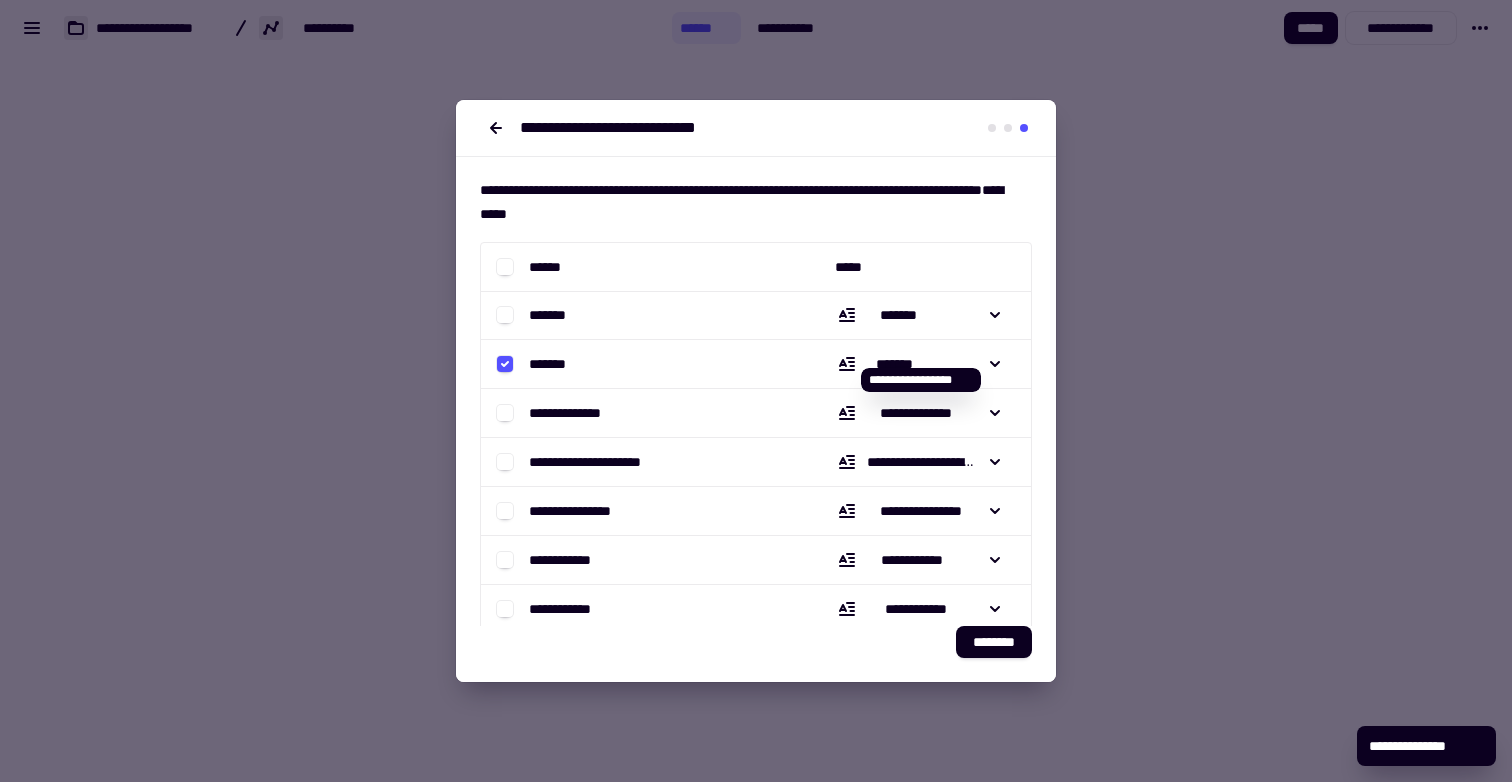 scroll, scrollTop: 0, scrollLeft: 0, axis: both 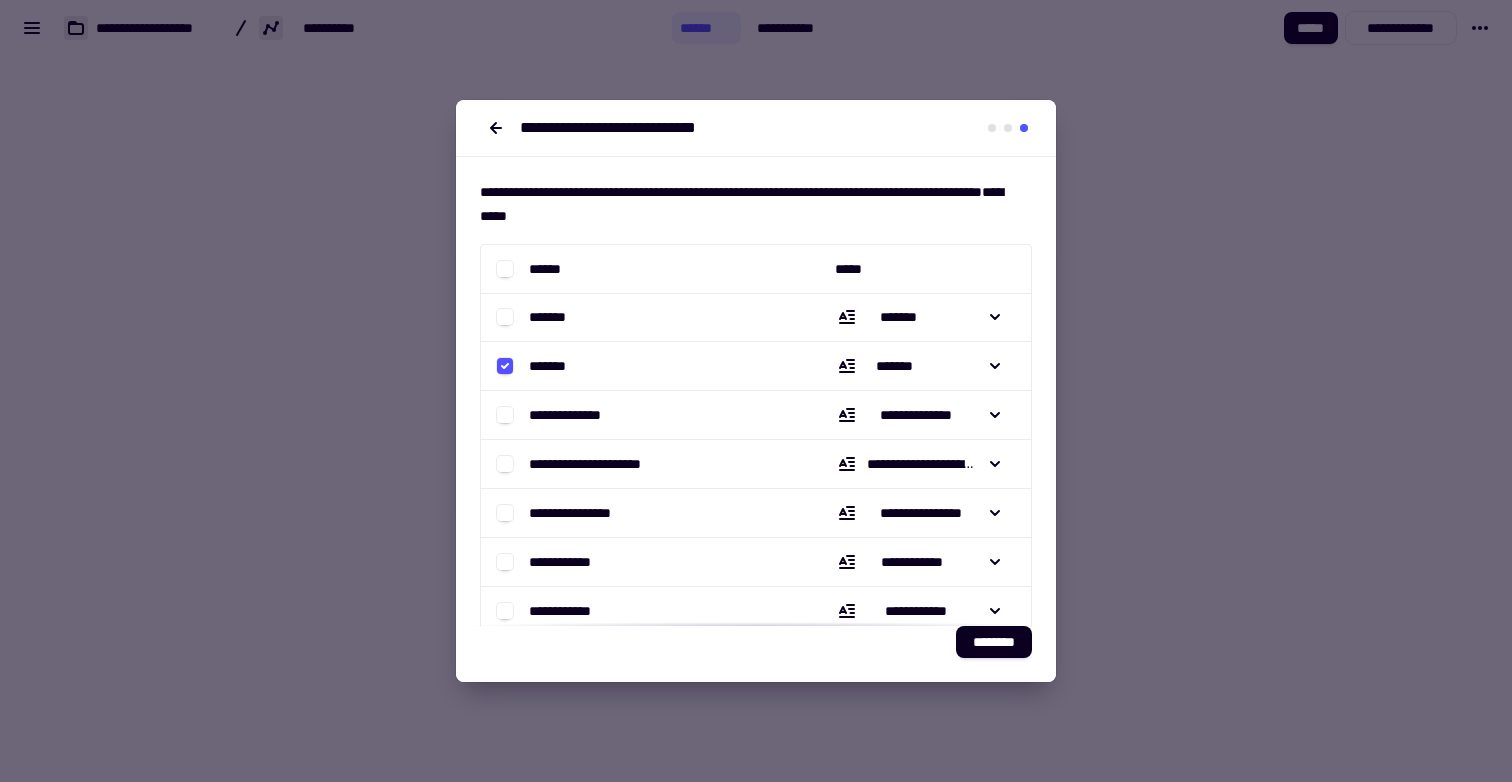 click at bounding box center [756, 391] 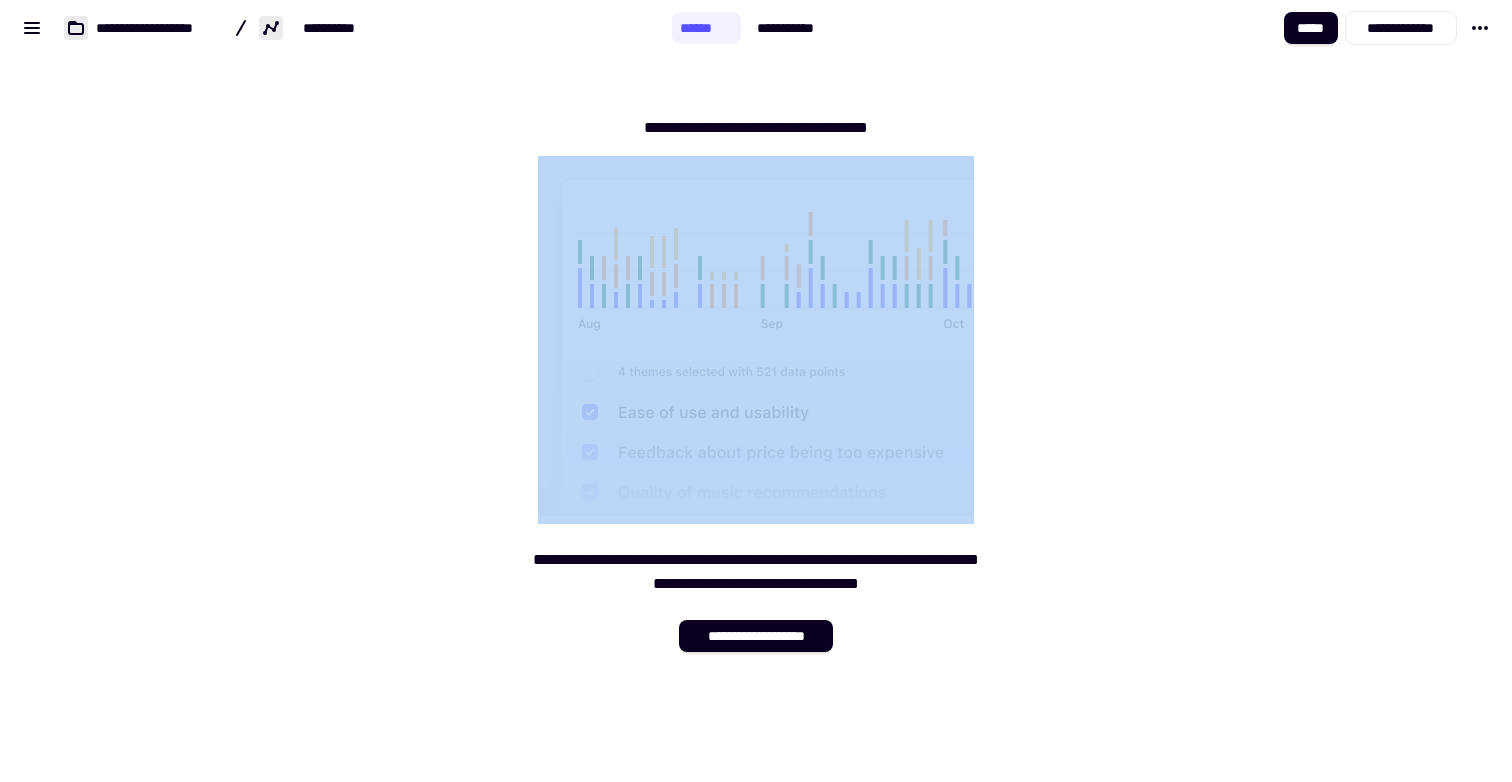 click on "**********" at bounding box center (756, 376) 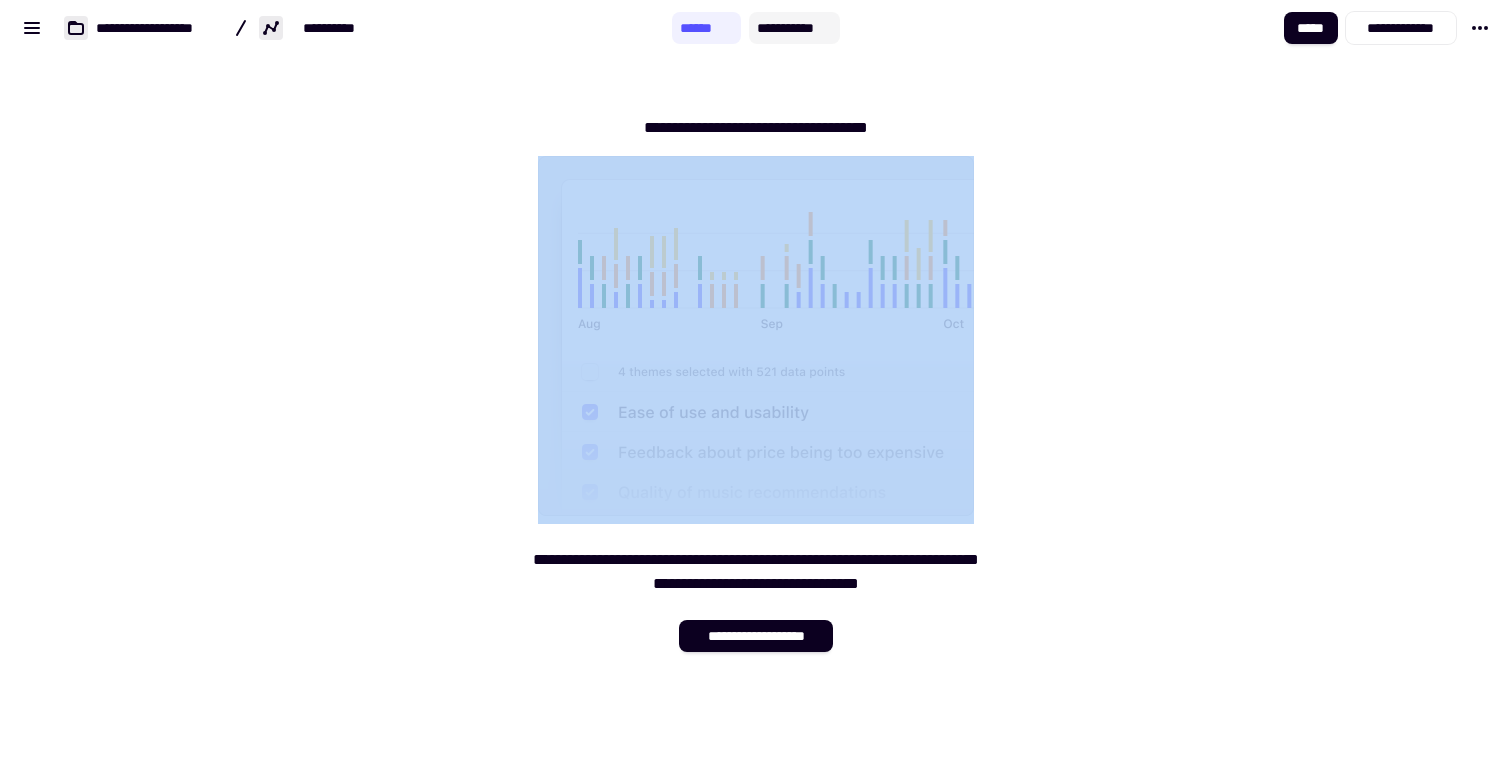 click on "**********" 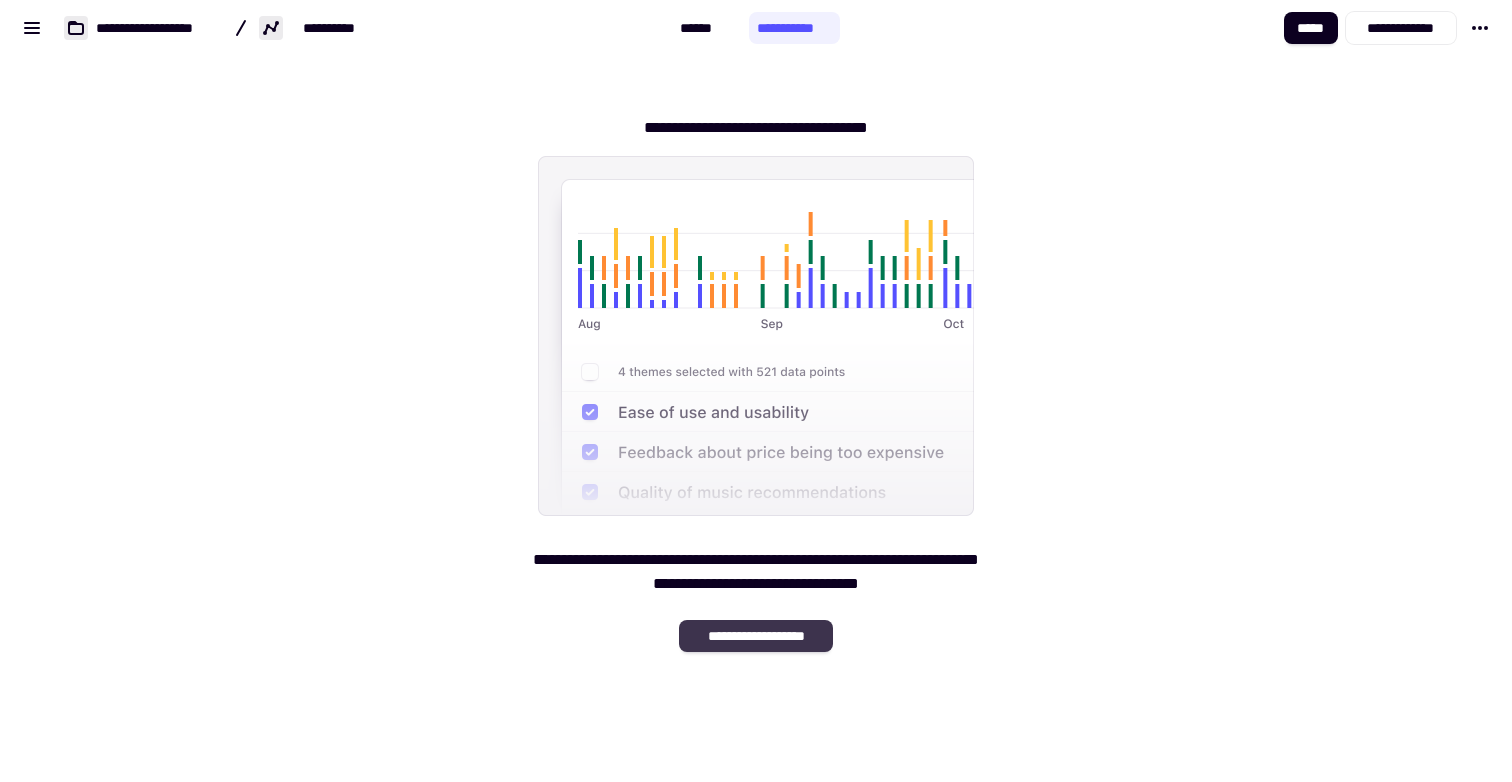click on "**********" 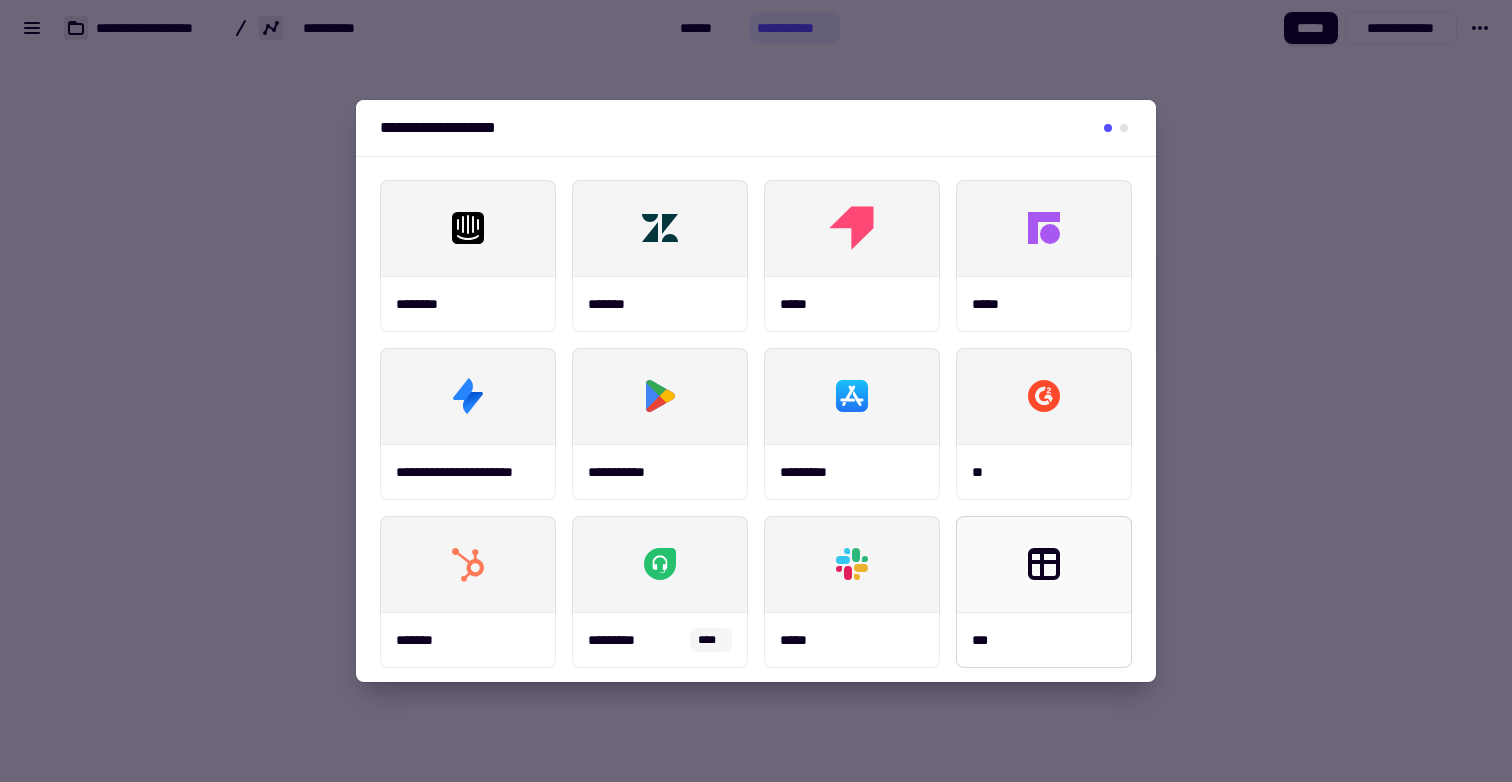 click 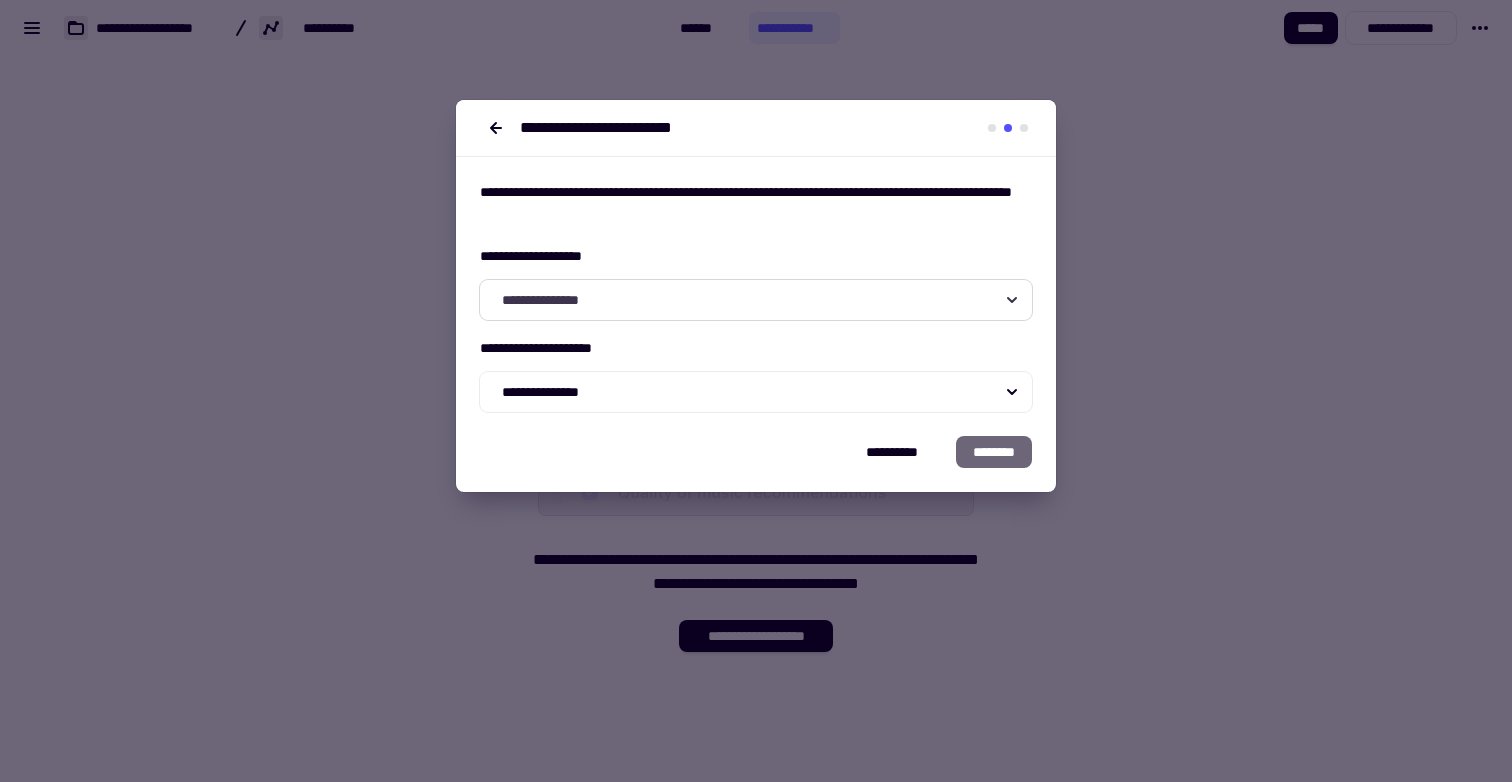 click on "**********" 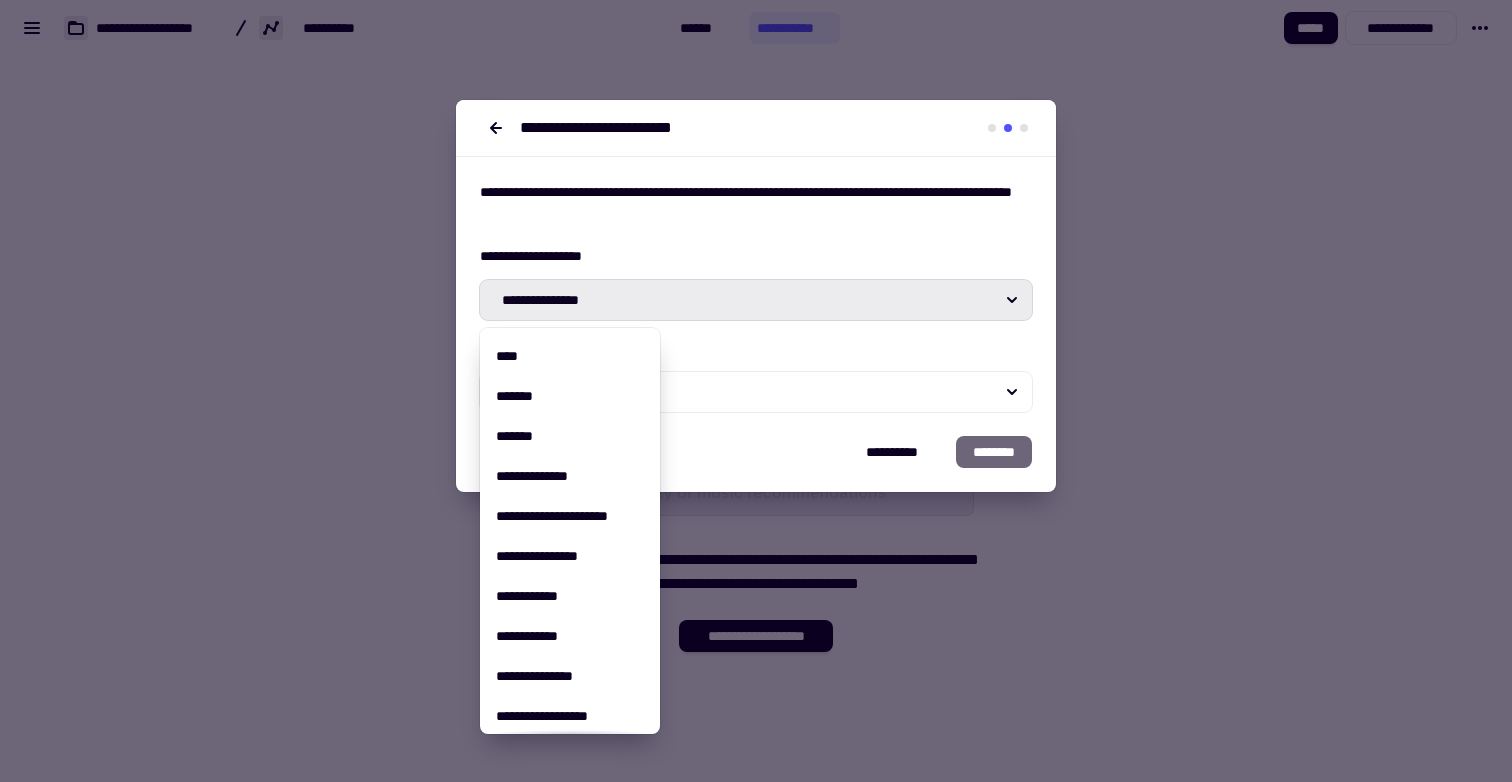 click on "****" at bounding box center [570, 356] 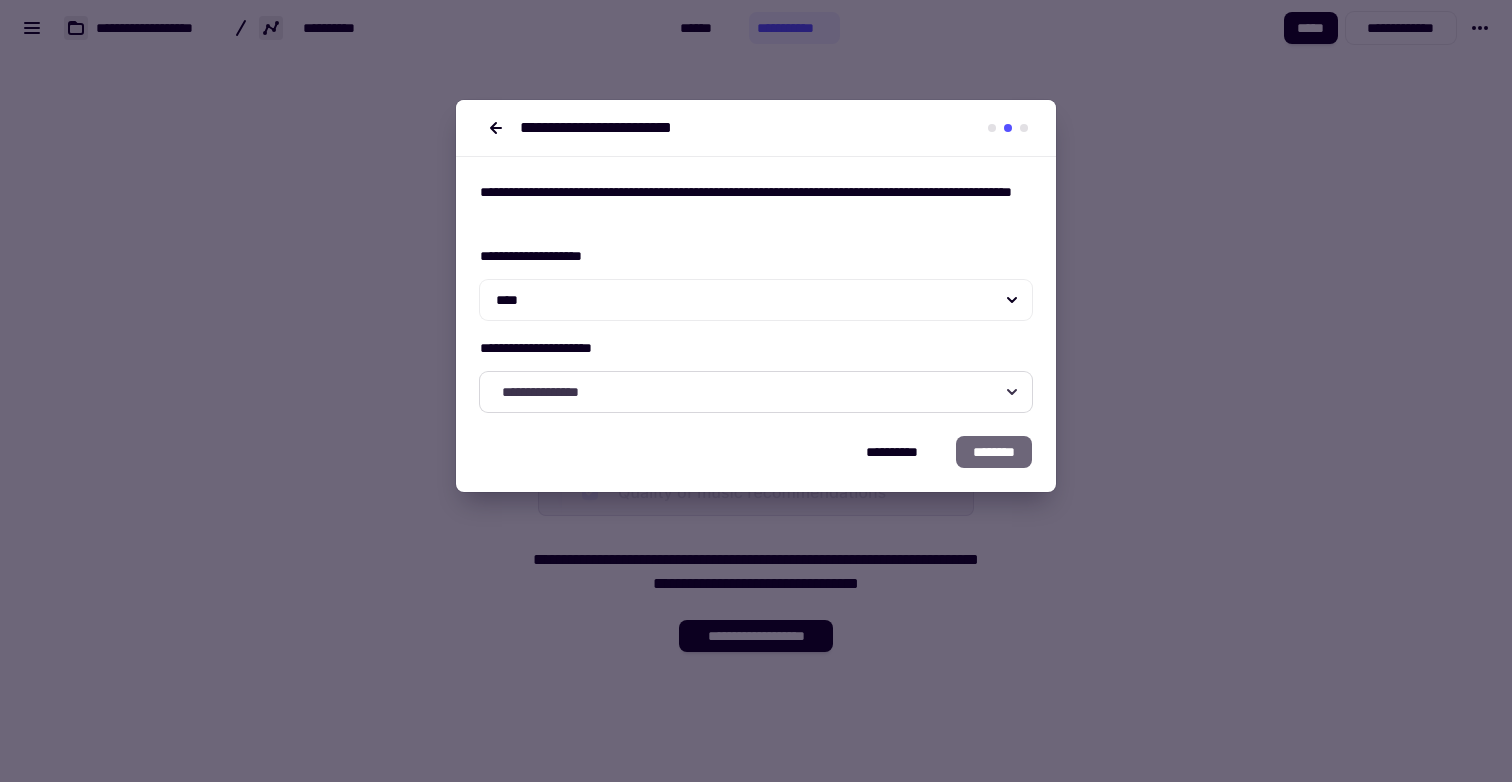 click on "**********" 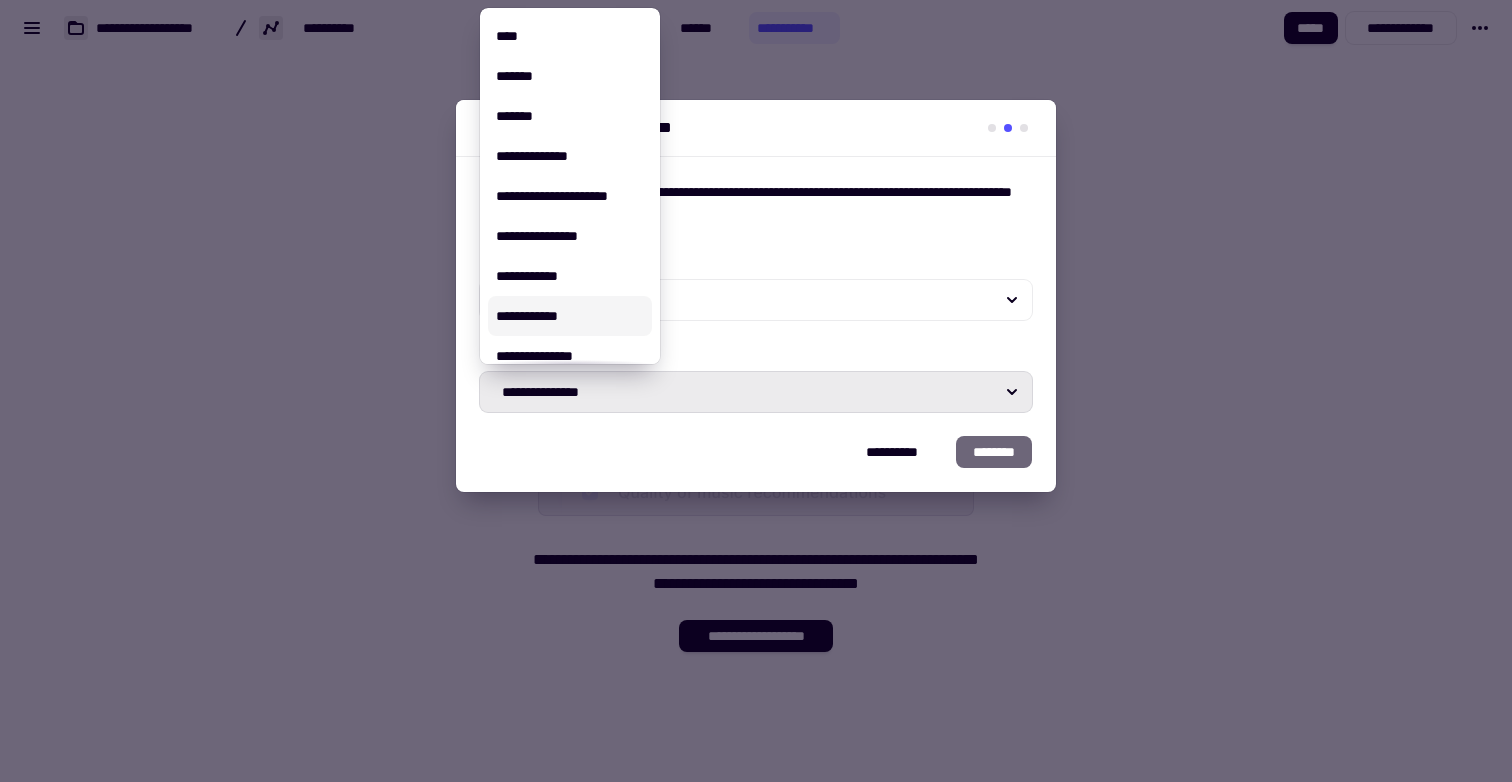 click on "**********" at bounding box center [570, 316] 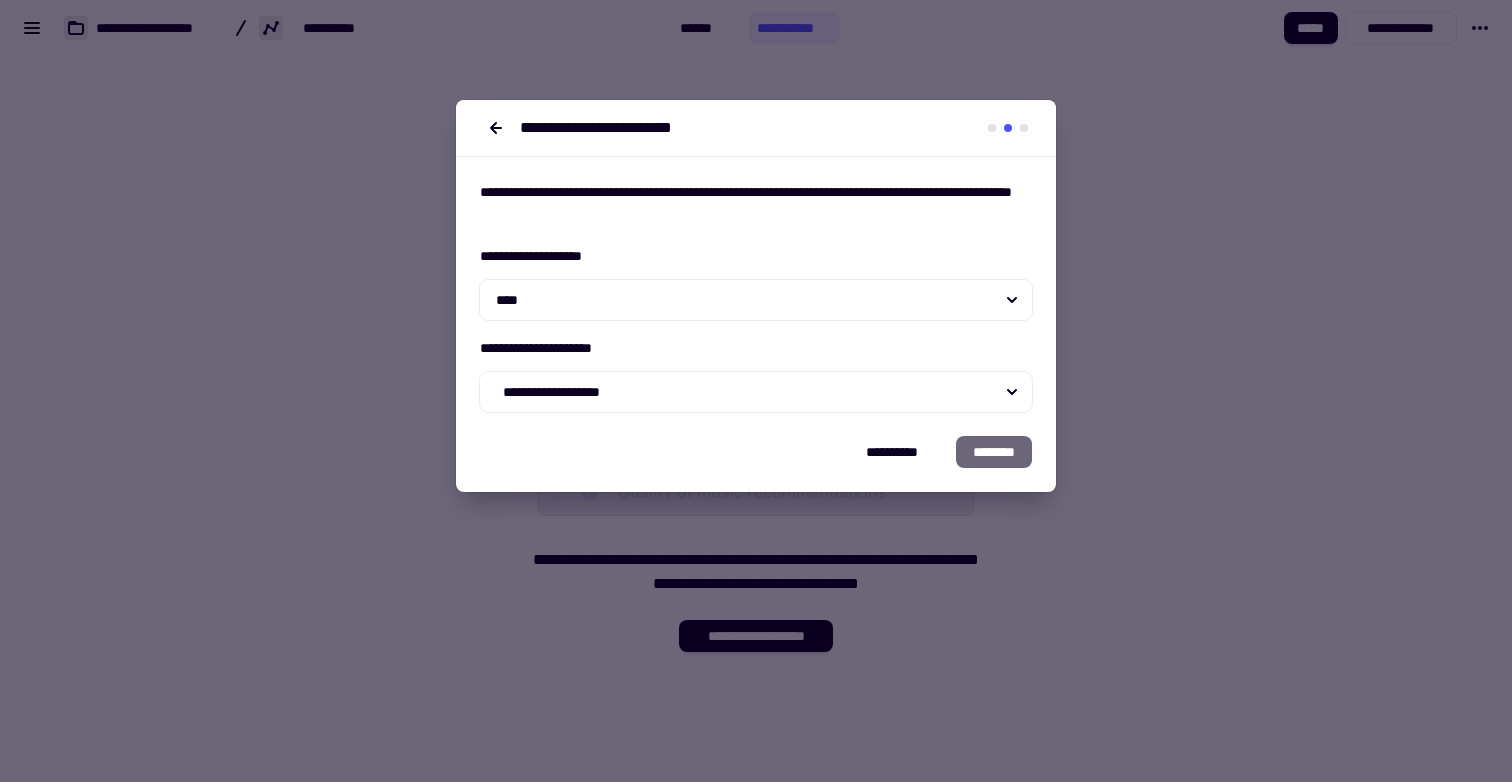 click on "**********" at bounding box center (756, 374) 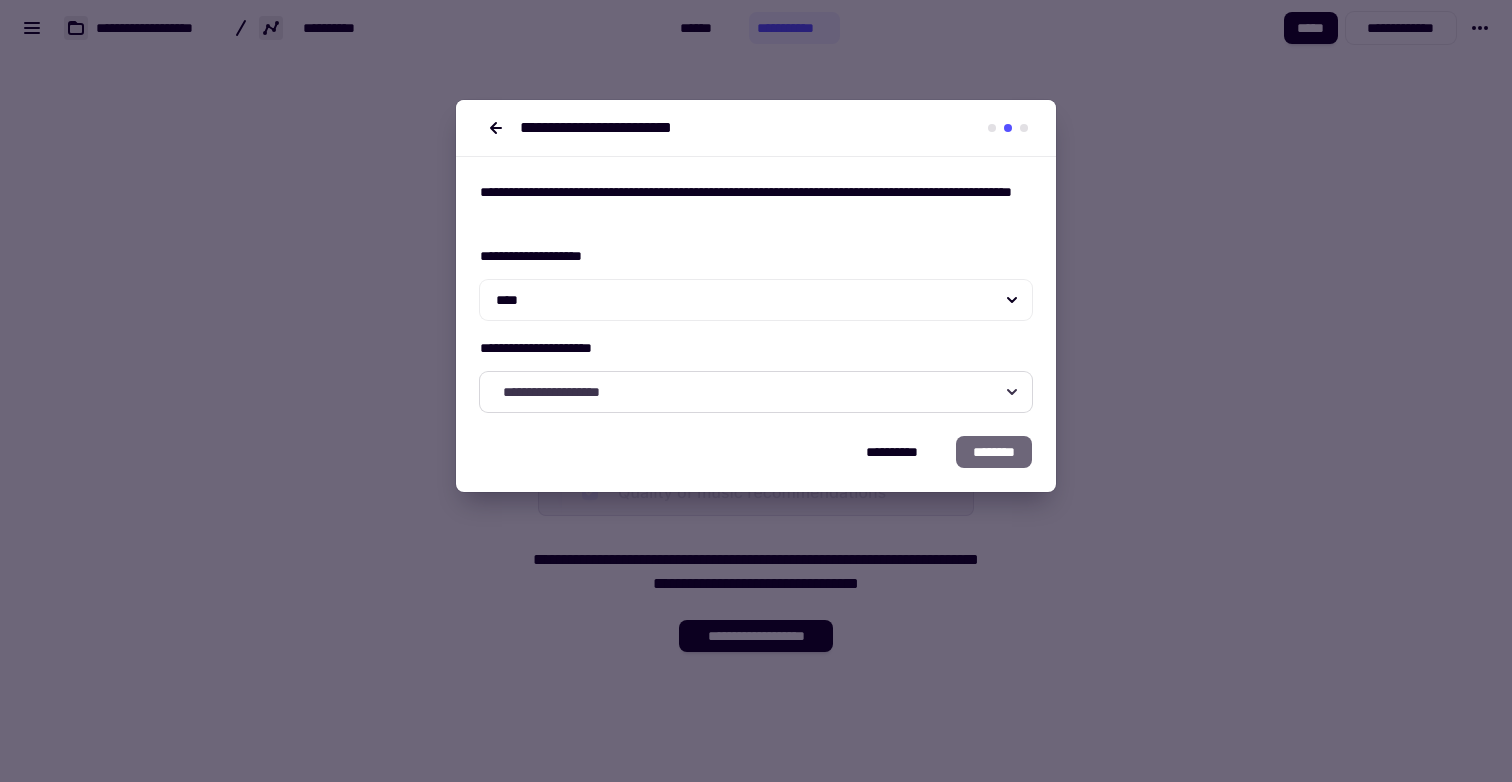click on "**********" 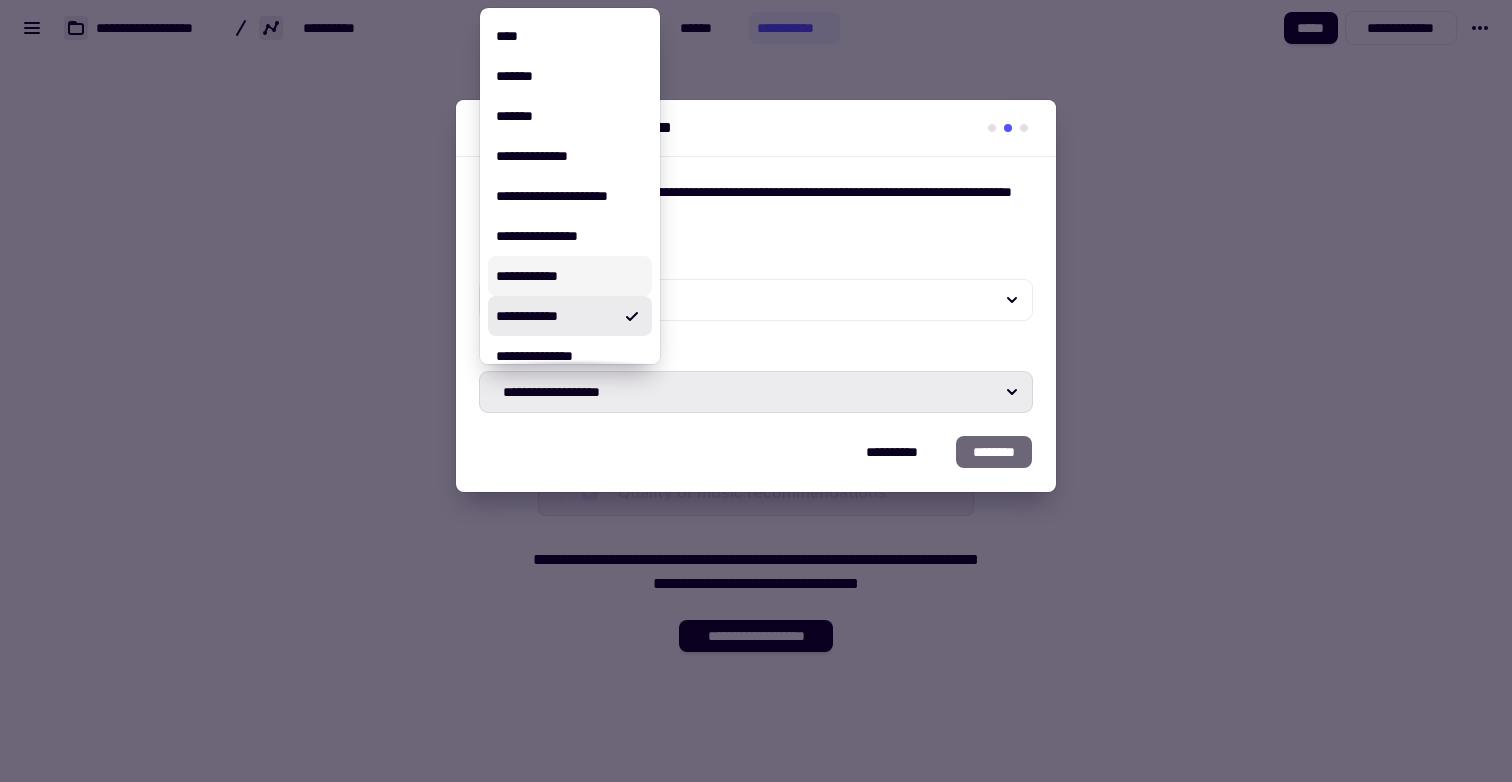 scroll, scrollTop: 460, scrollLeft: 0, axis: vertical 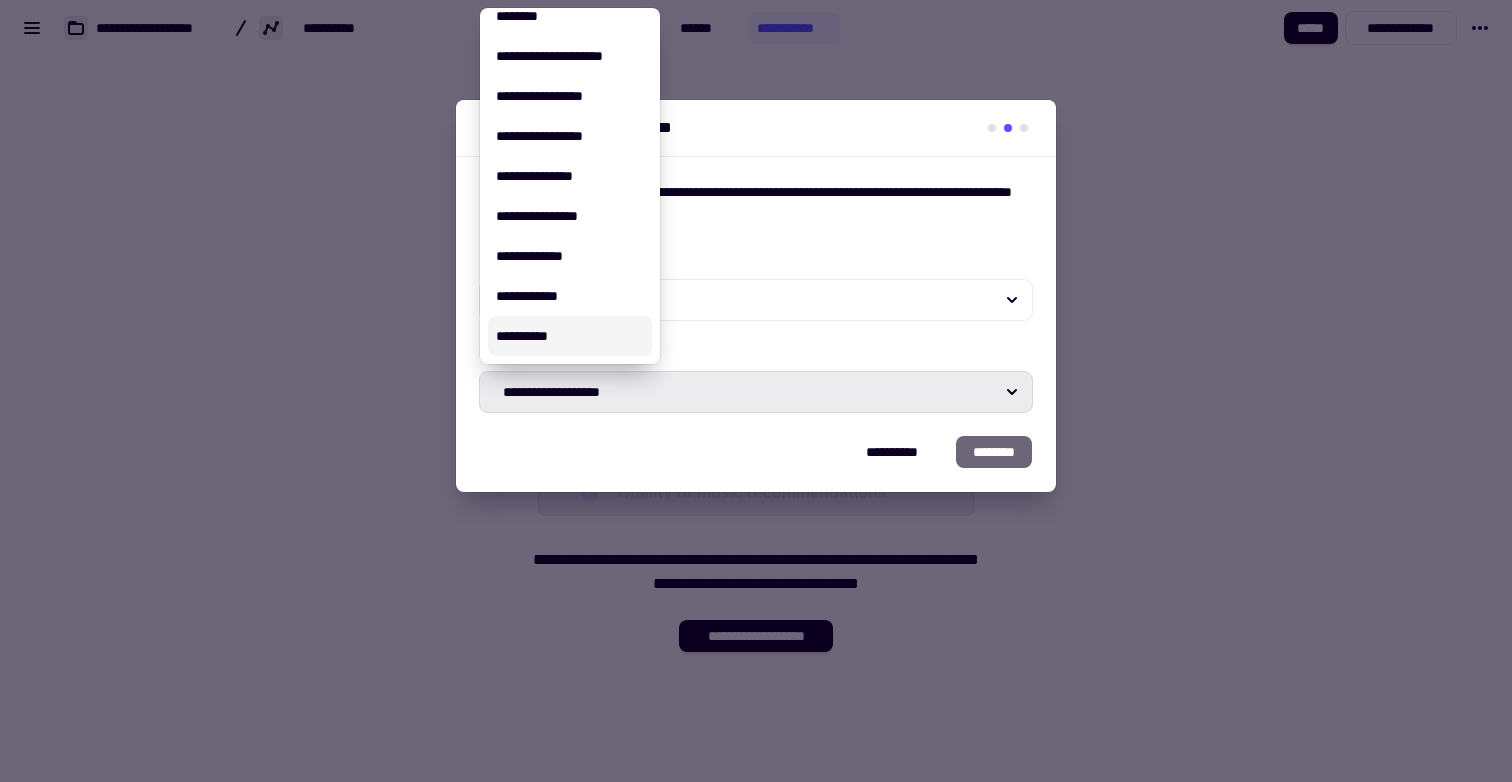 click on "**********" at bounding box center (570, 336) 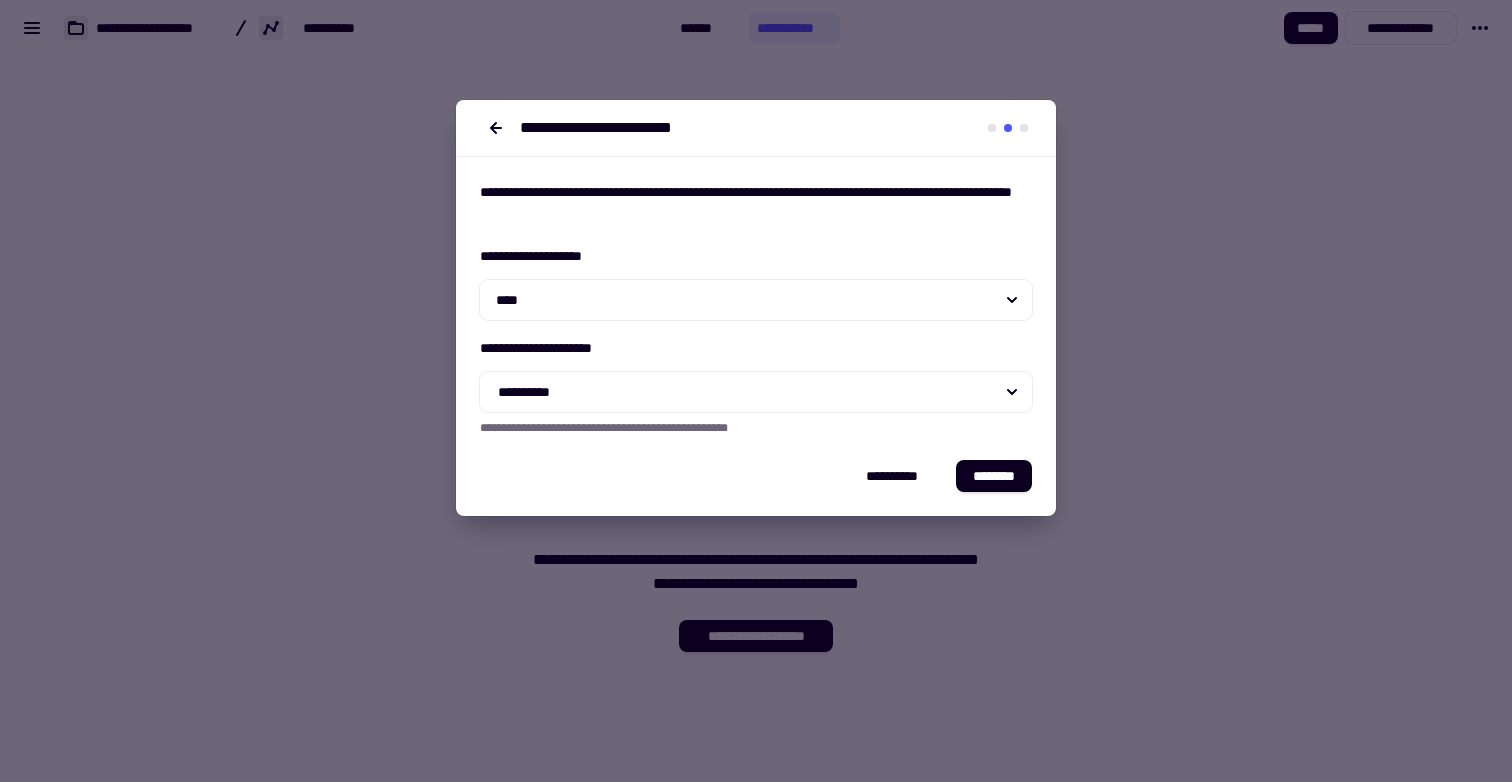 click on "**********" at bounding box center (756, 488) 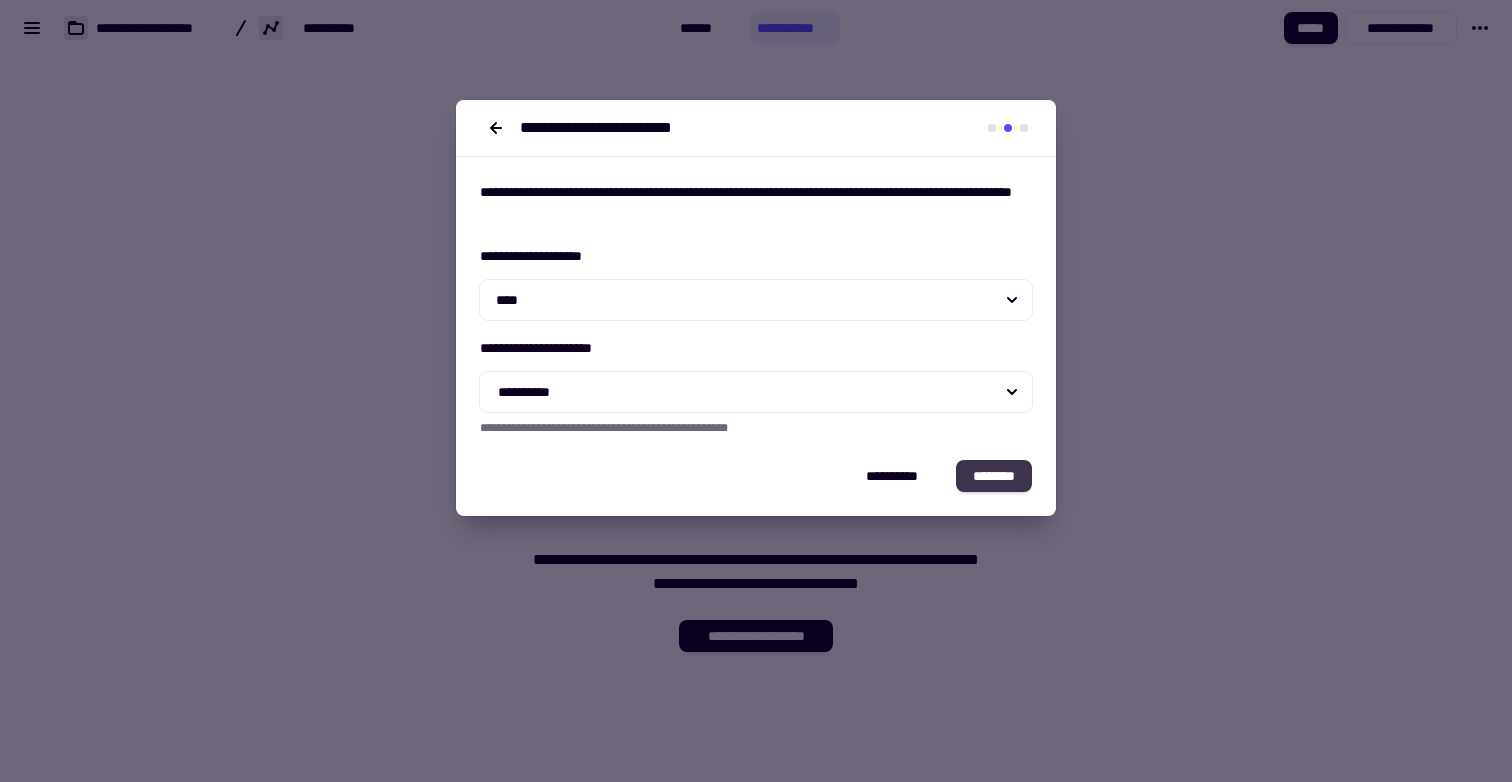 click on "********" 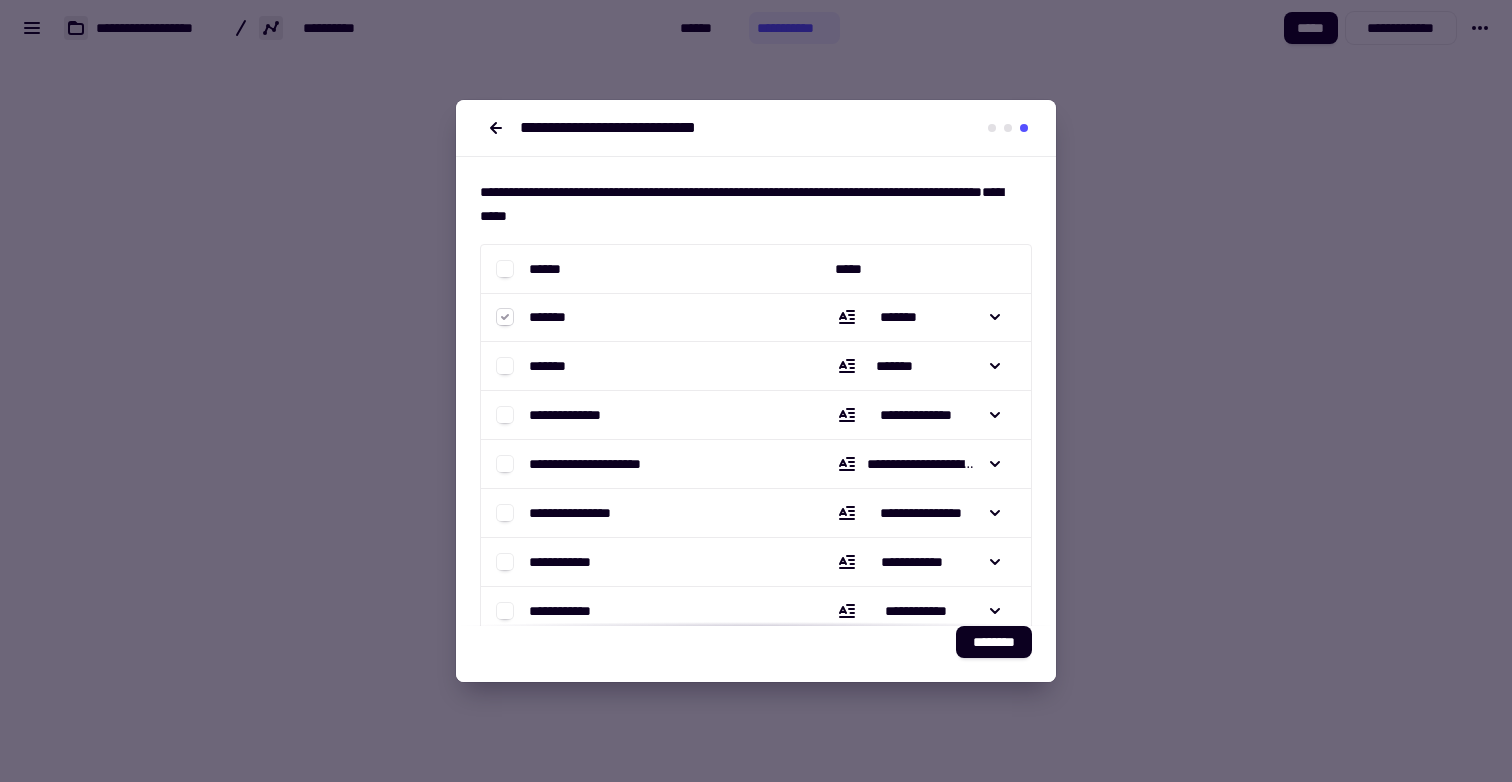 click 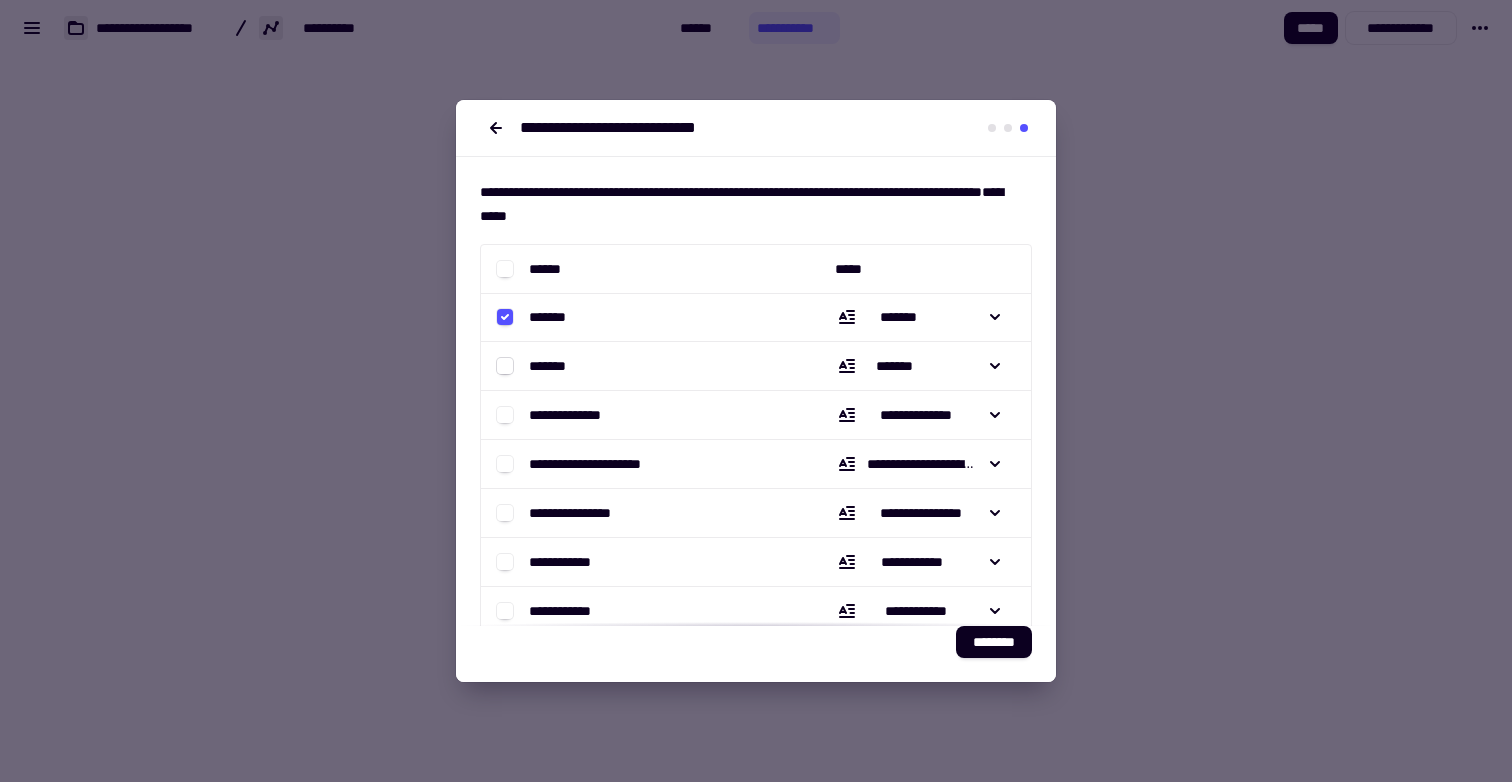 click 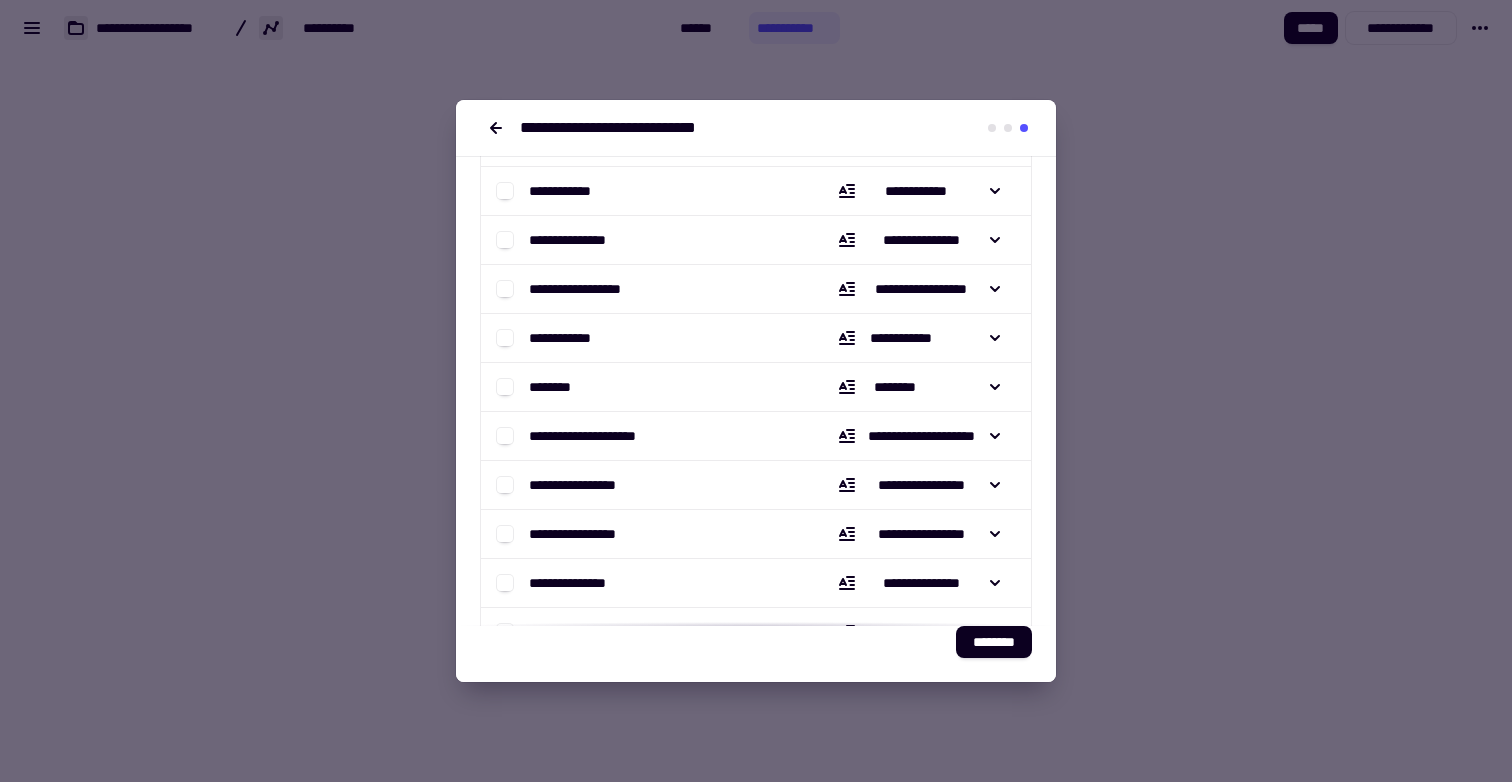 scroll, scrollTop: 395, scrollLeft: 0, axis: vertical 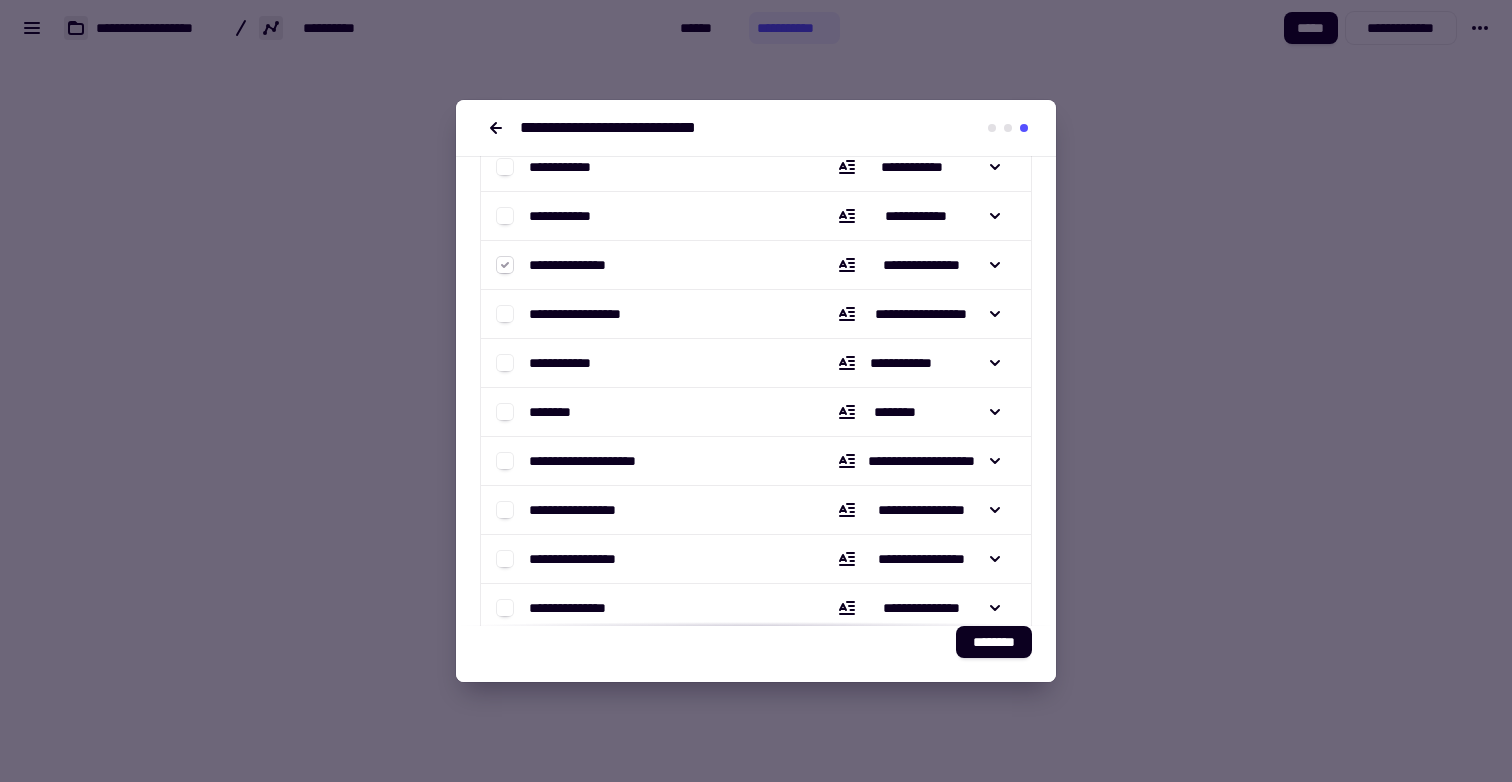 click 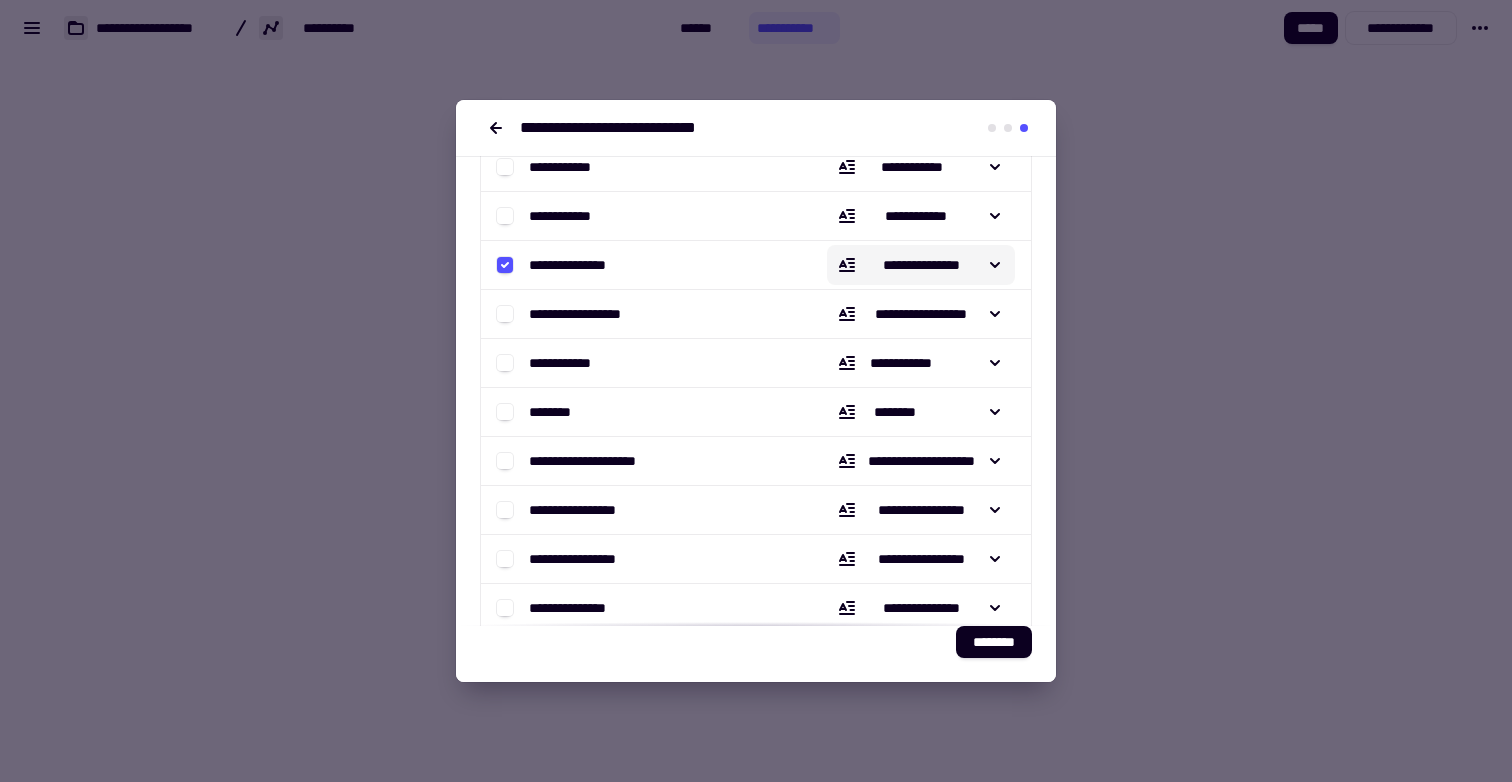 click 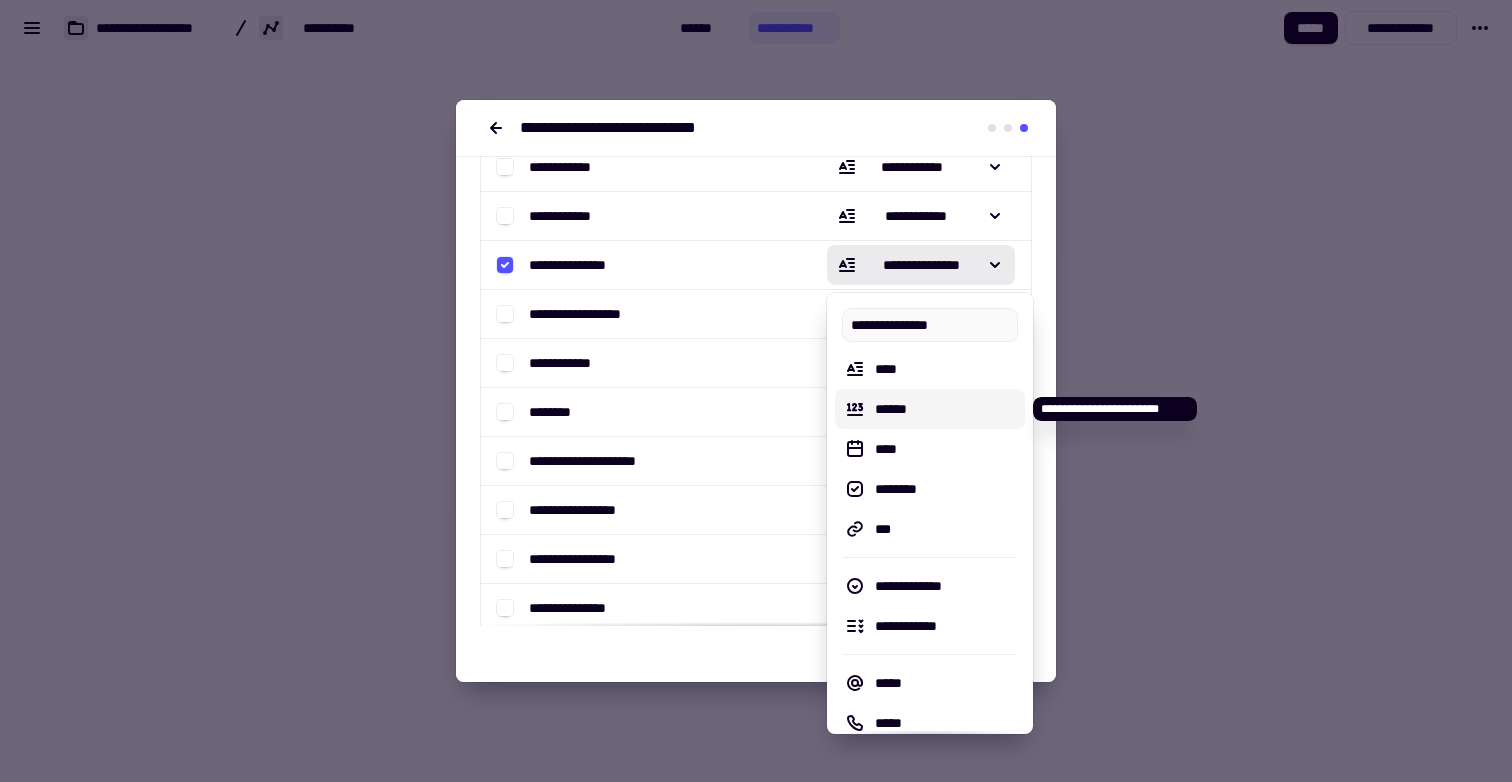 click on "******" at bounding box center (946, 409) 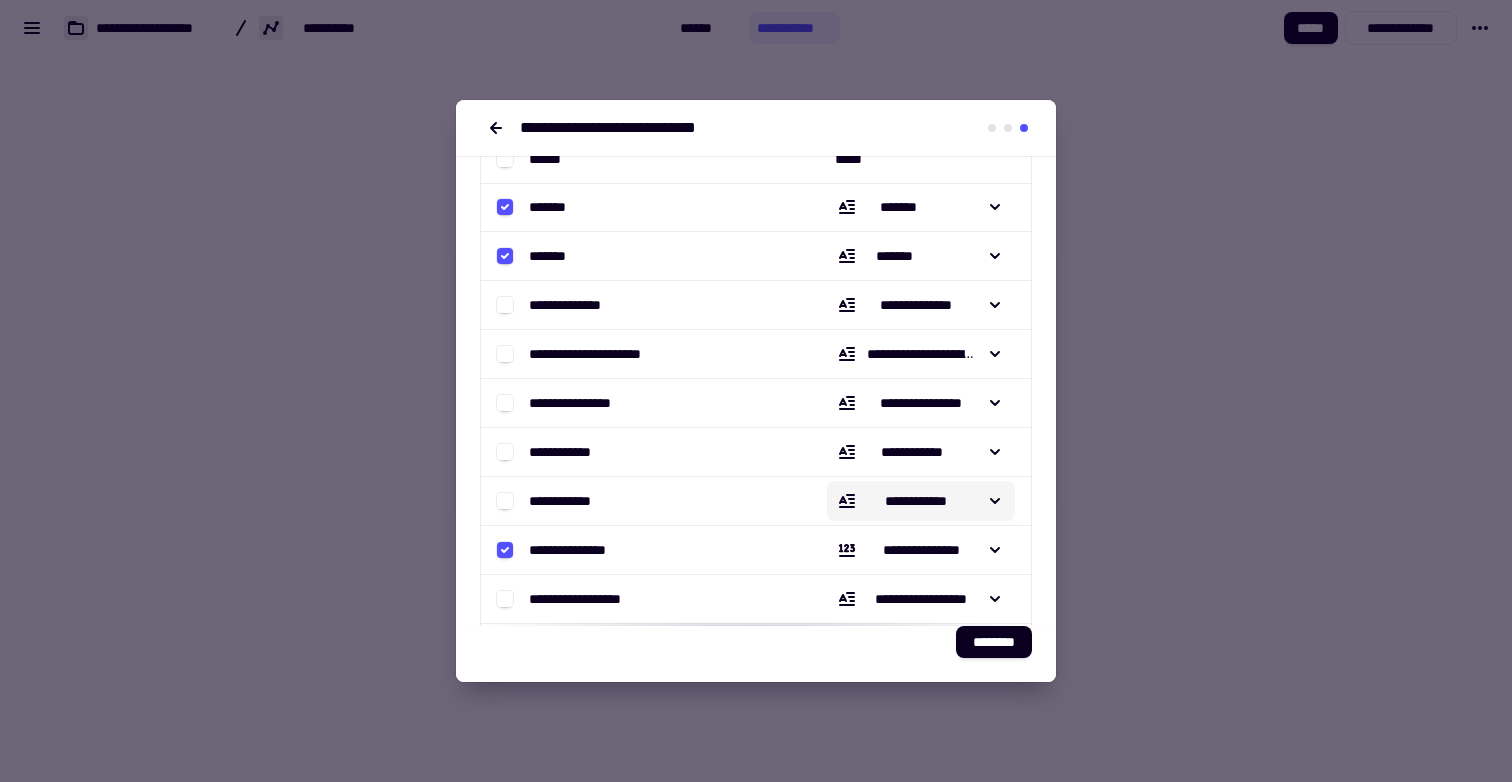 scroll, scrollTop: 98, scrollLeft: 0, axis: vertical 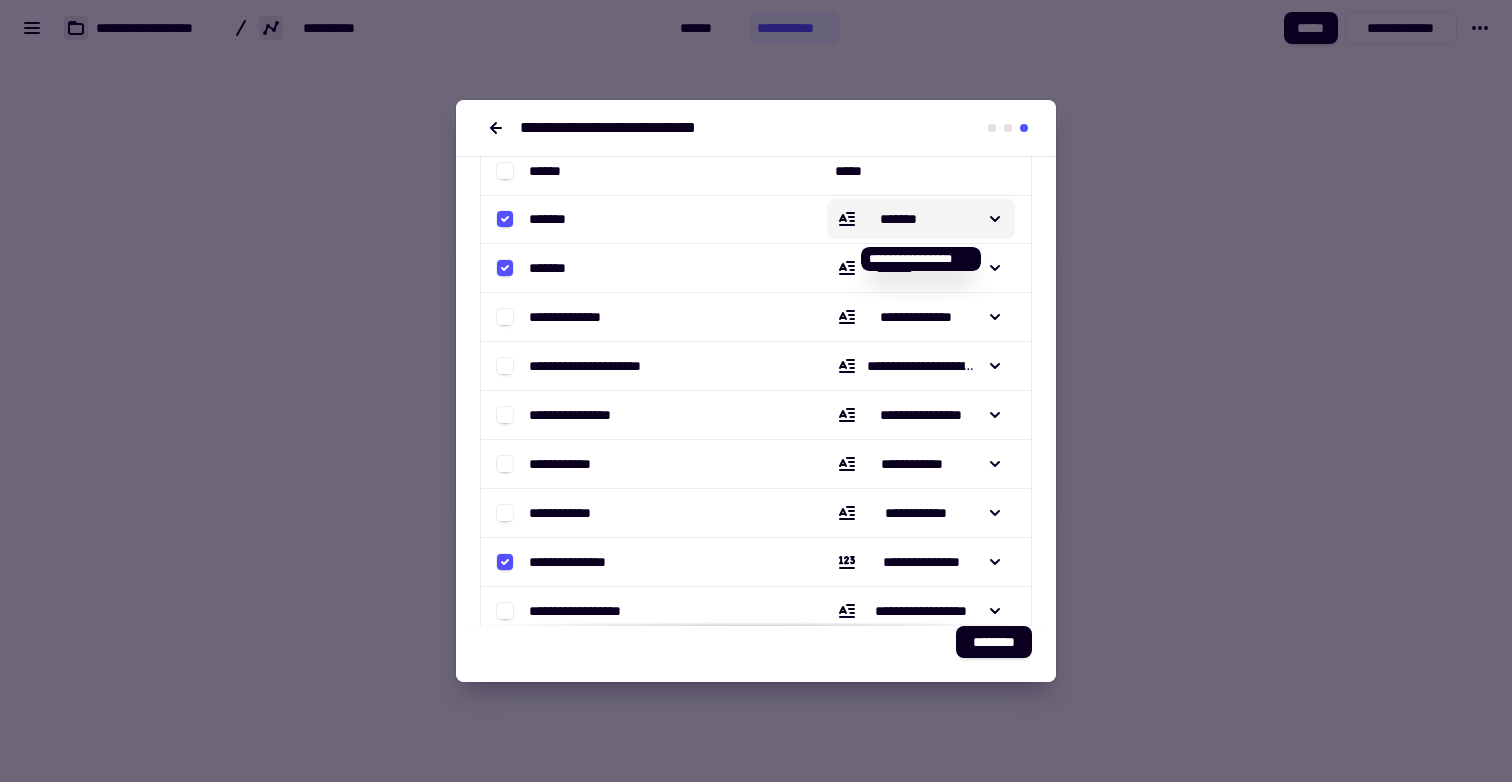 click on "*******" 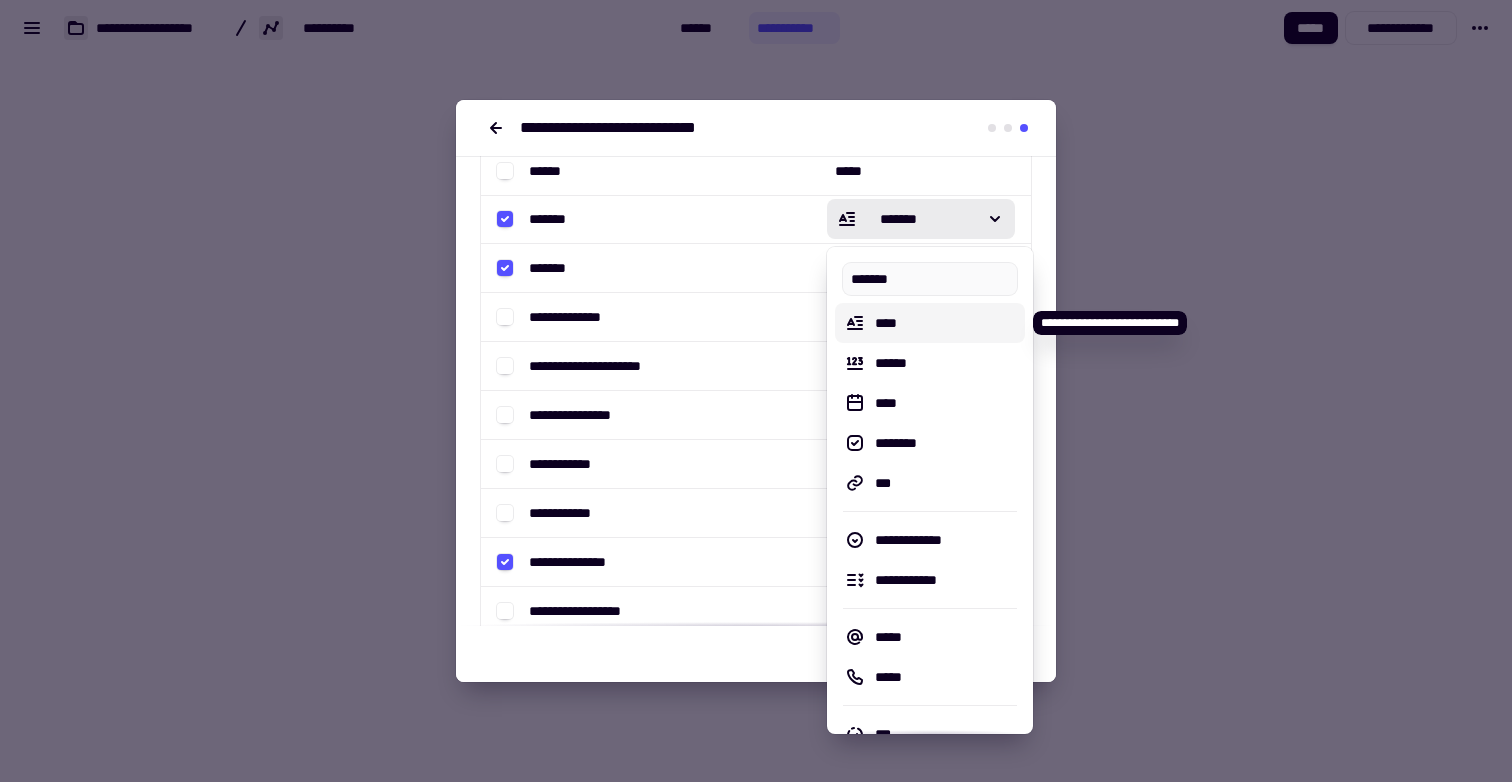 click on "****" at bounding box center [946, 323] 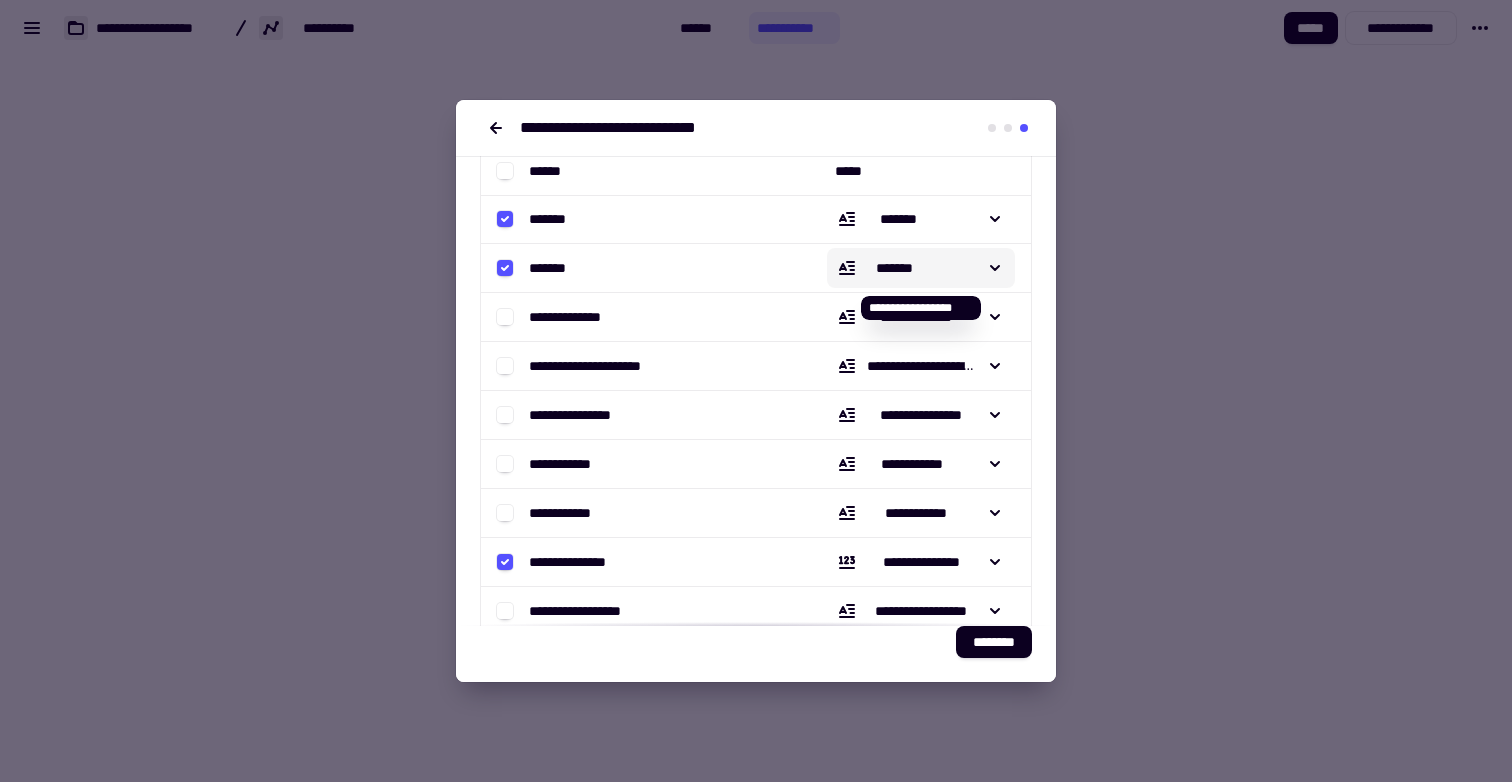 click on "*******" 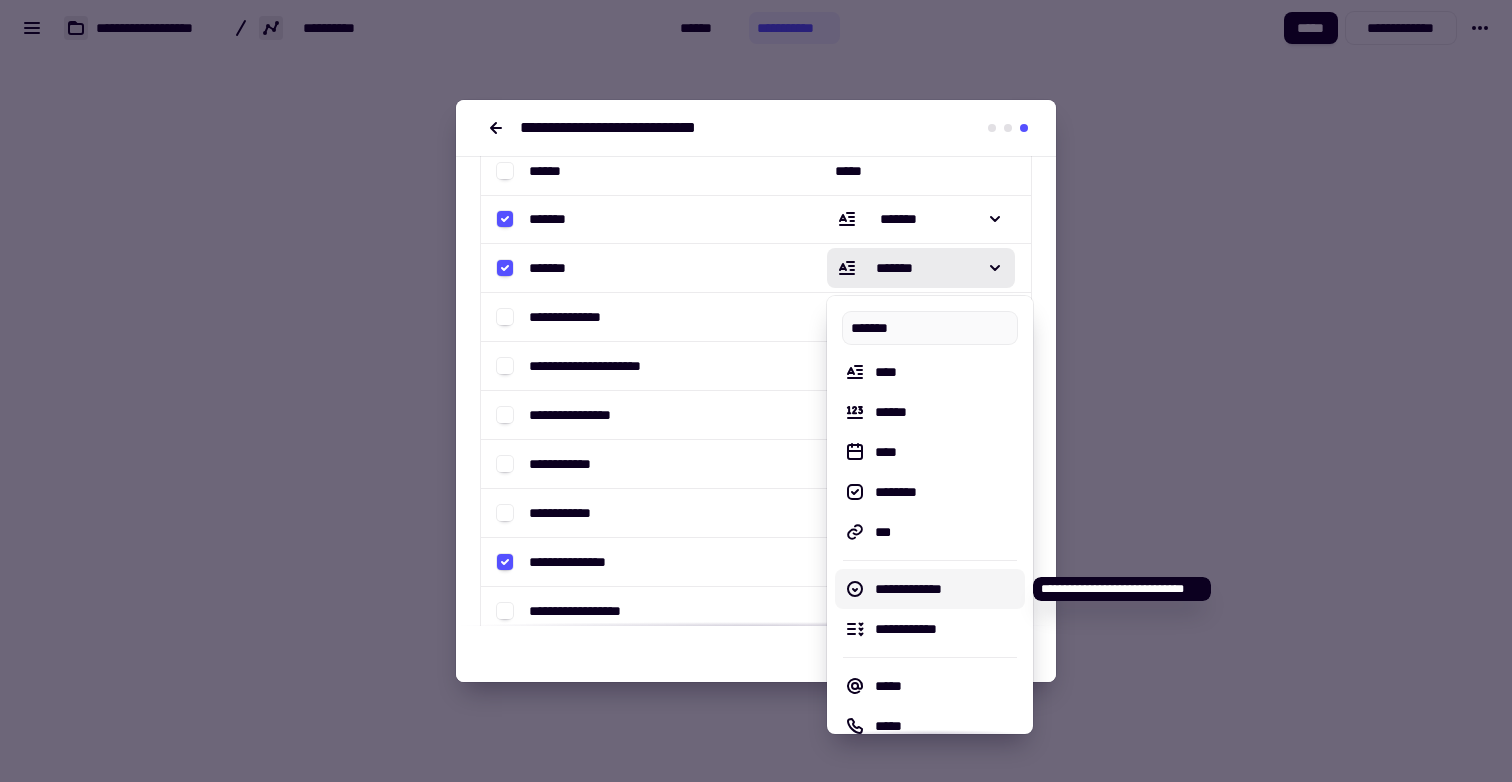 click on "**********" at bounding box center (946, 589) 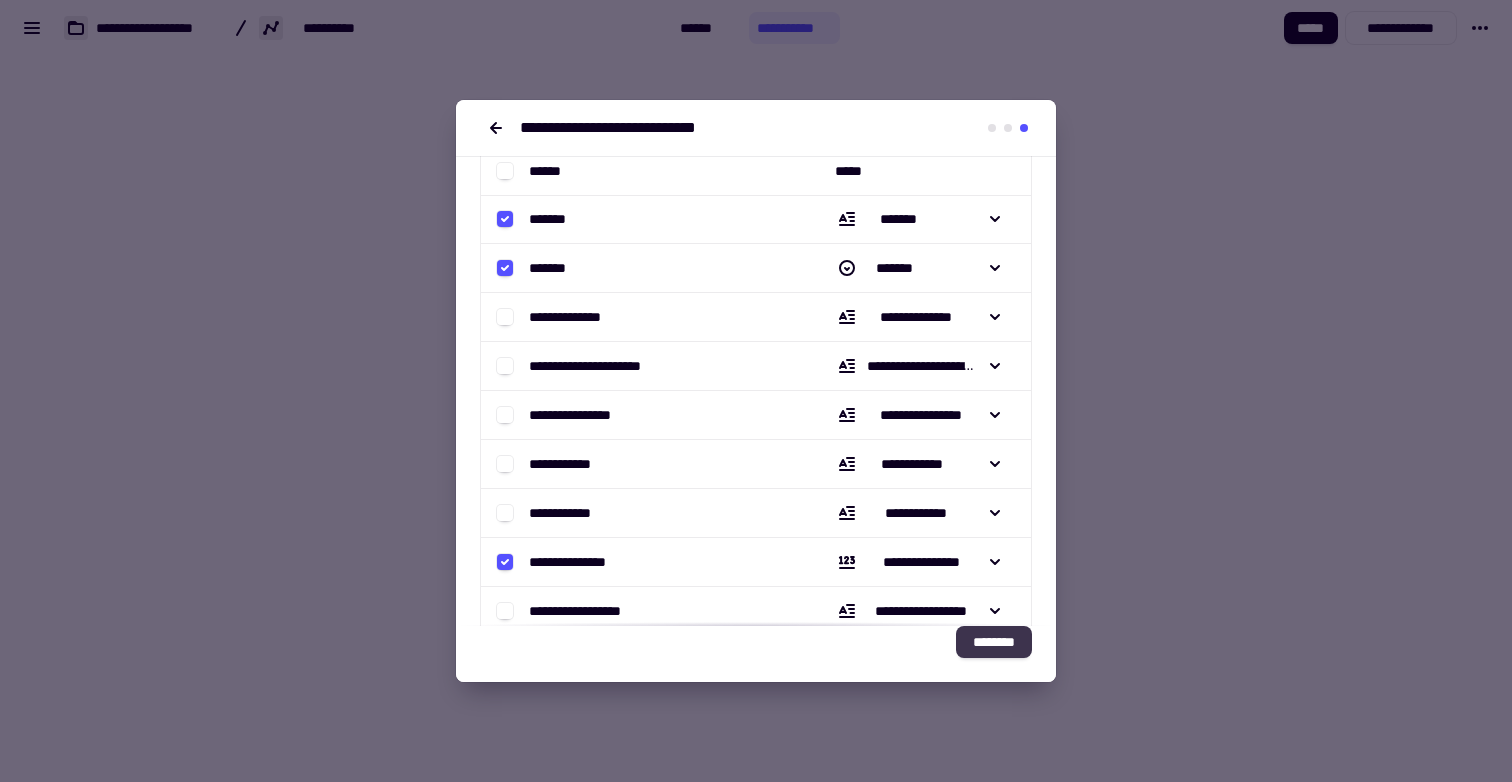 click on "********" 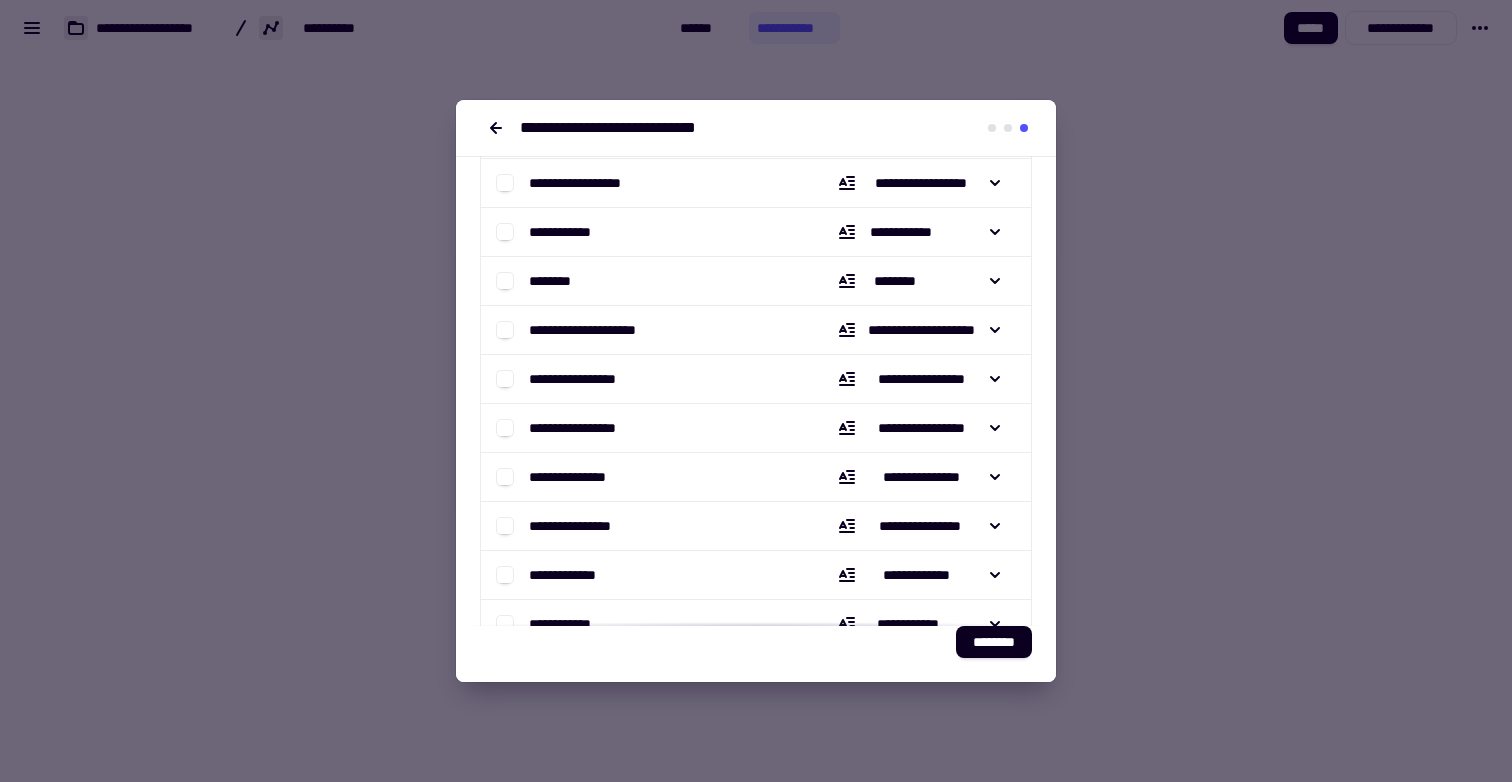 scroll, scrollTop: 573, scrollLeft: 0, axis: vertical 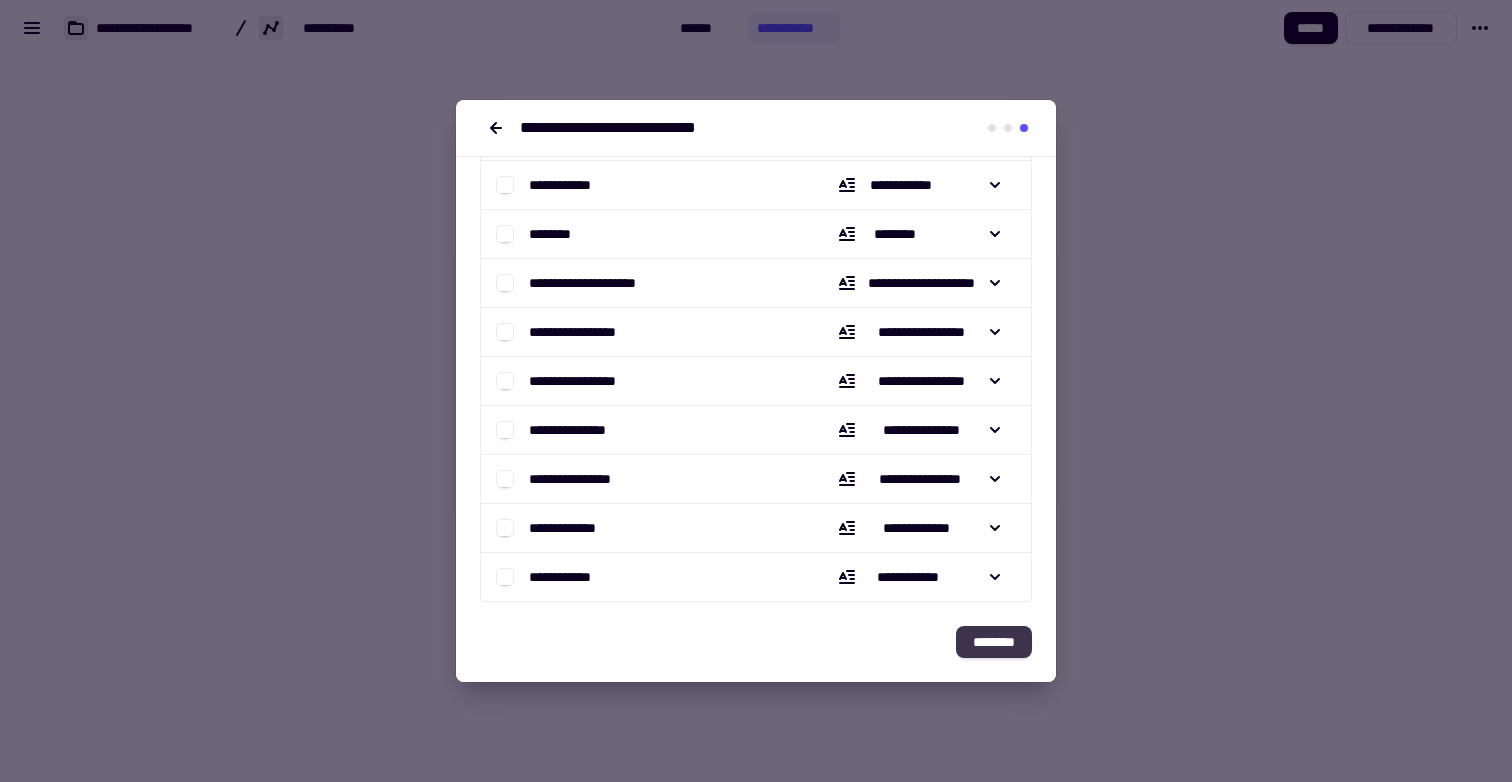 click on "********" 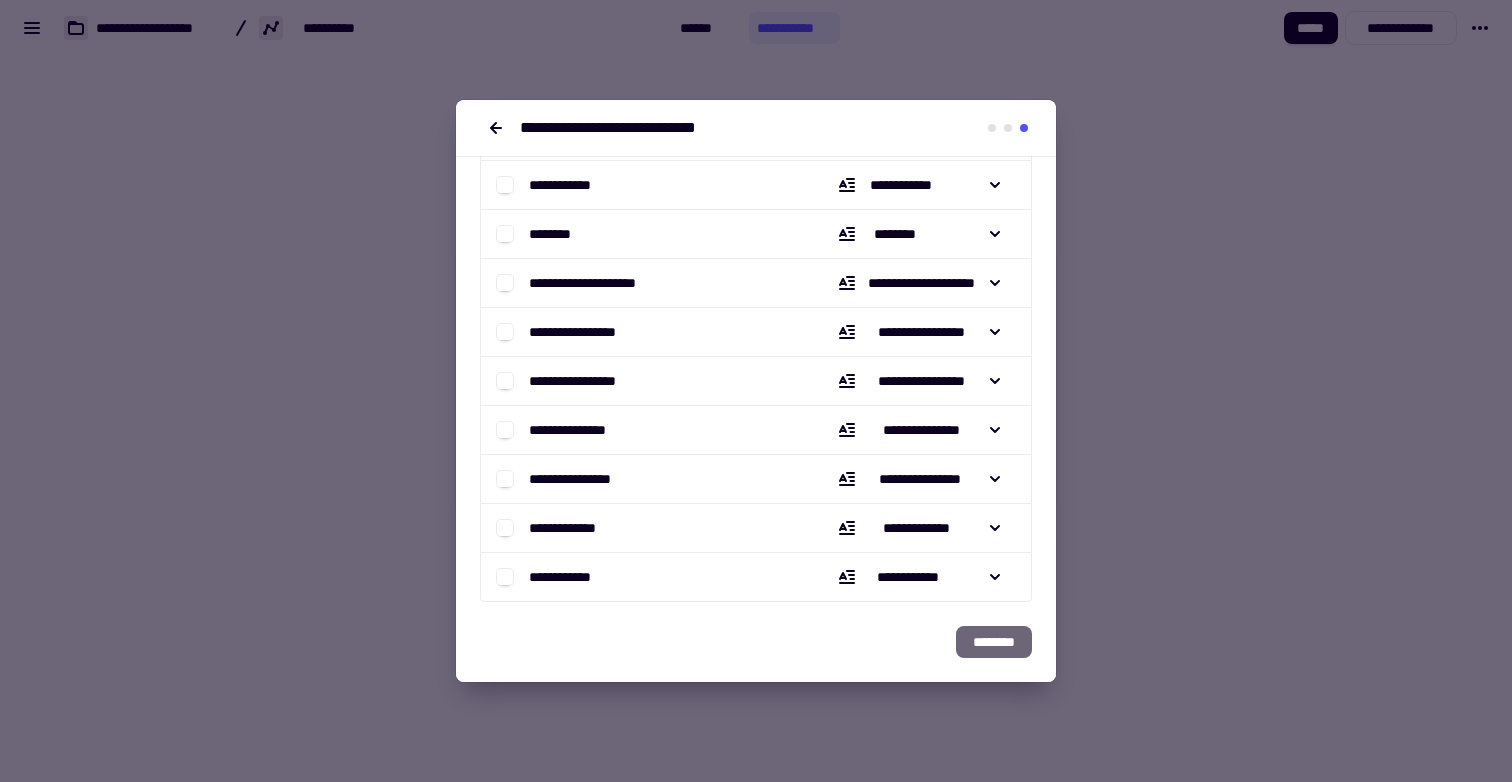 click on "********" 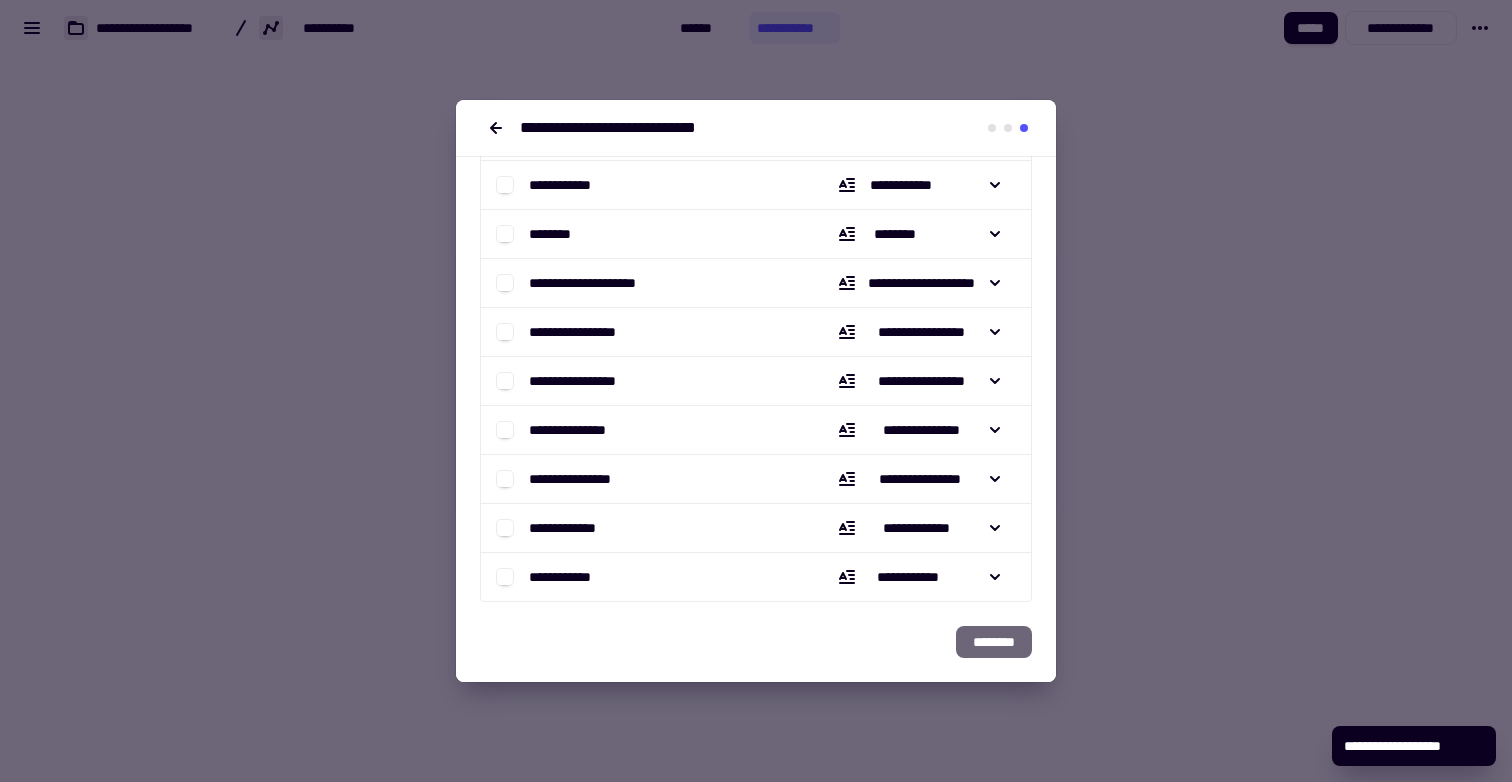 click on "********" 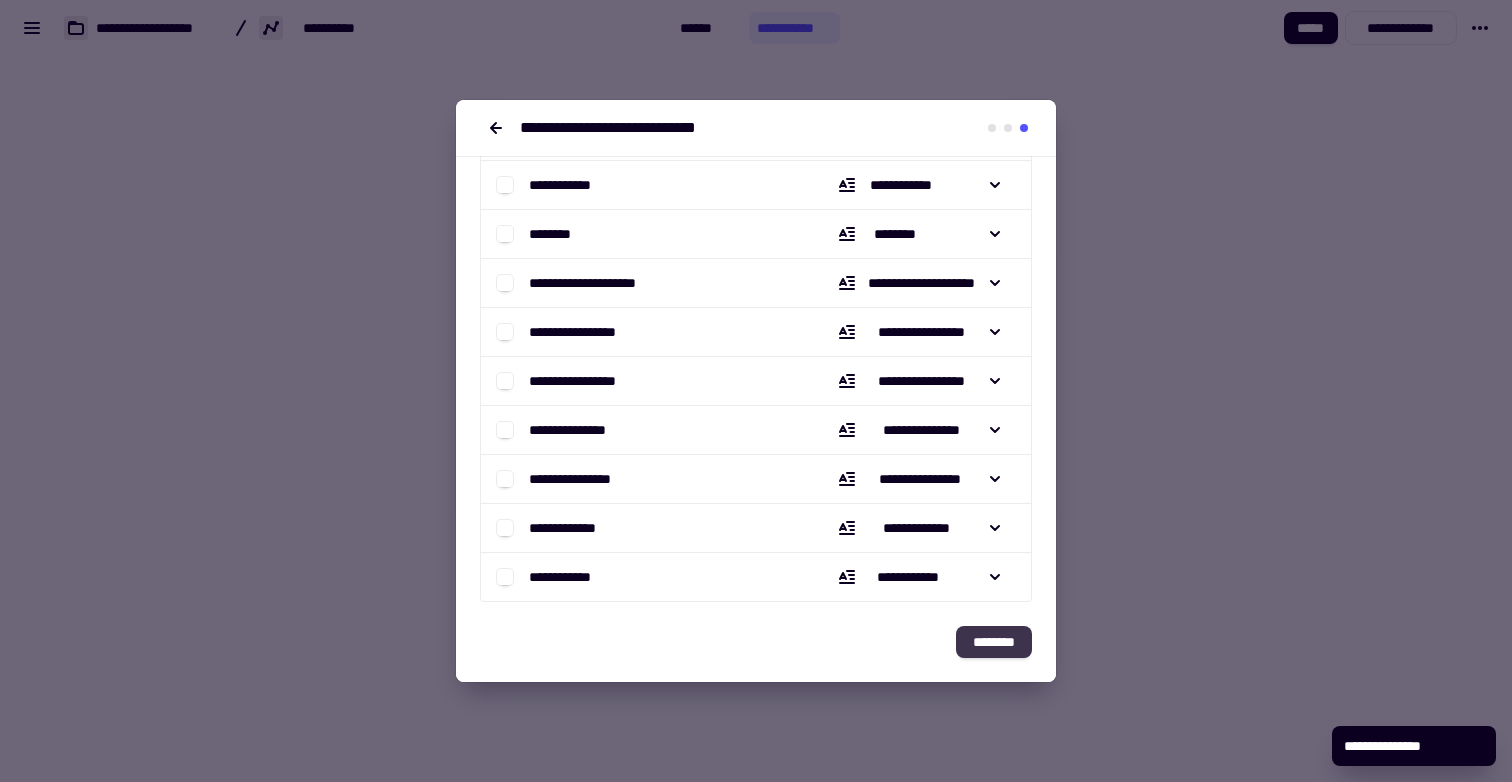 click on "********" 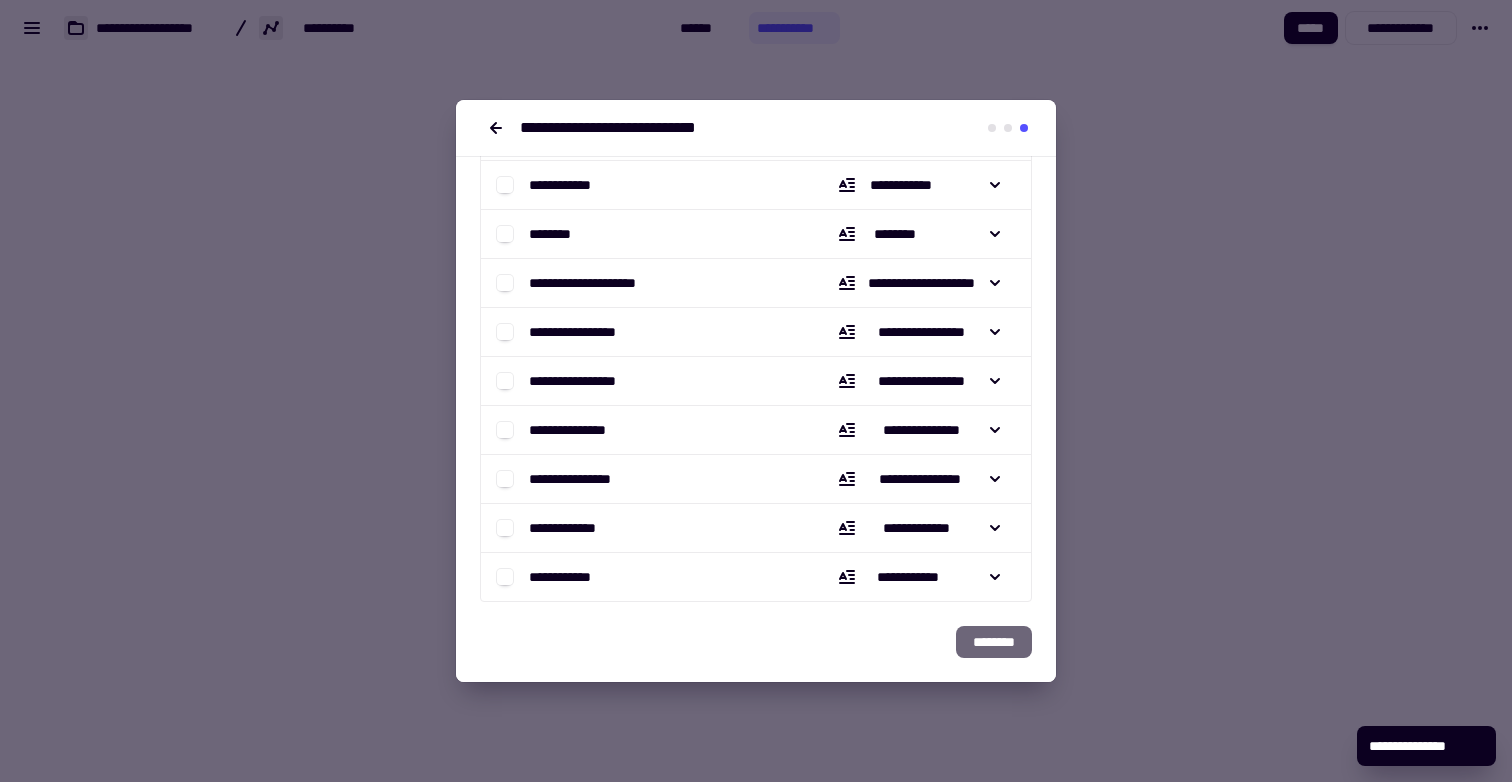 click on "********" 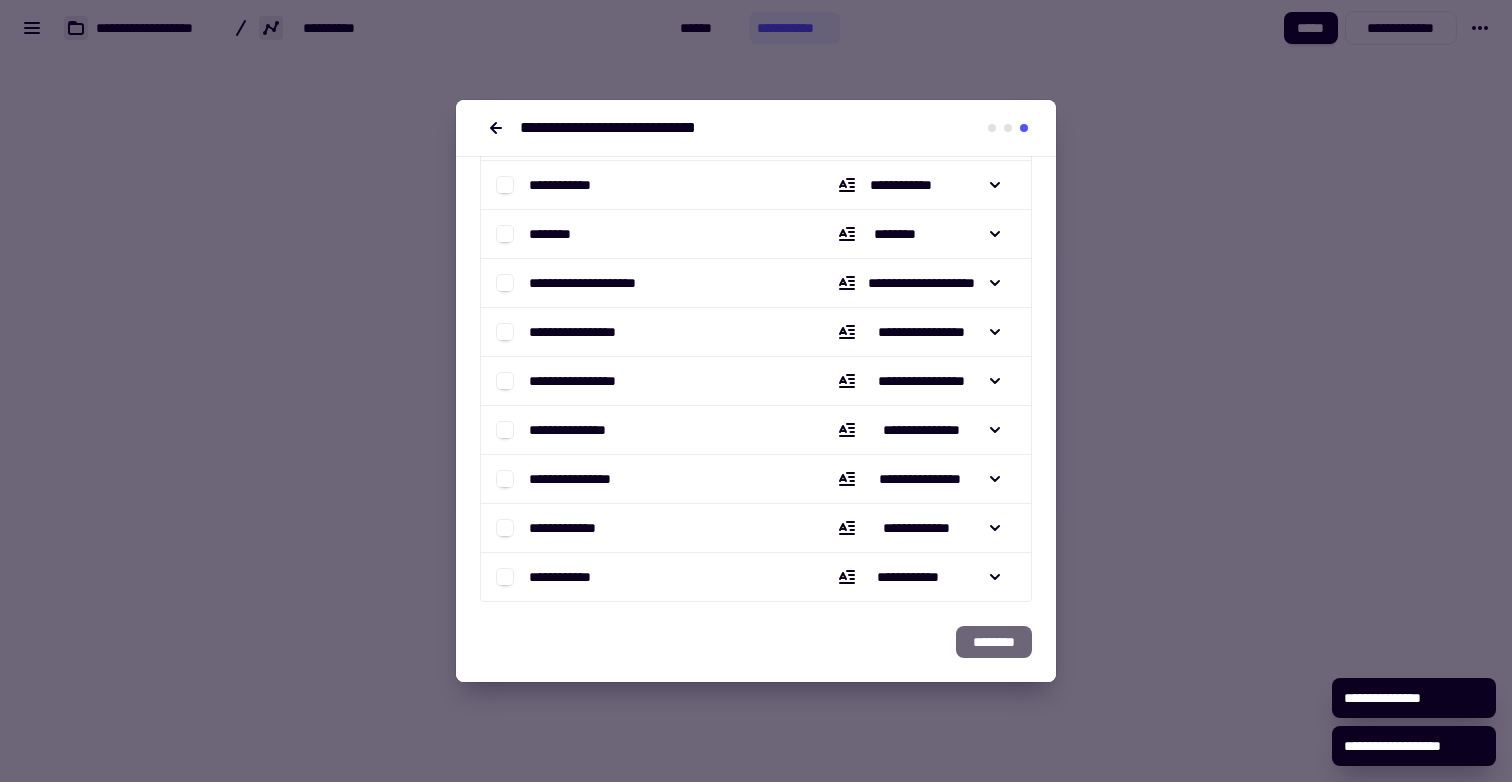 click on "********" 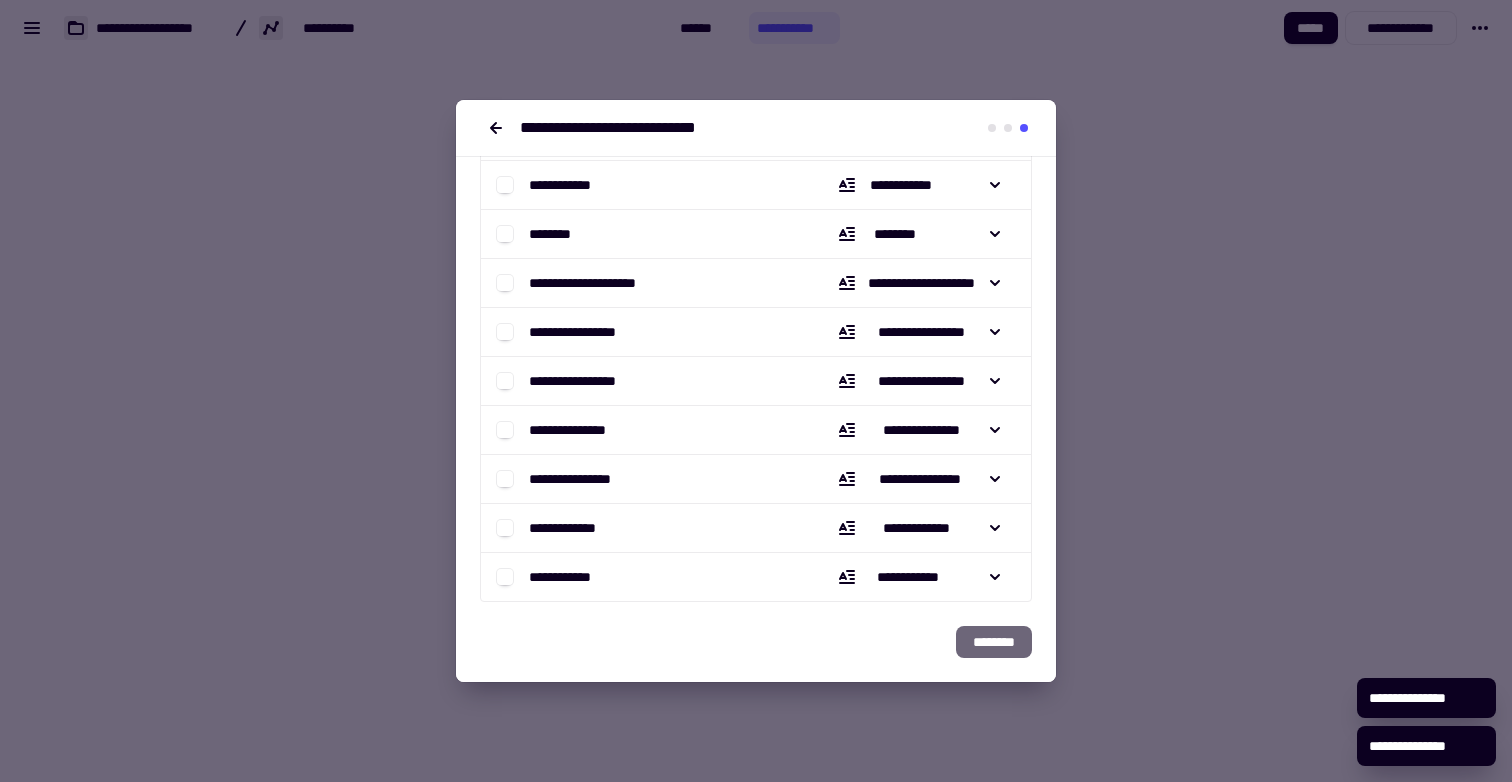 click on "********" 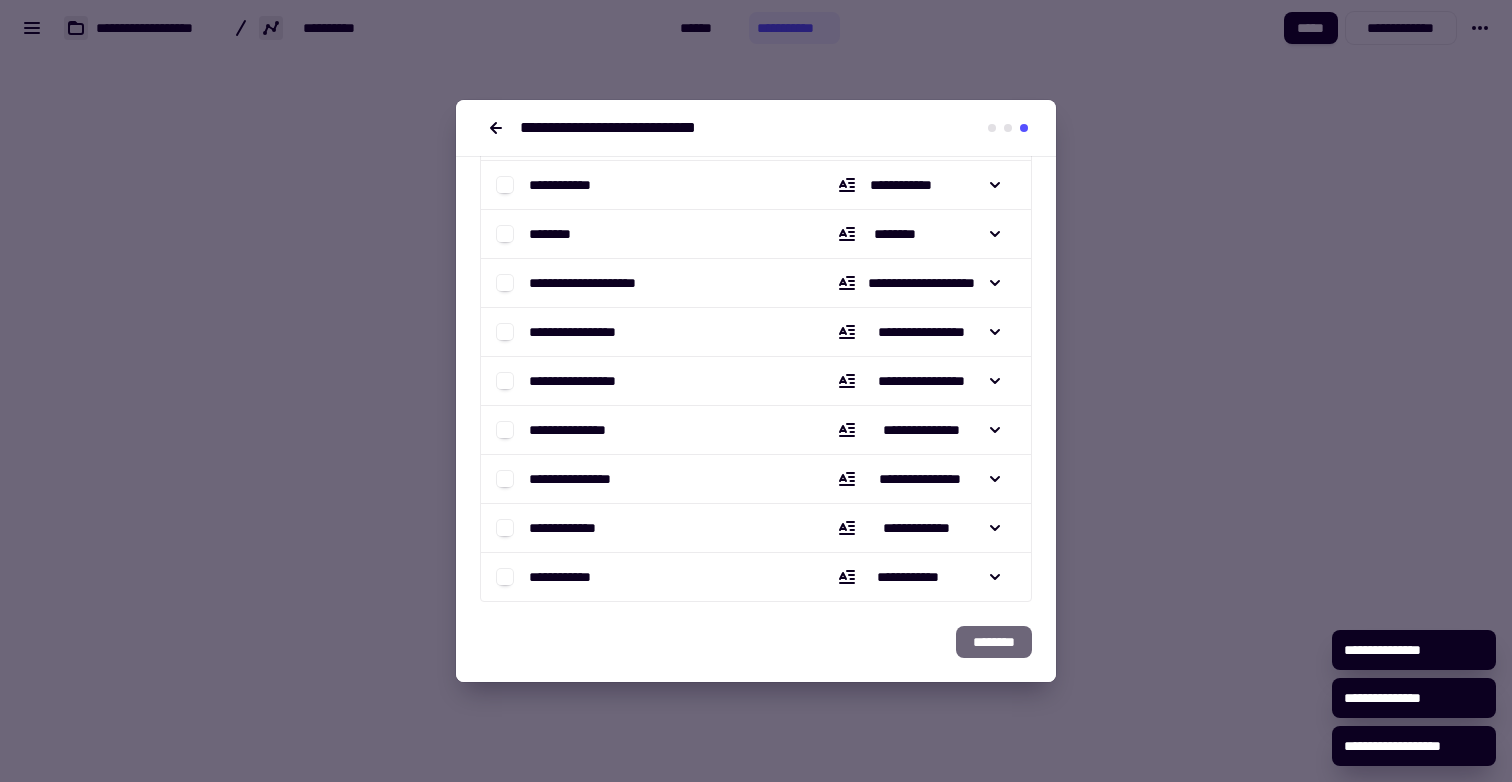 click on "********" 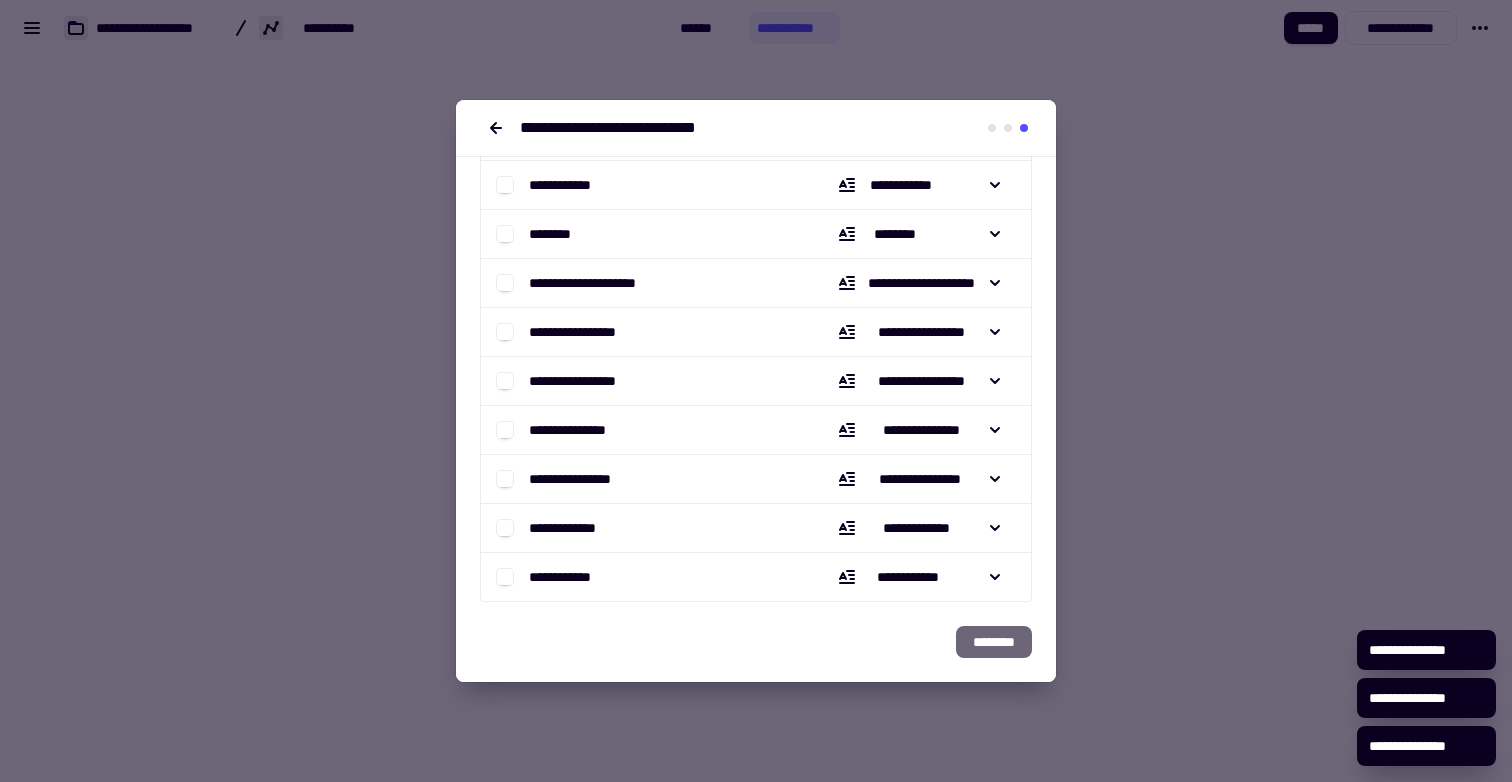 click on "********" 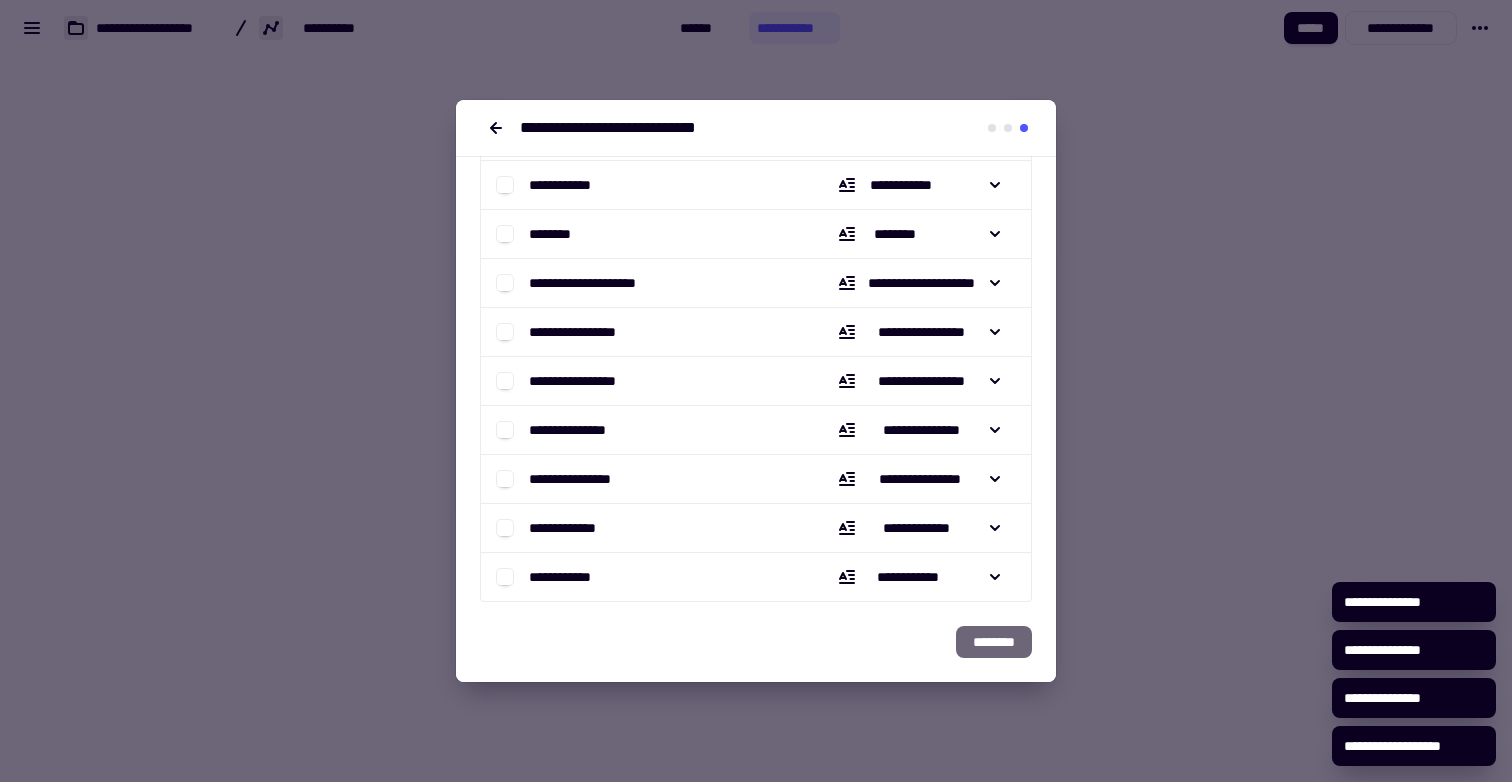 click on "********" 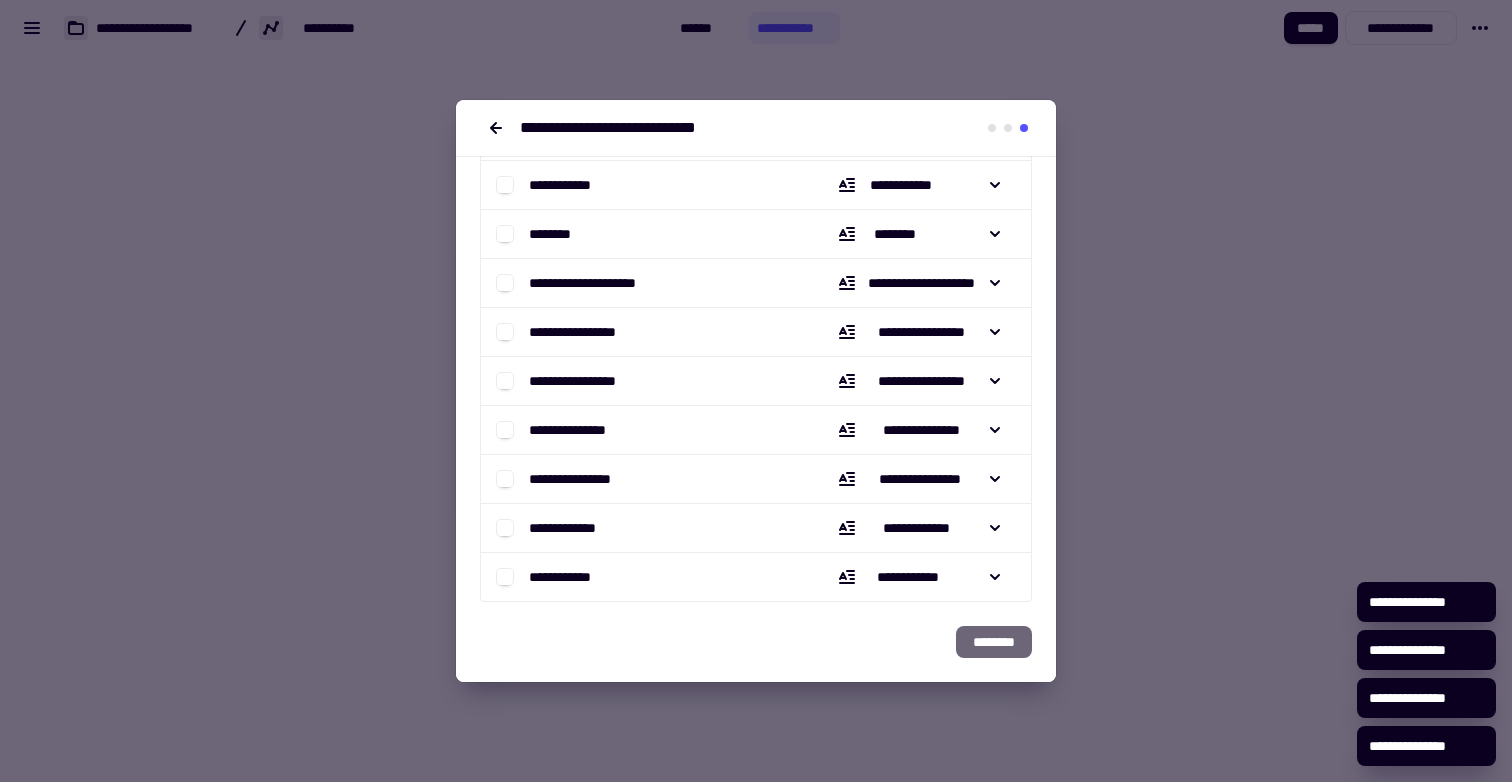 click on "********" 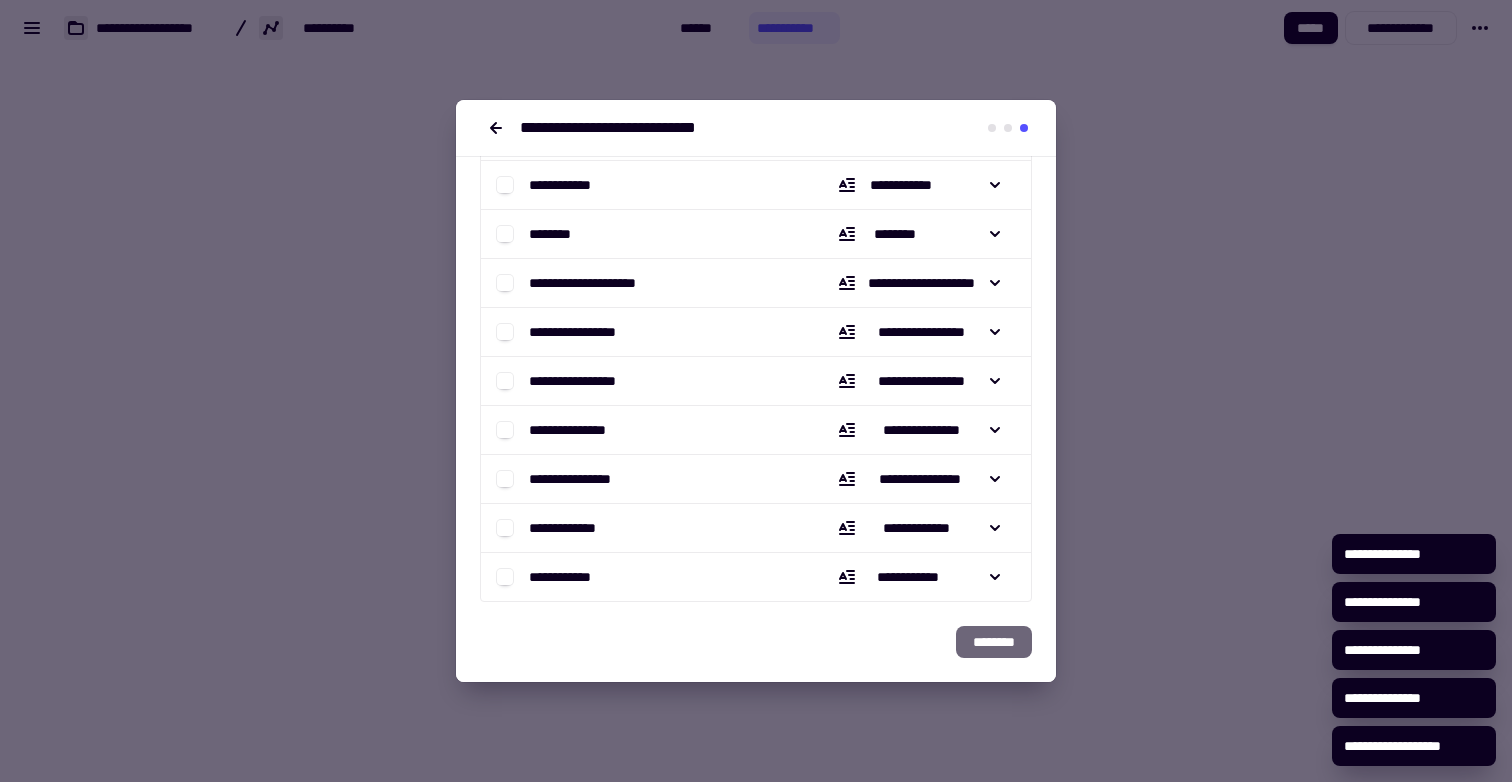 click on "********" 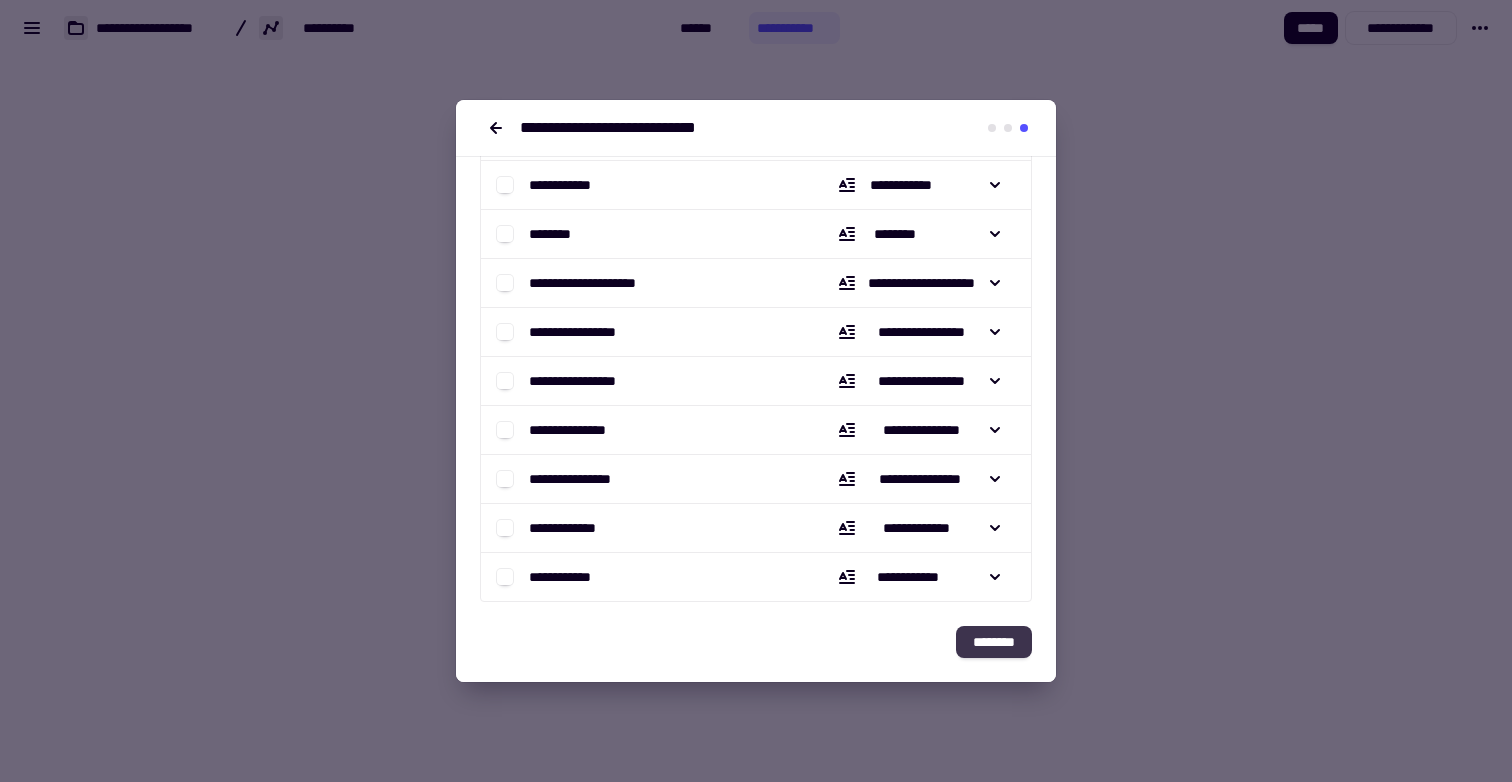 click on "********" 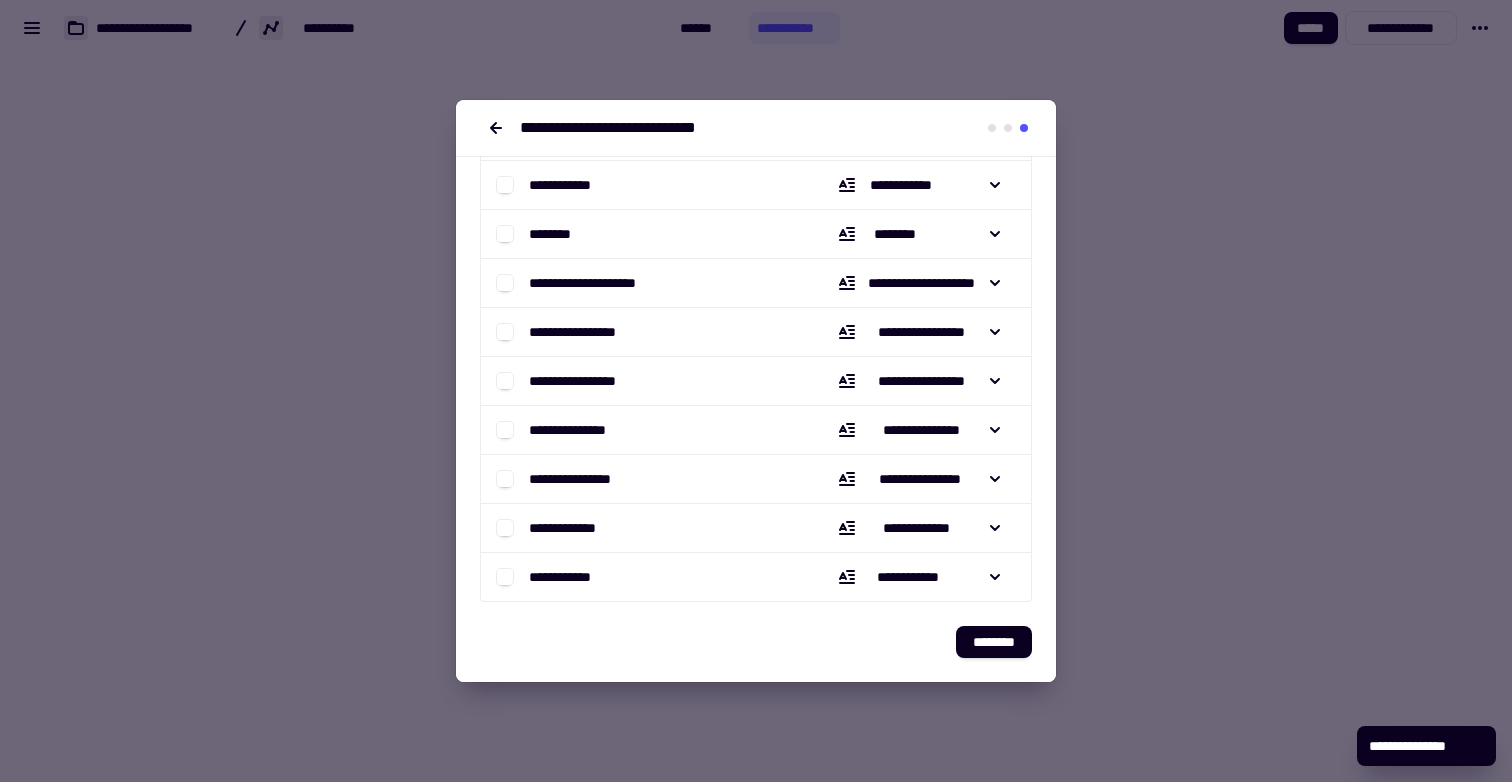 click on "********" at bounding box center (756, 654) 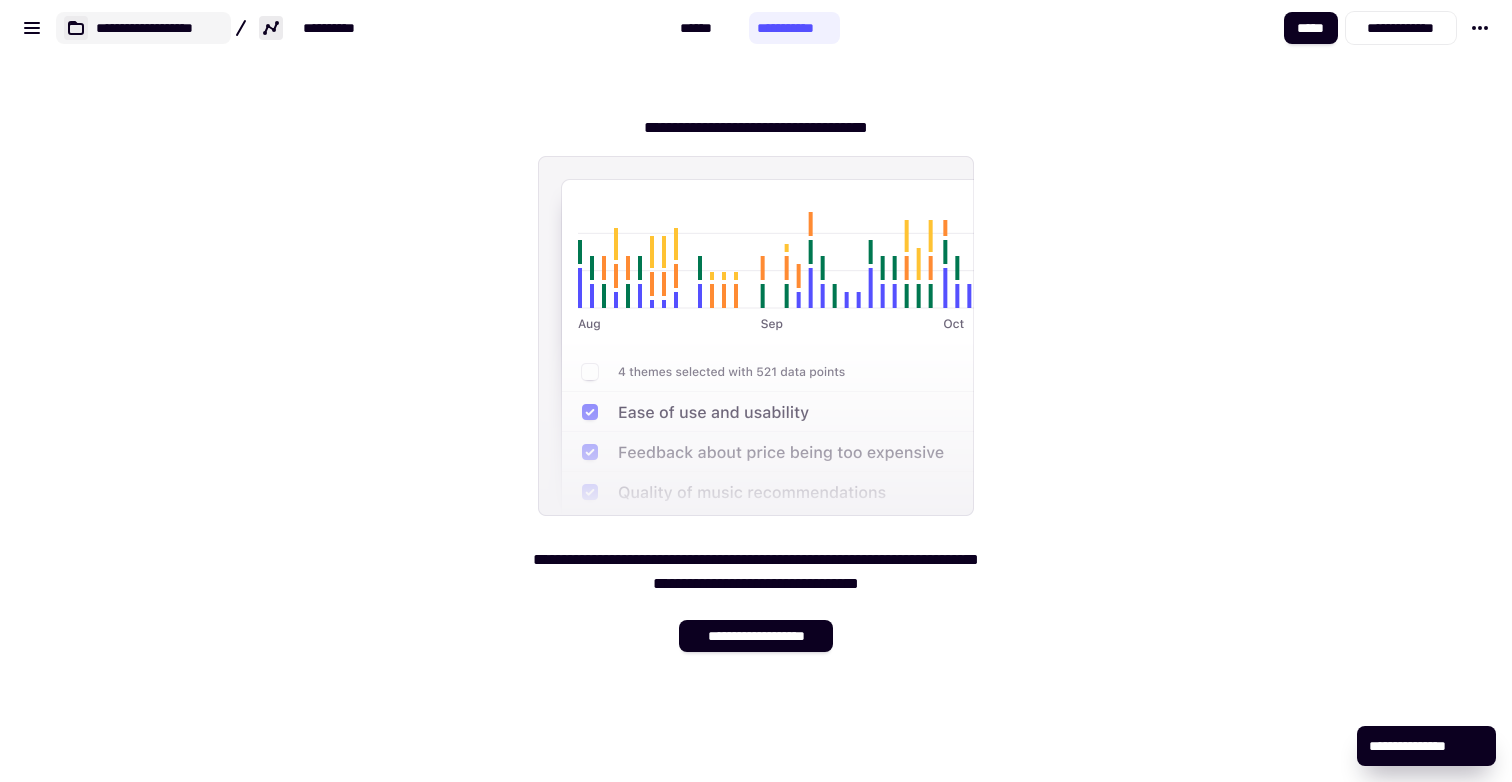 click on "**********" 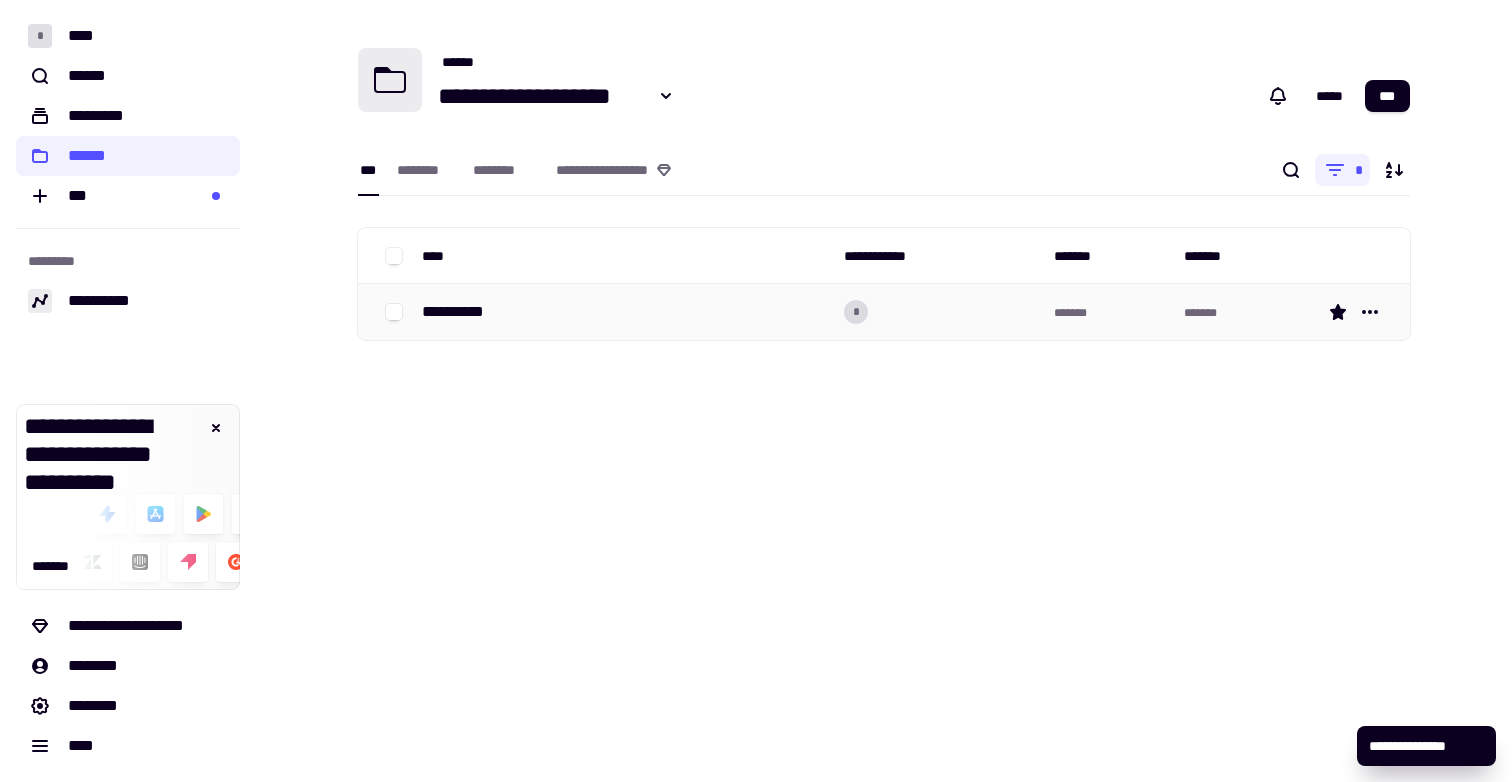 click on "**********" at bounding box center [625, 312] 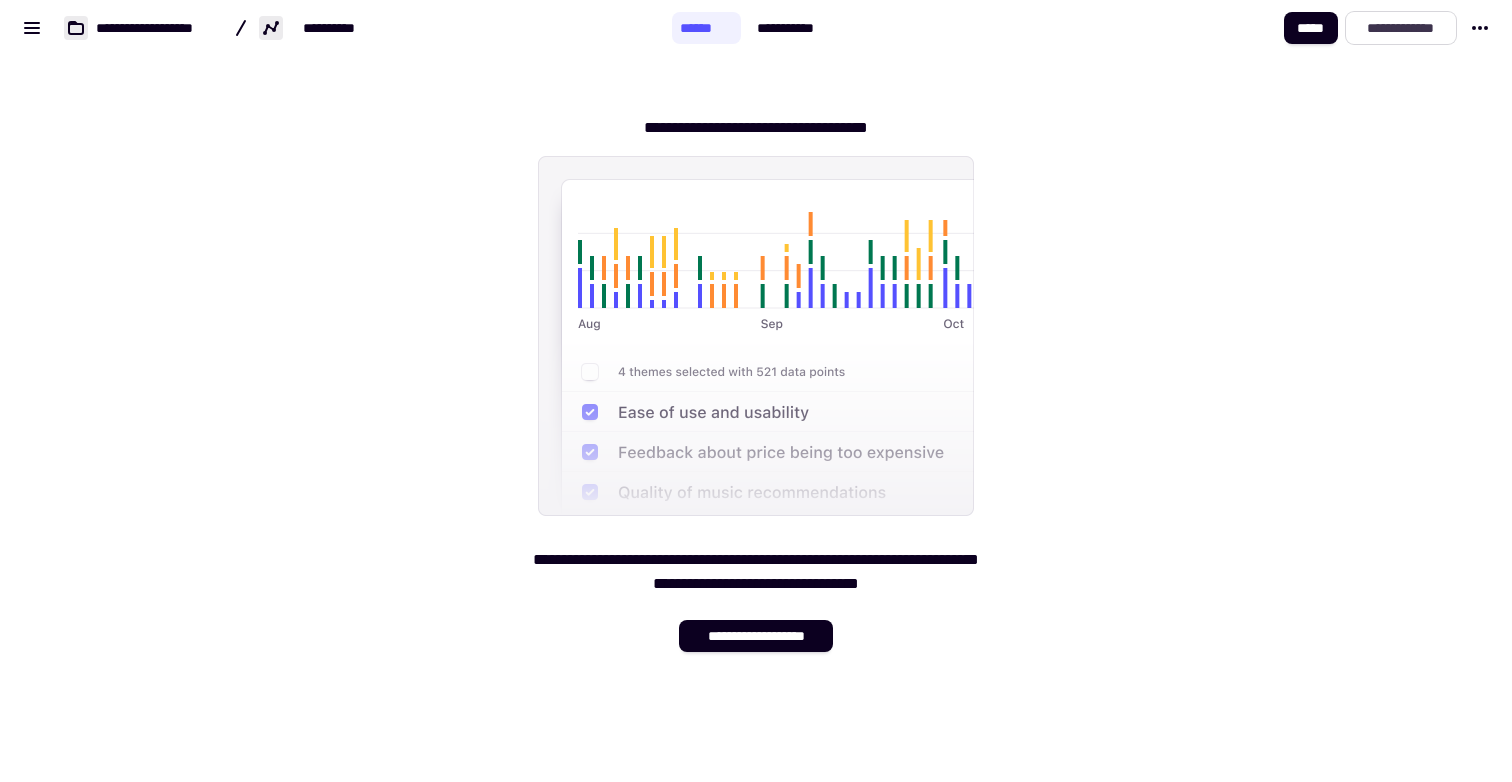 click on "**********" 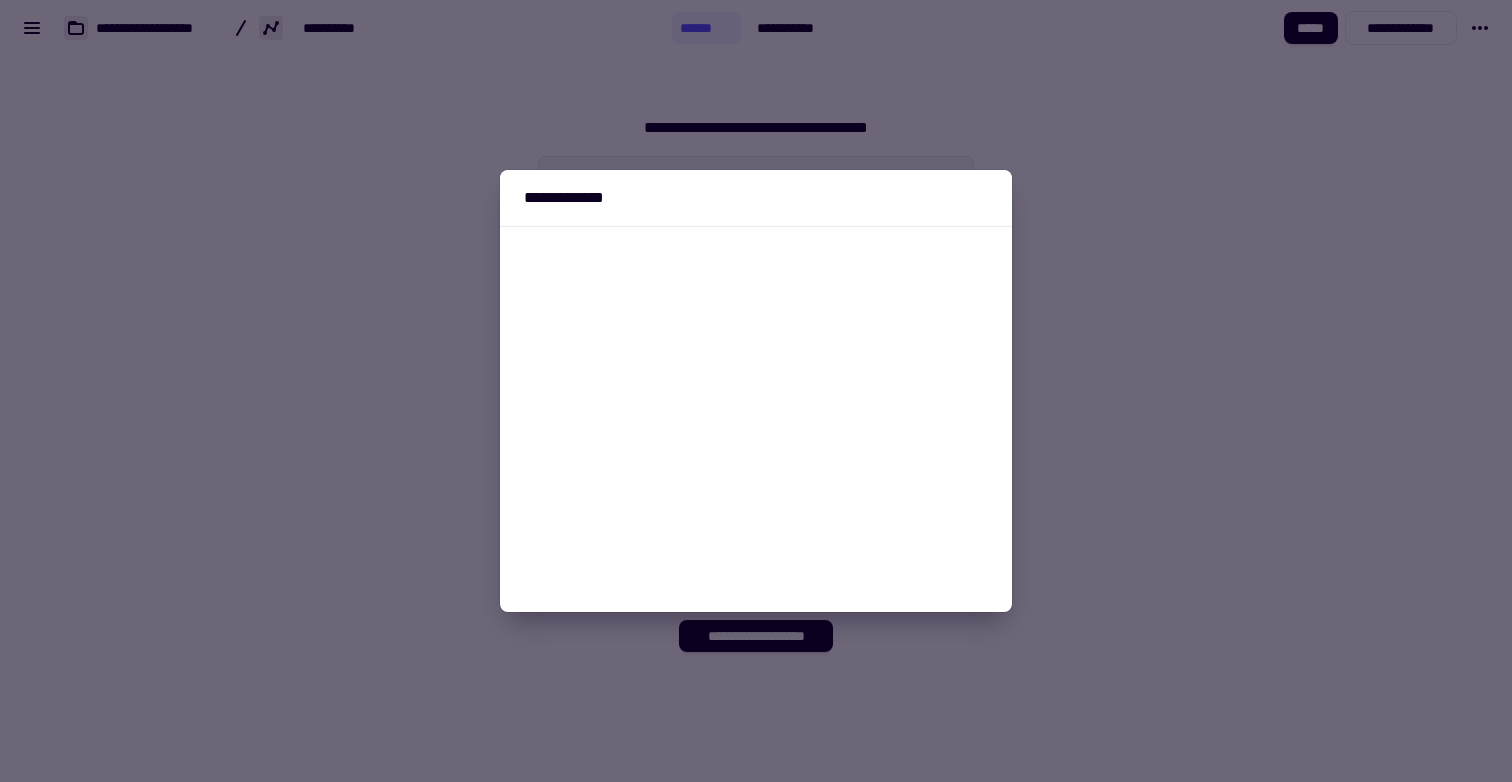click at bounding box center (756, 391) 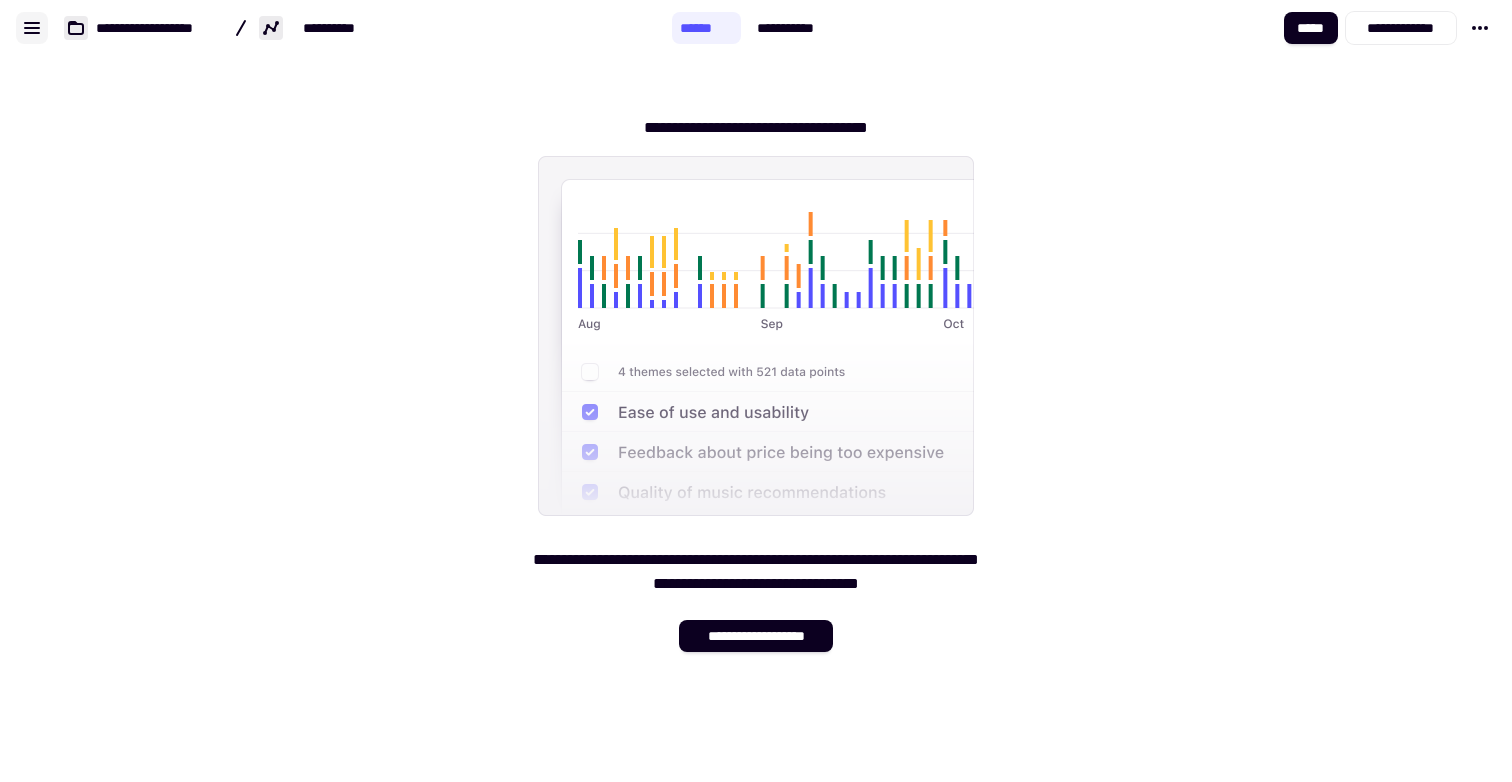click 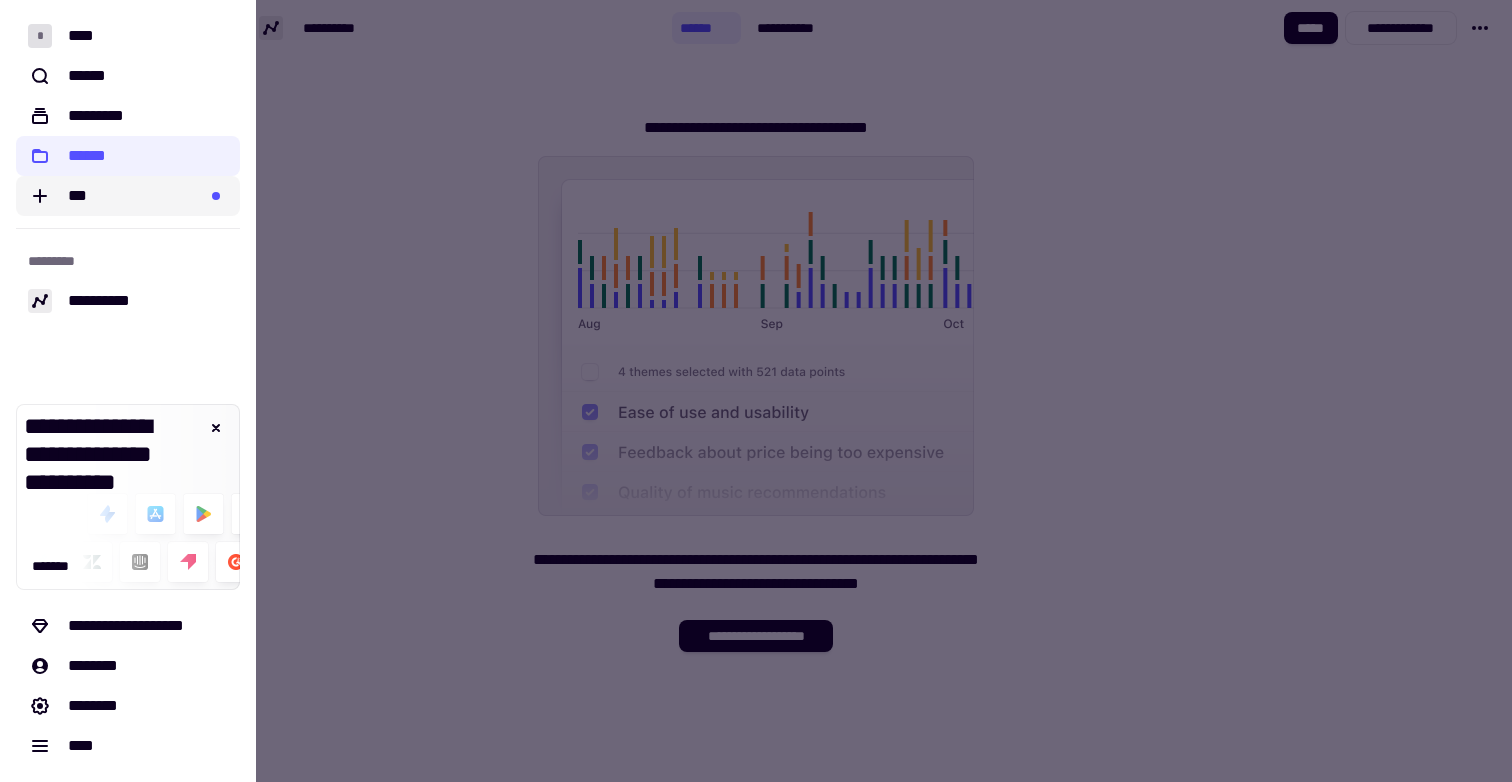 click on "***" 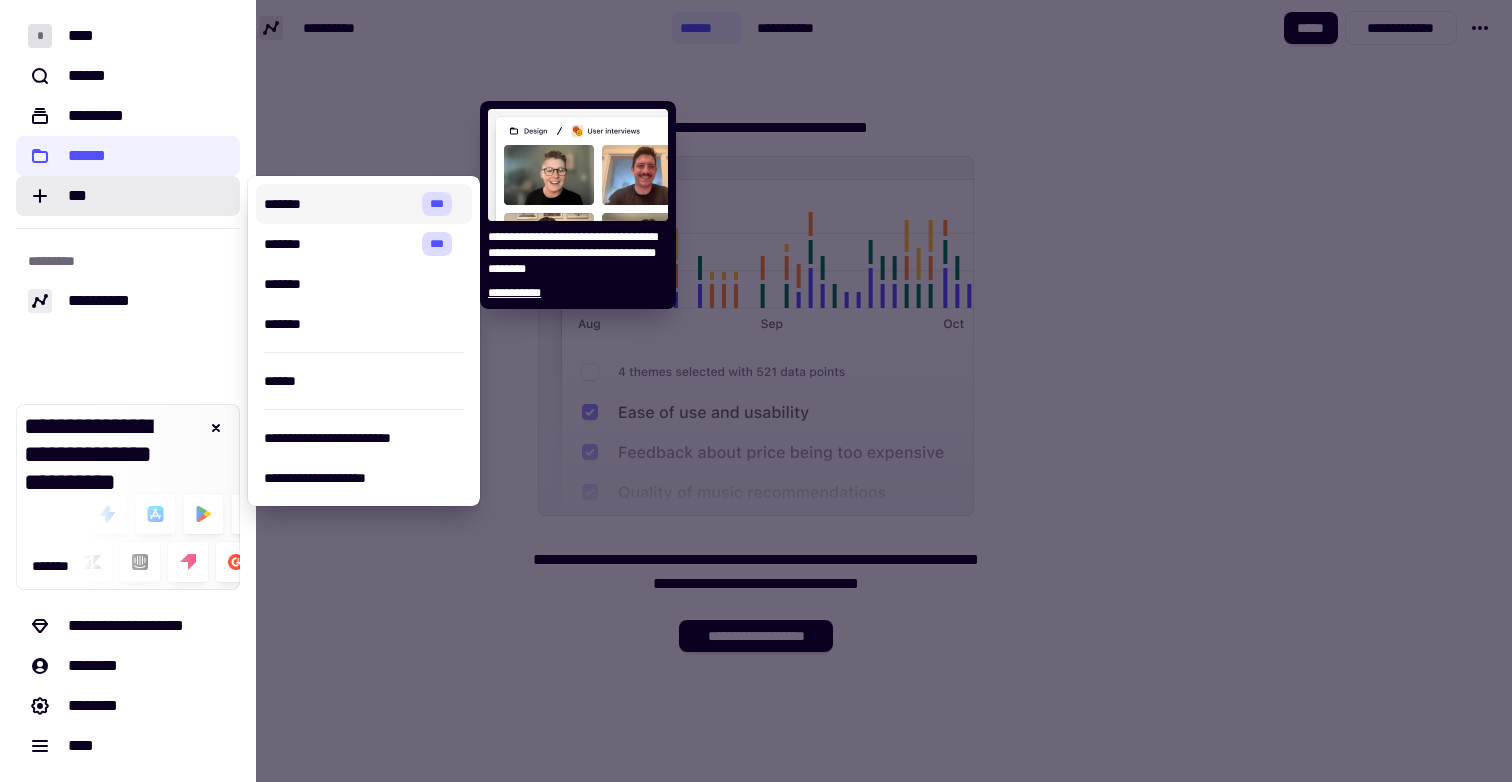 click on "******* ***" at bounding box center (364, 204) 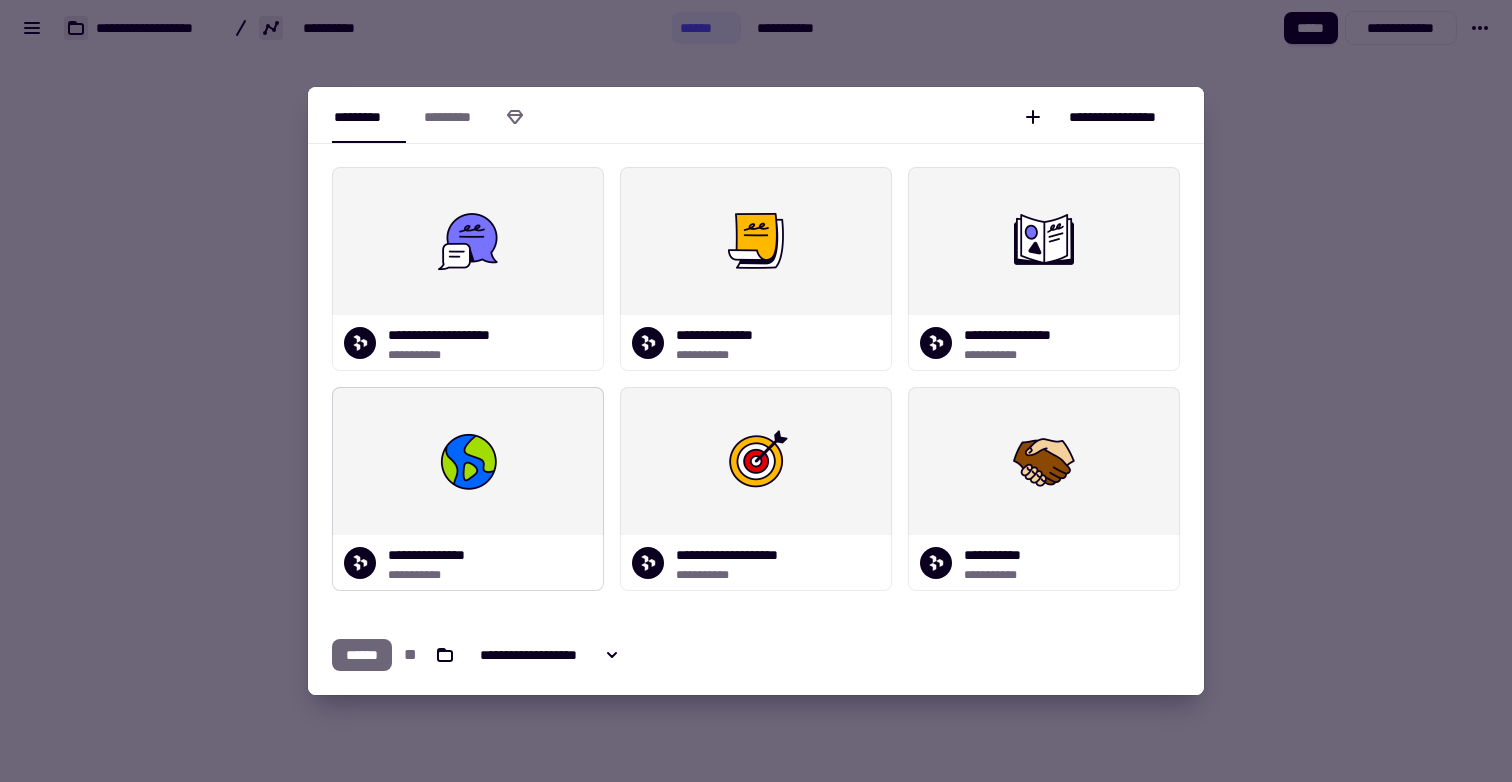 click at bounding box center (468, 461) 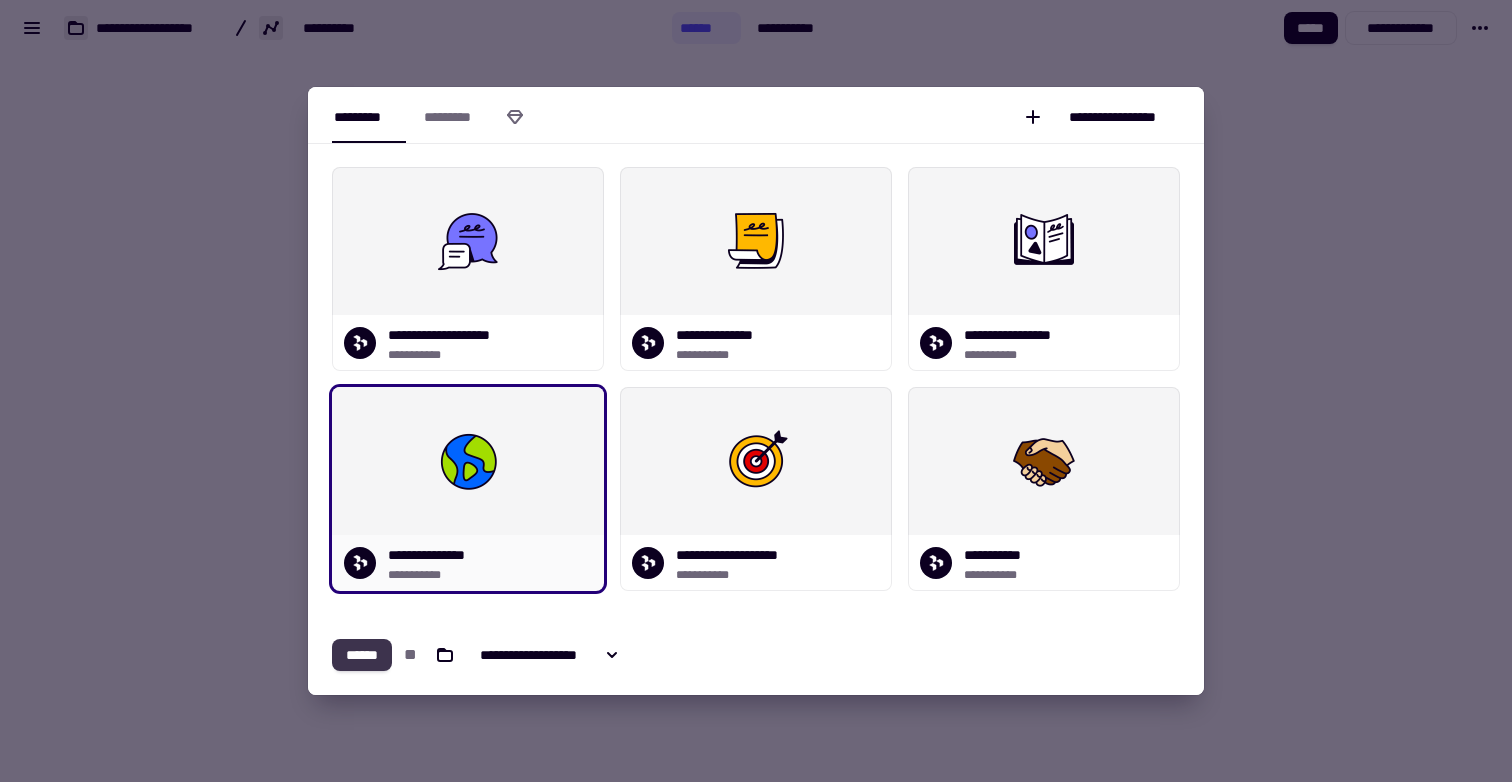 click on "******" 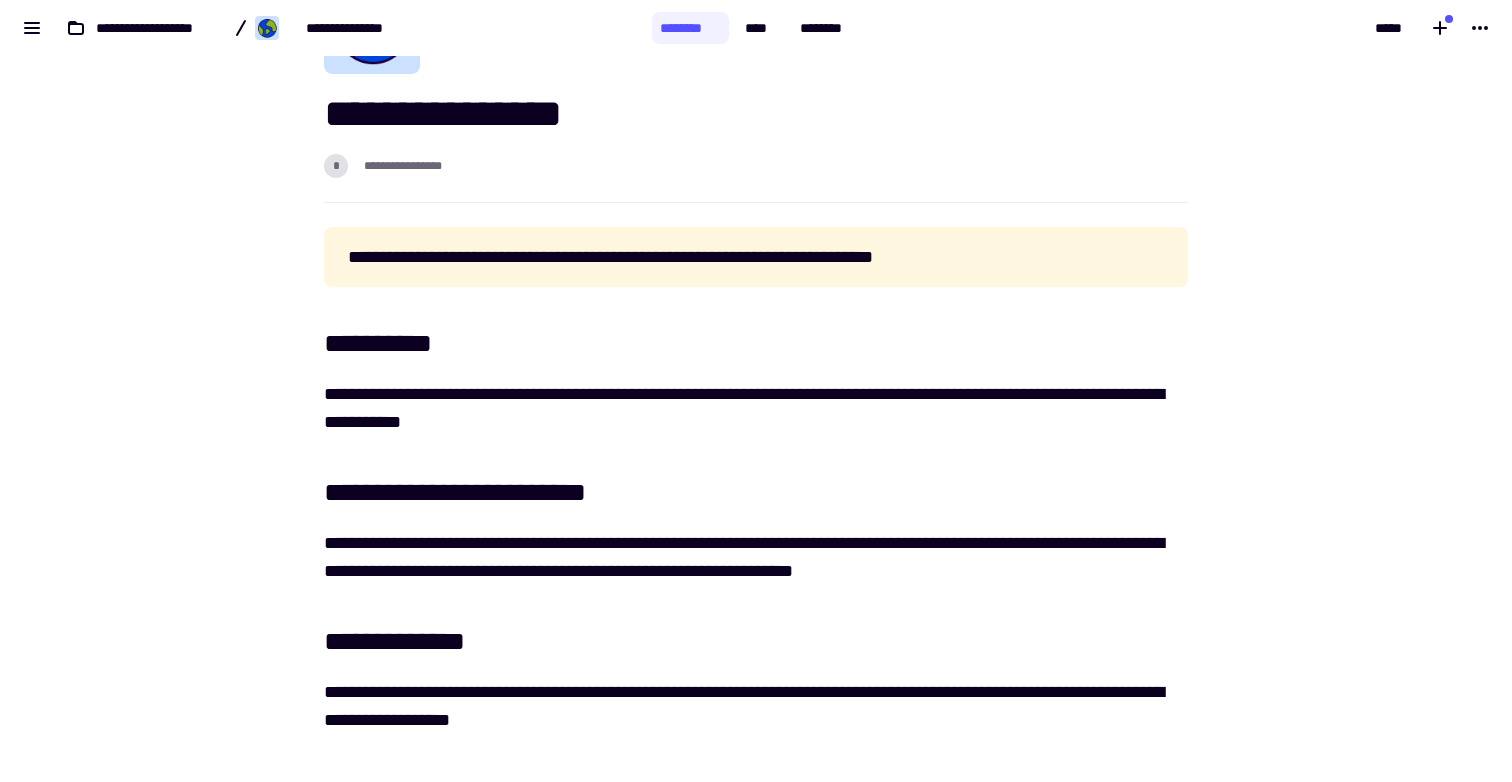 scroll, scrollTop: 0, scrollLeft: 0, axis: both 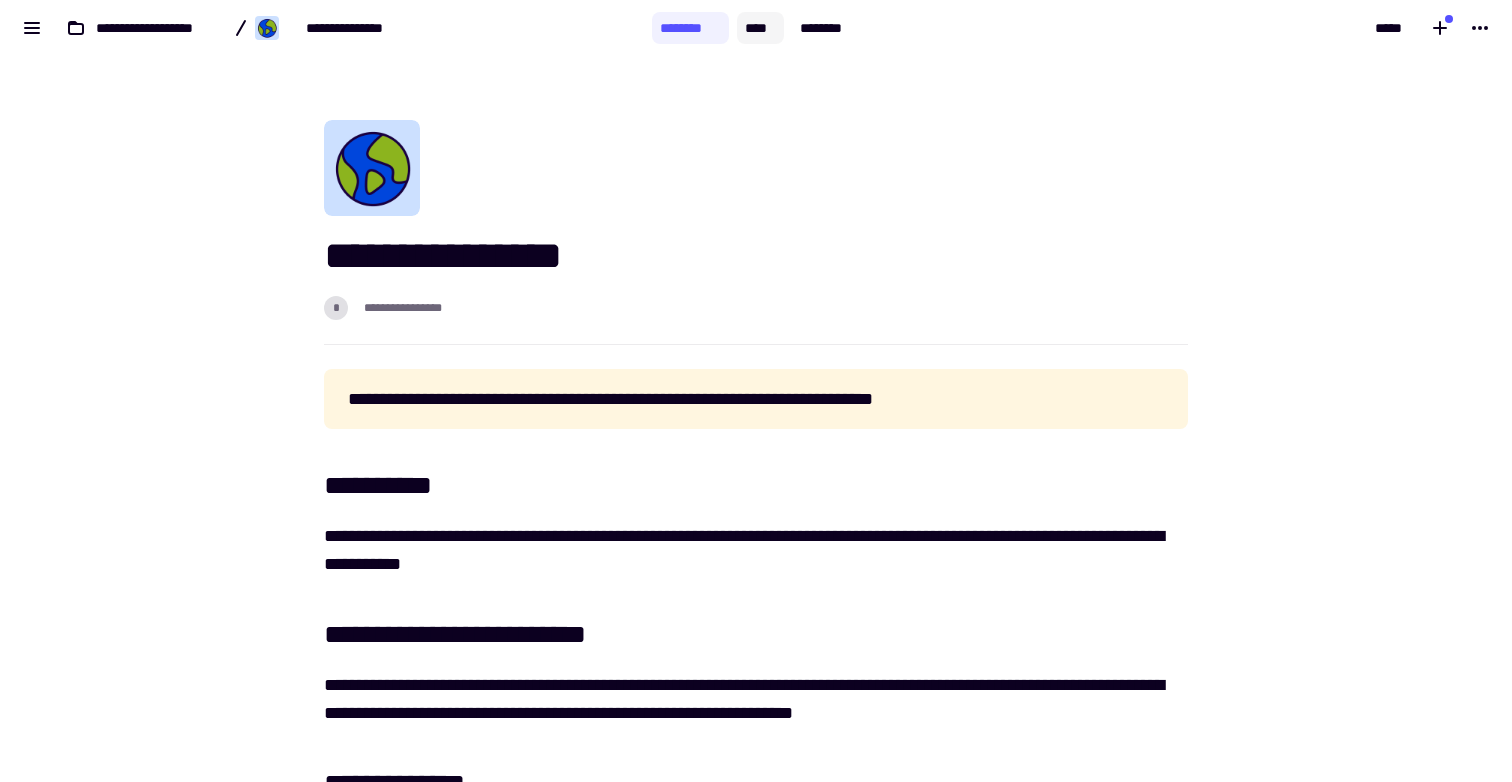 click on "****" 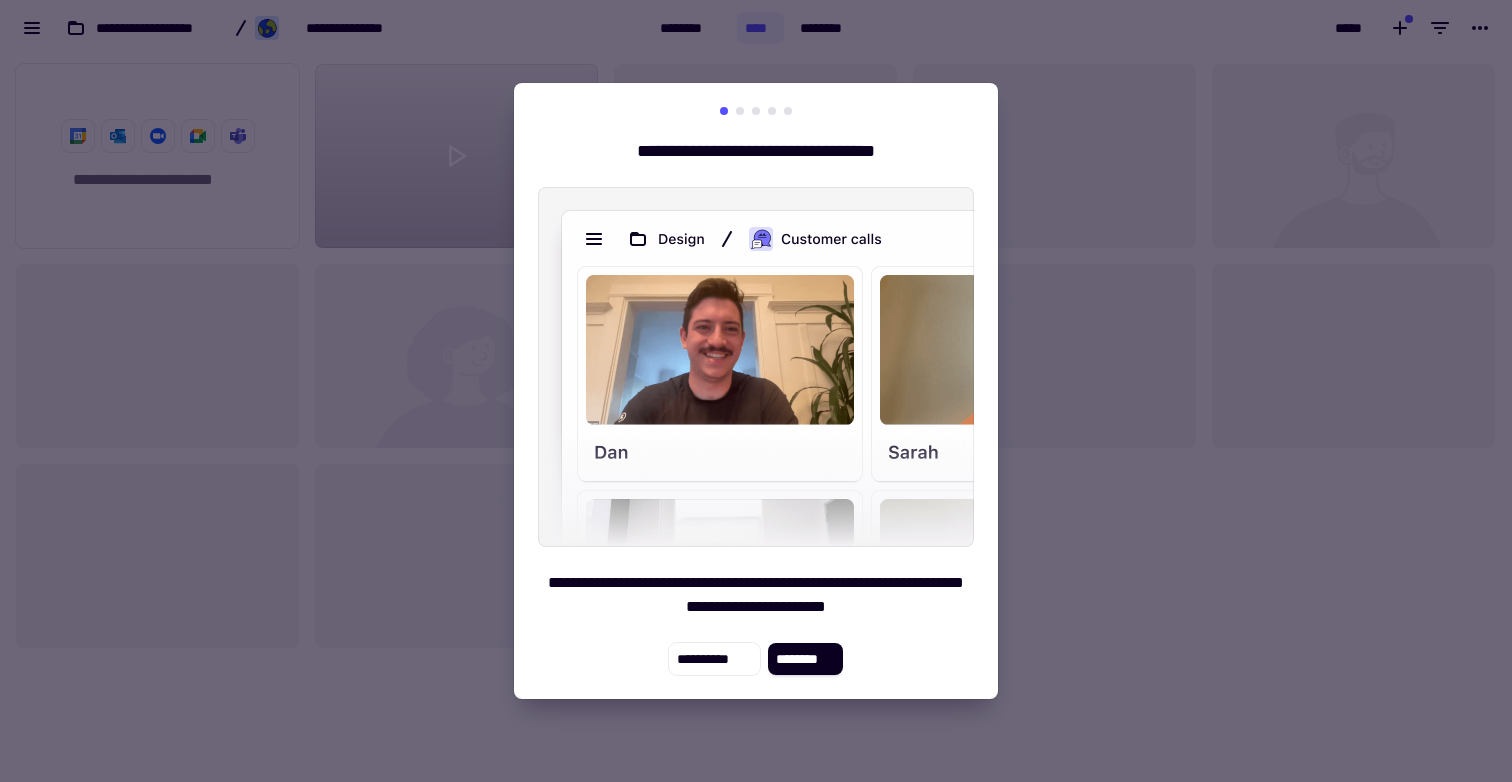 scroll, scrollTop: 1, scrollLeft: 1, axis: both 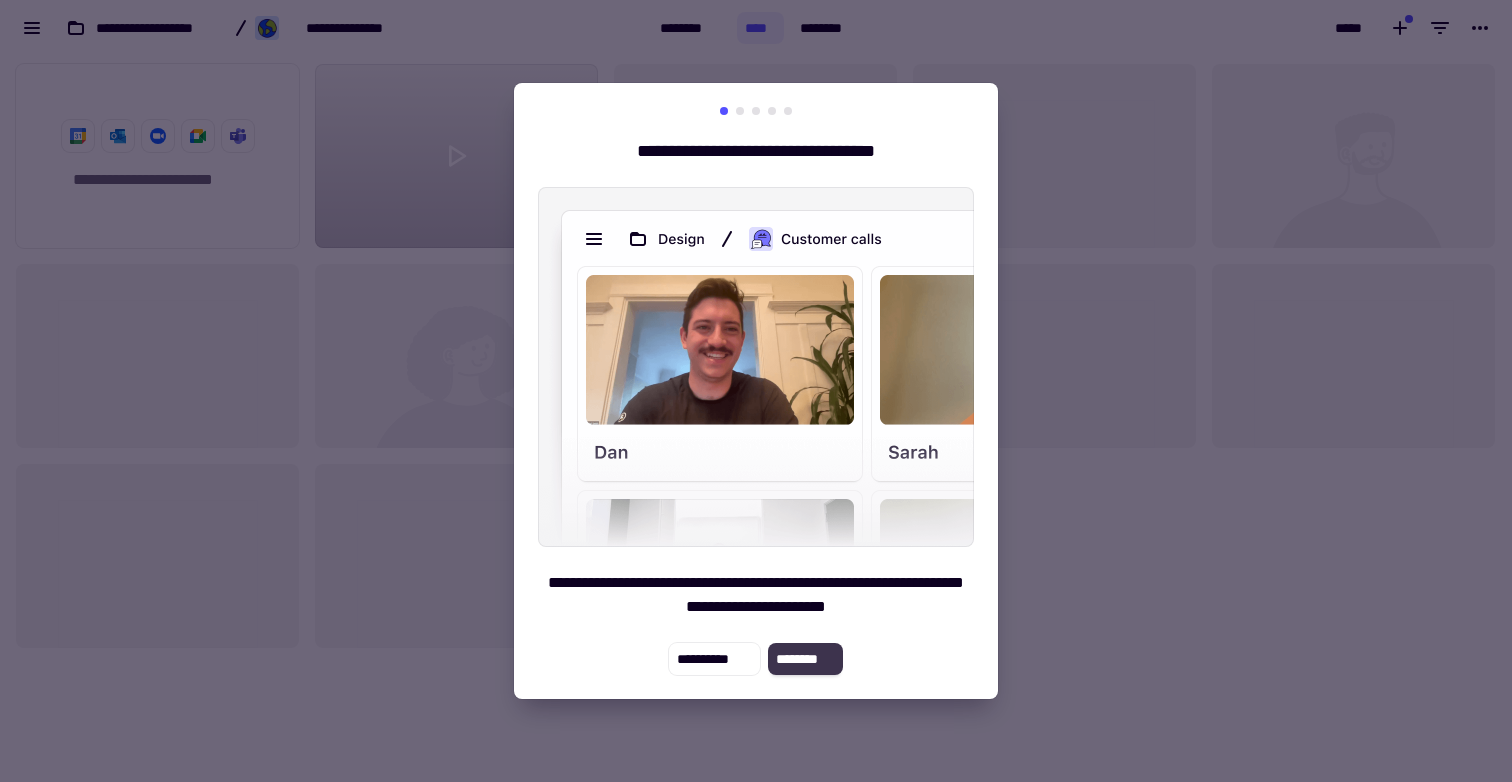 click on "********" 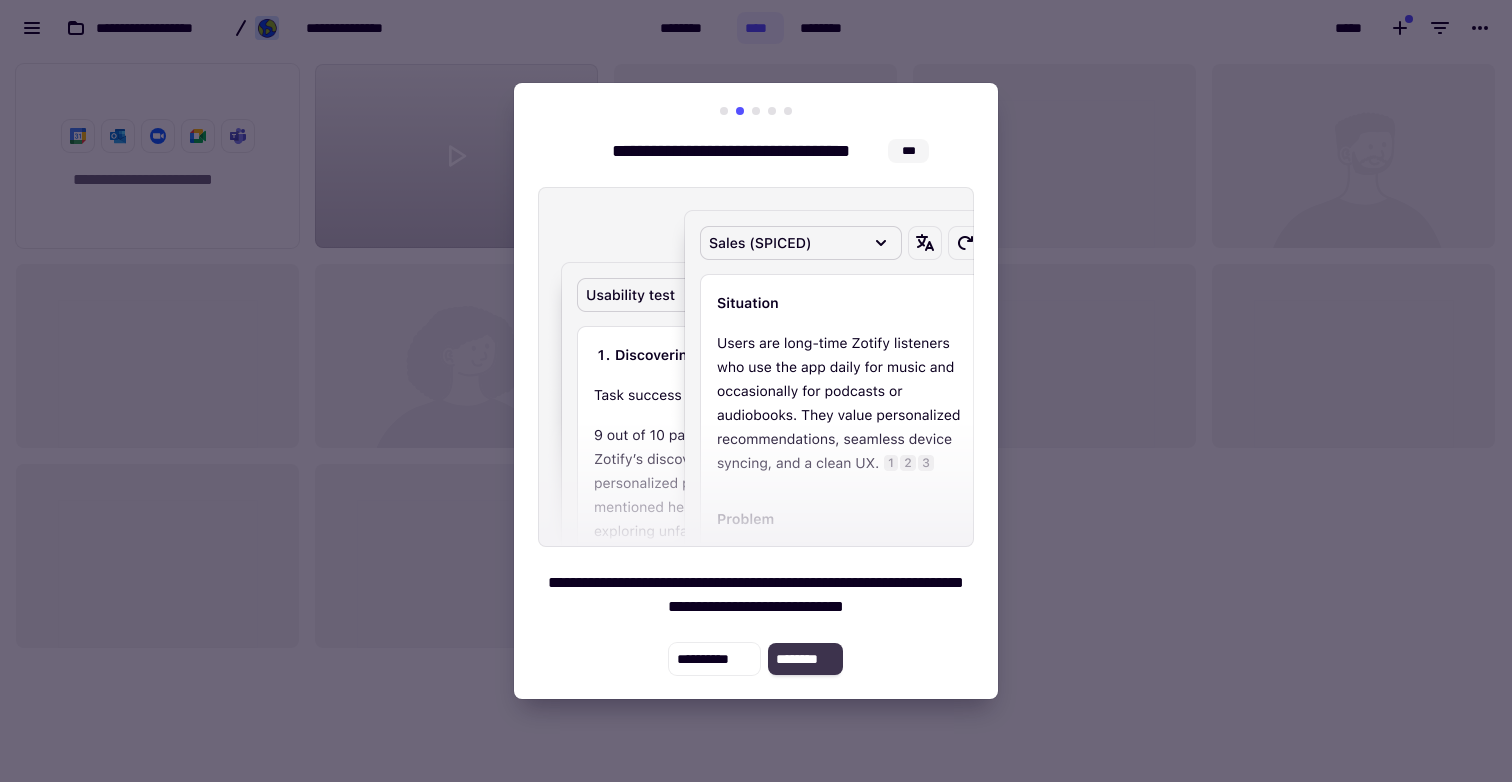 click on "********" 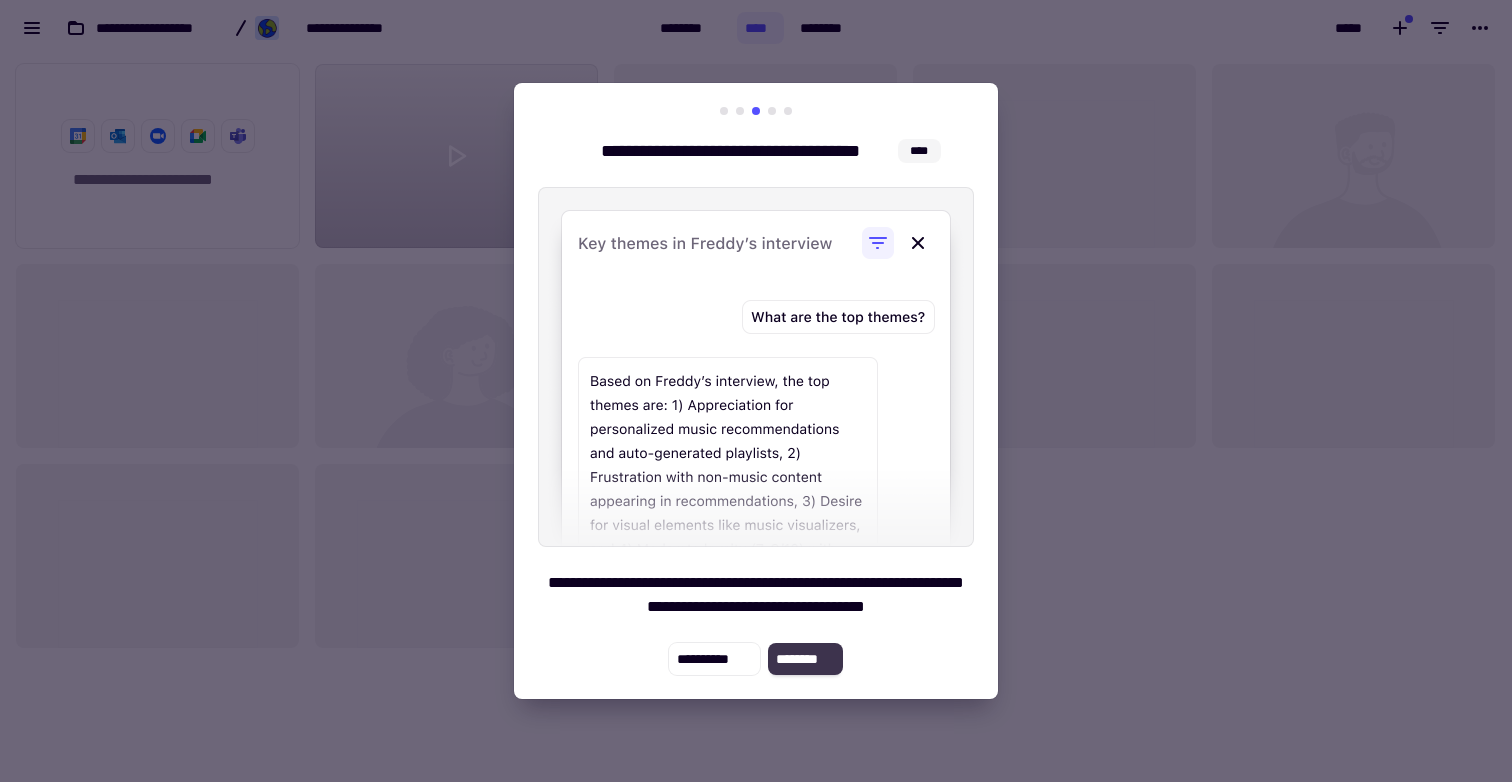 click on "********" 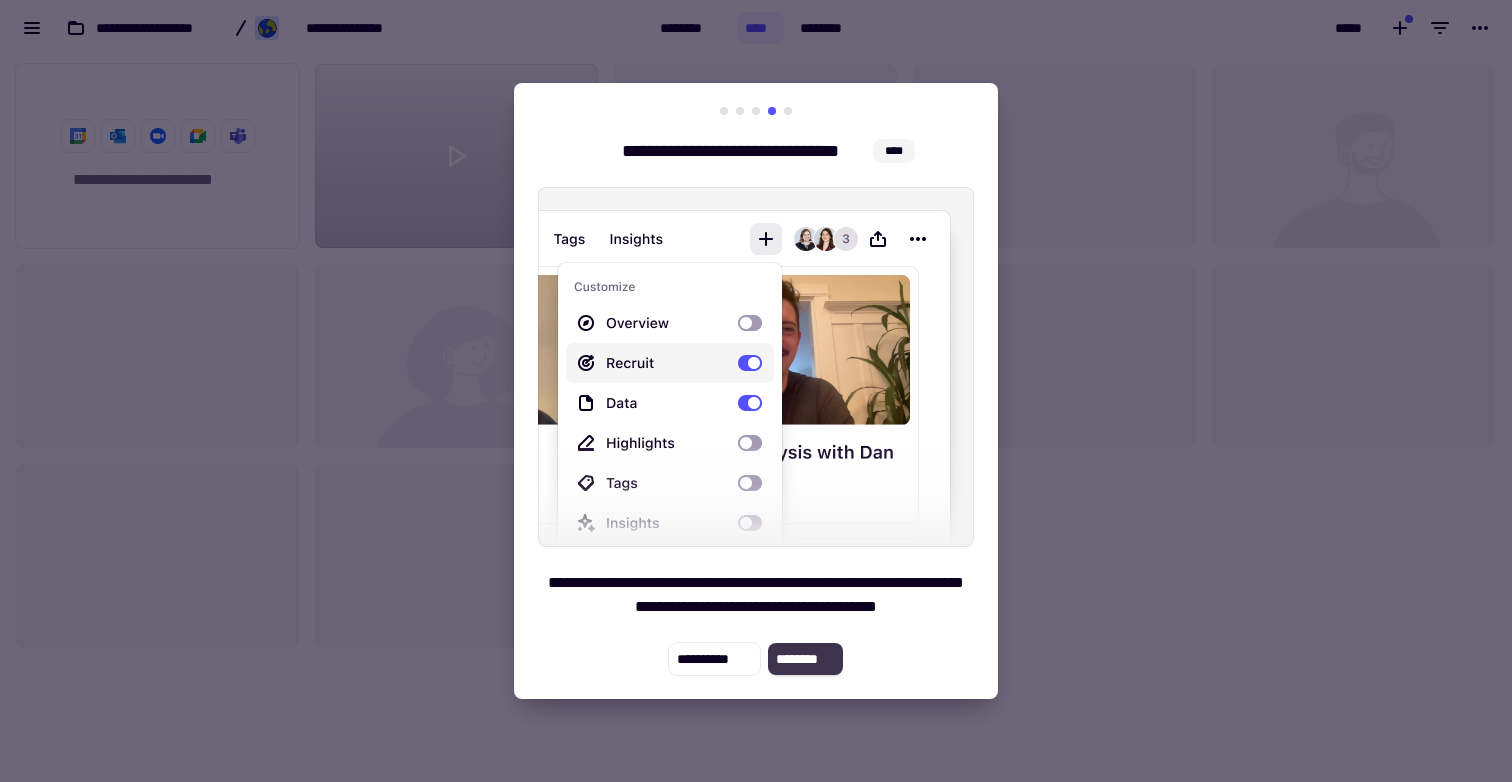 click on "********" 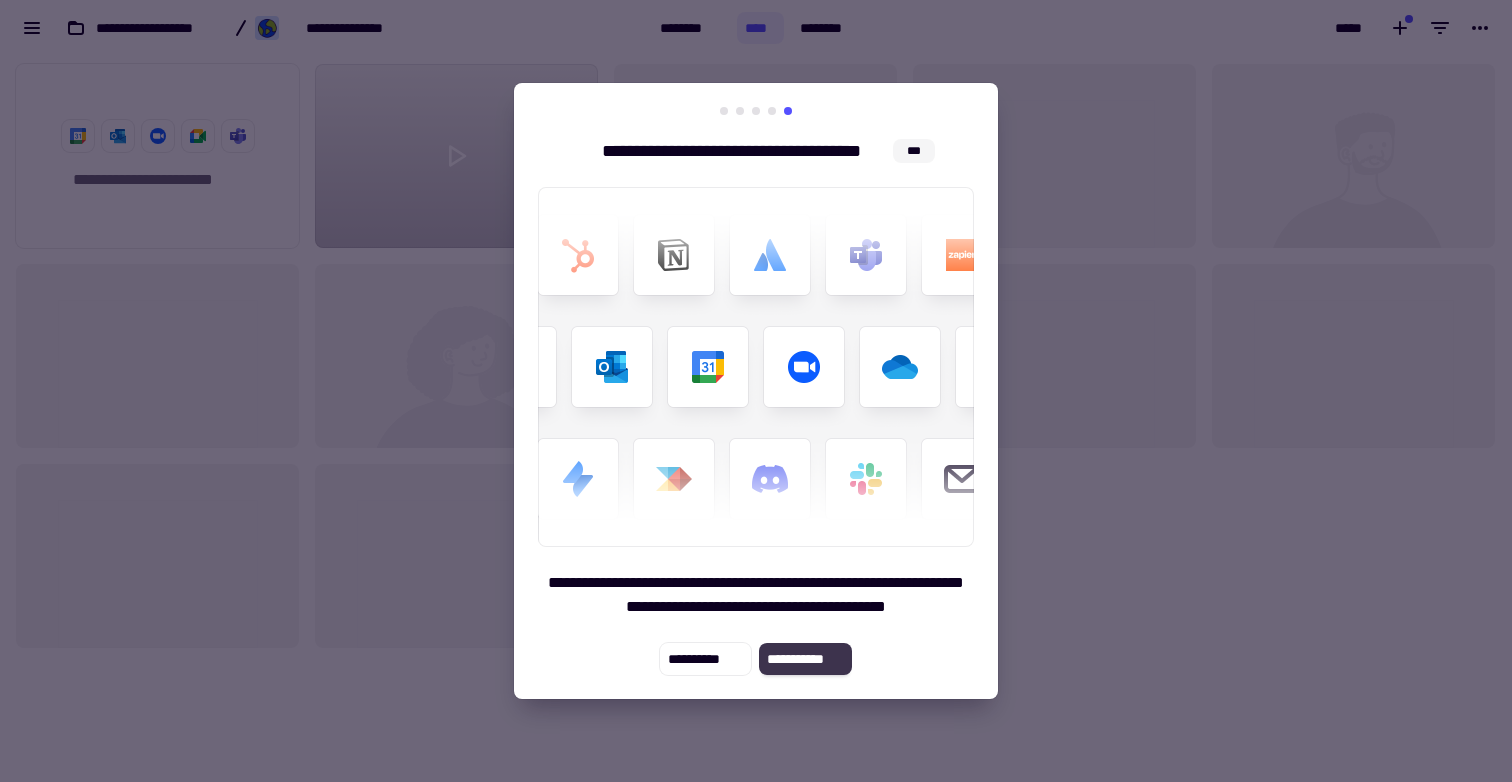 click on "**********" 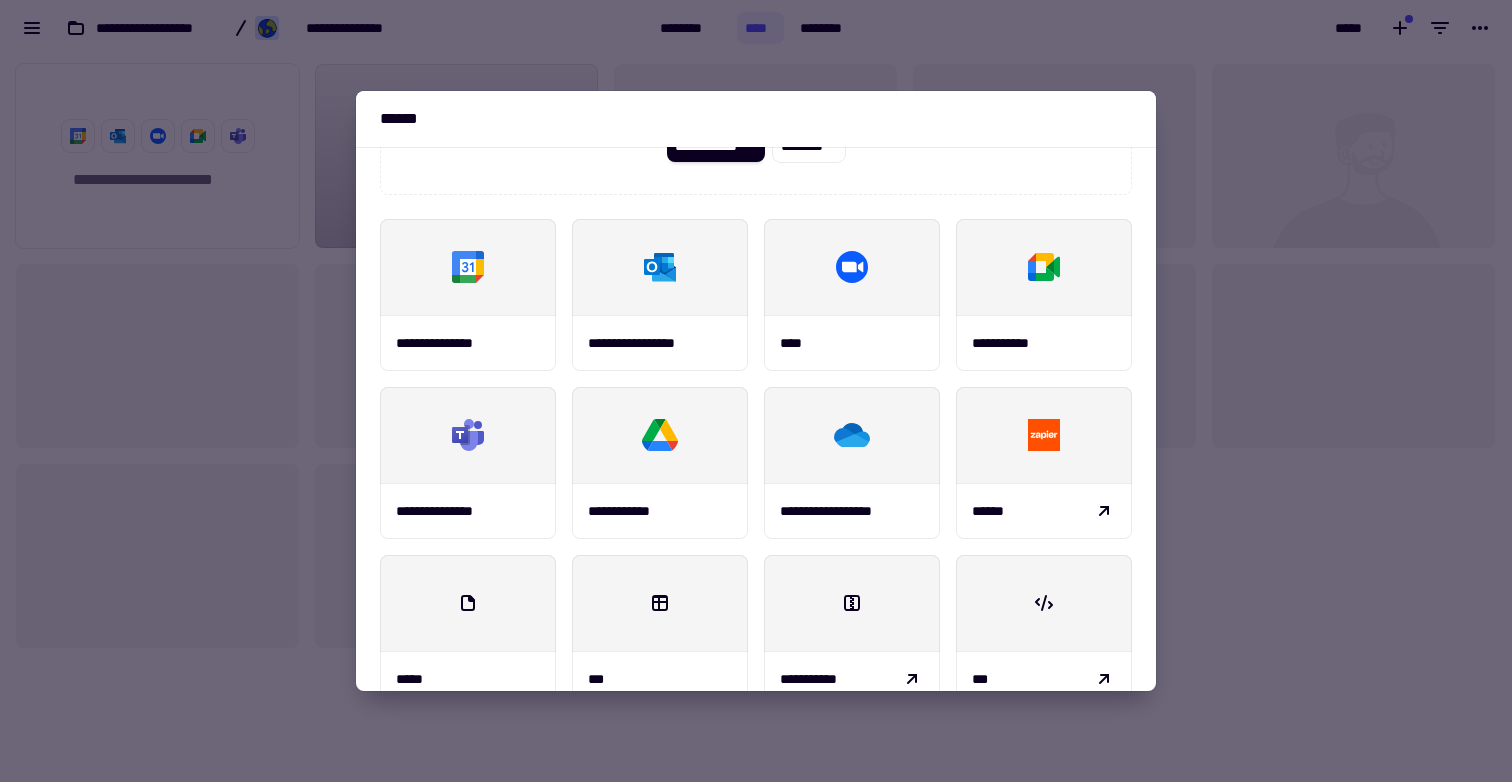 scroll, scrollTop: 234, scrollLeft: 0, axis: vertical 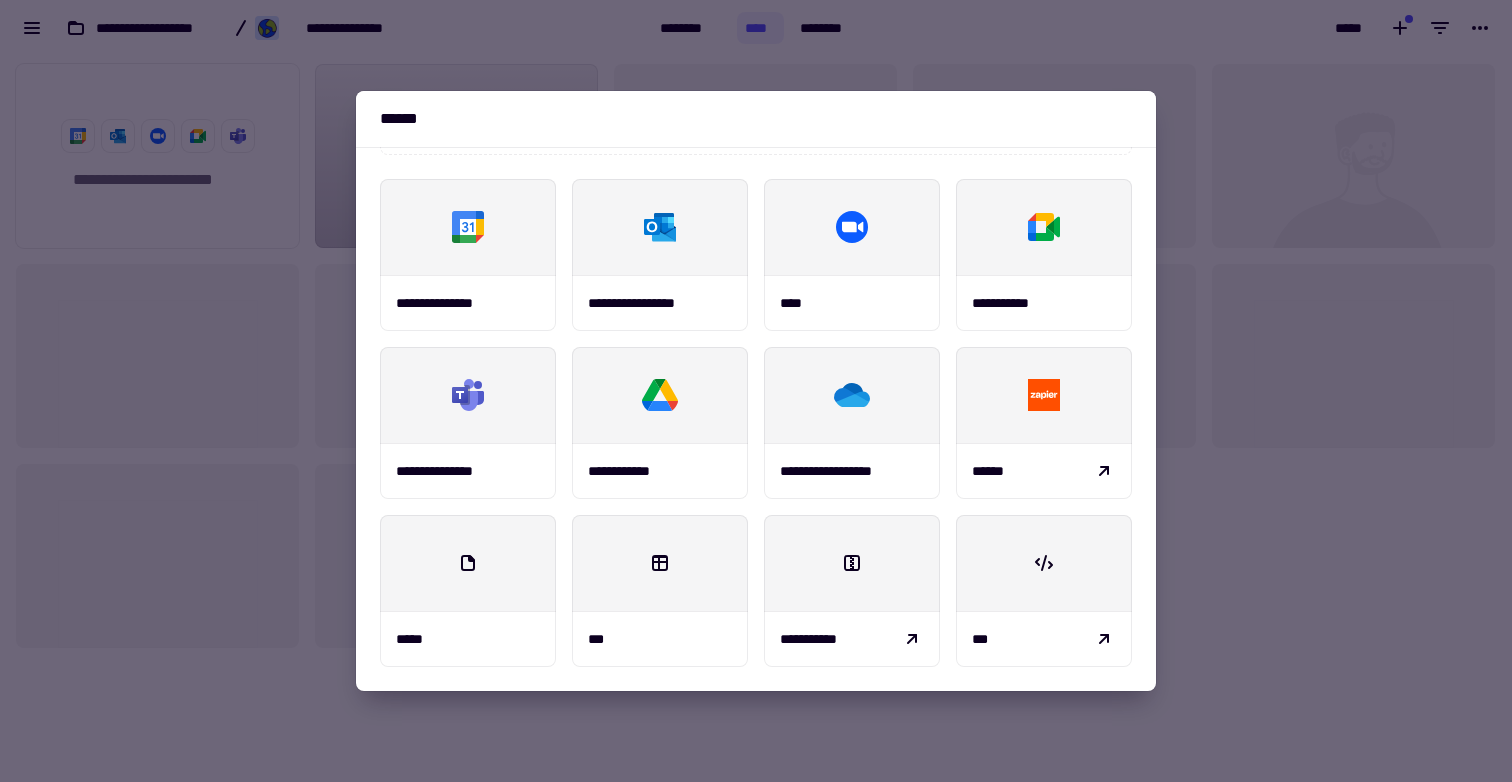 click at bounding box center (756, 391) 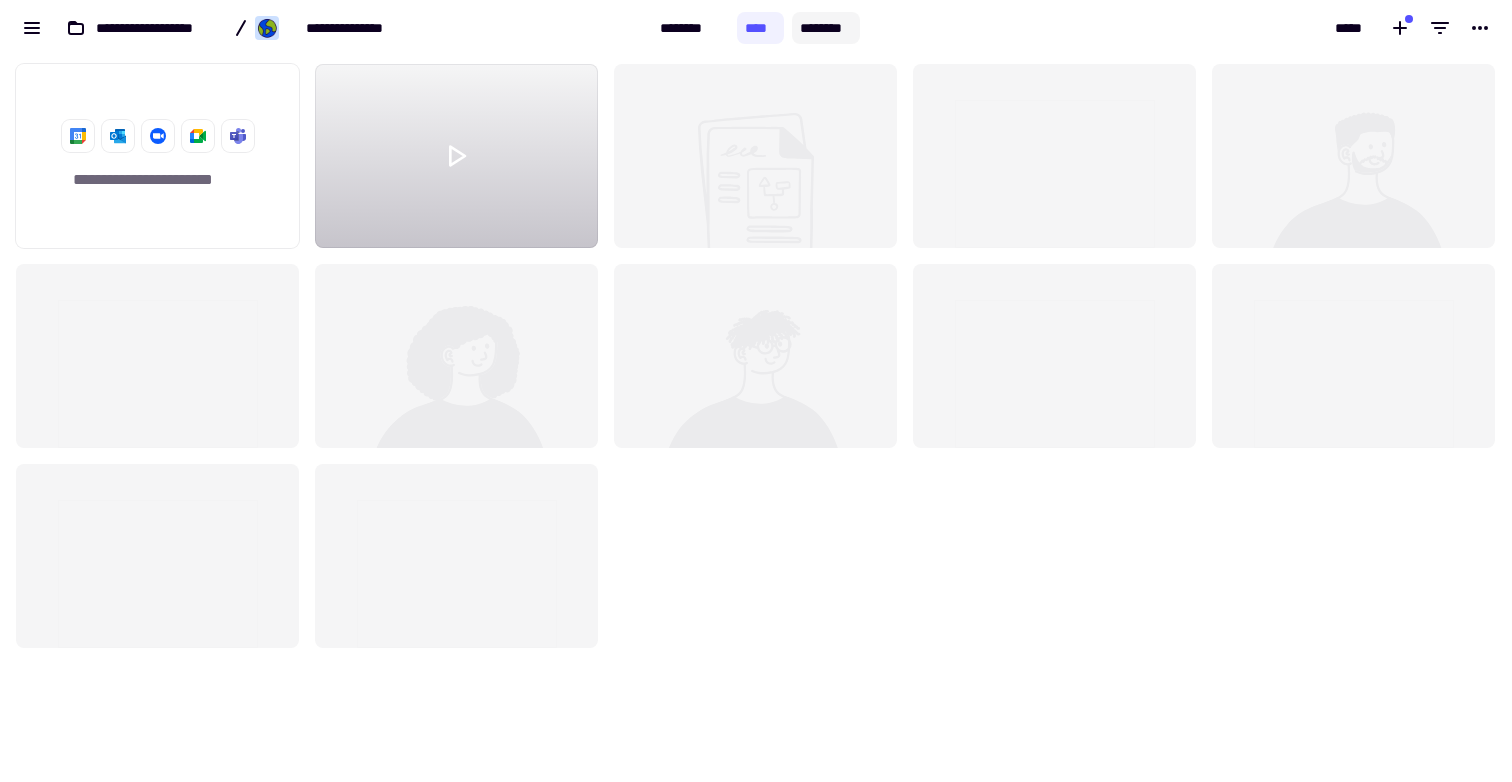 click on "********" 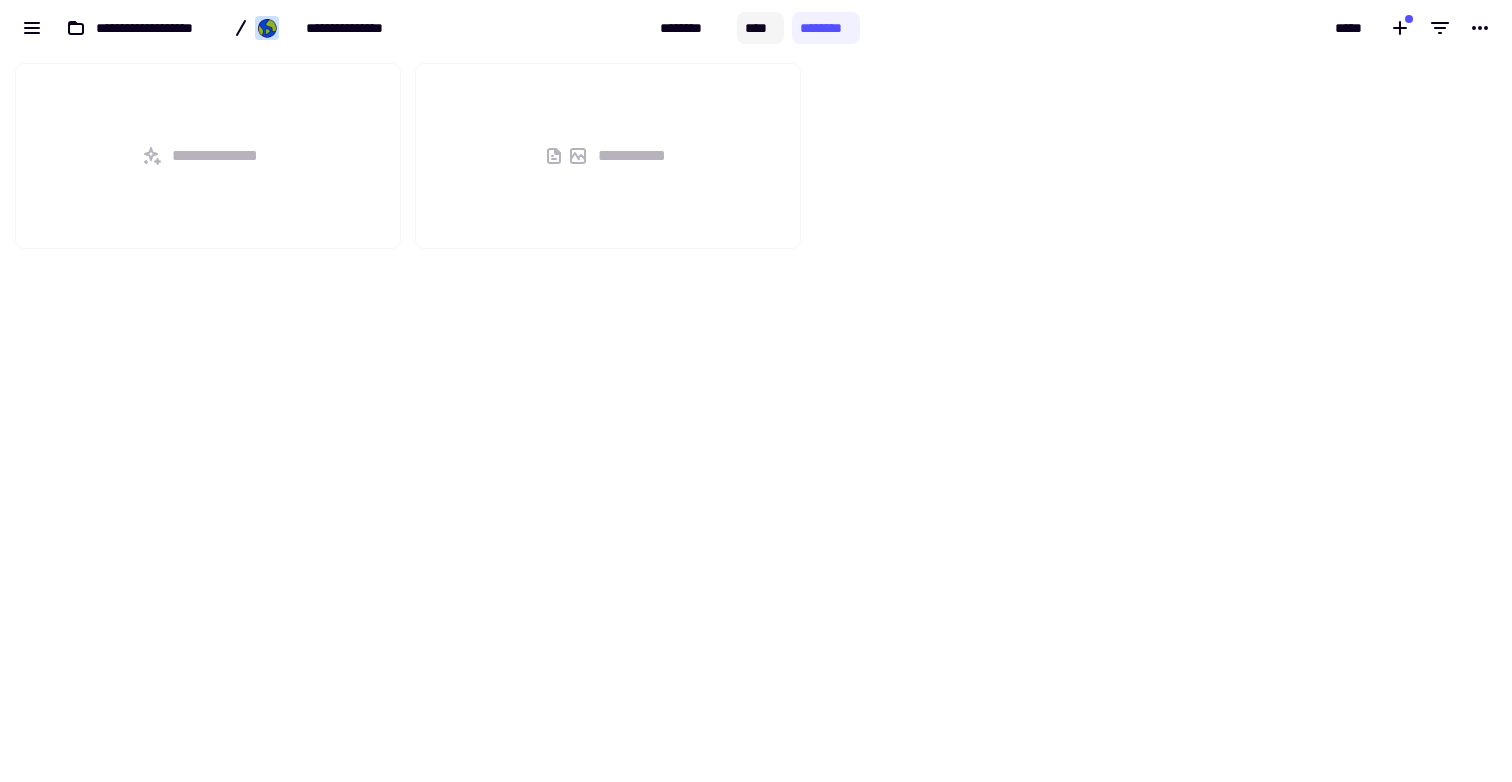 scroll, scrollTop: 1, scrollLeft: 1, axis: both 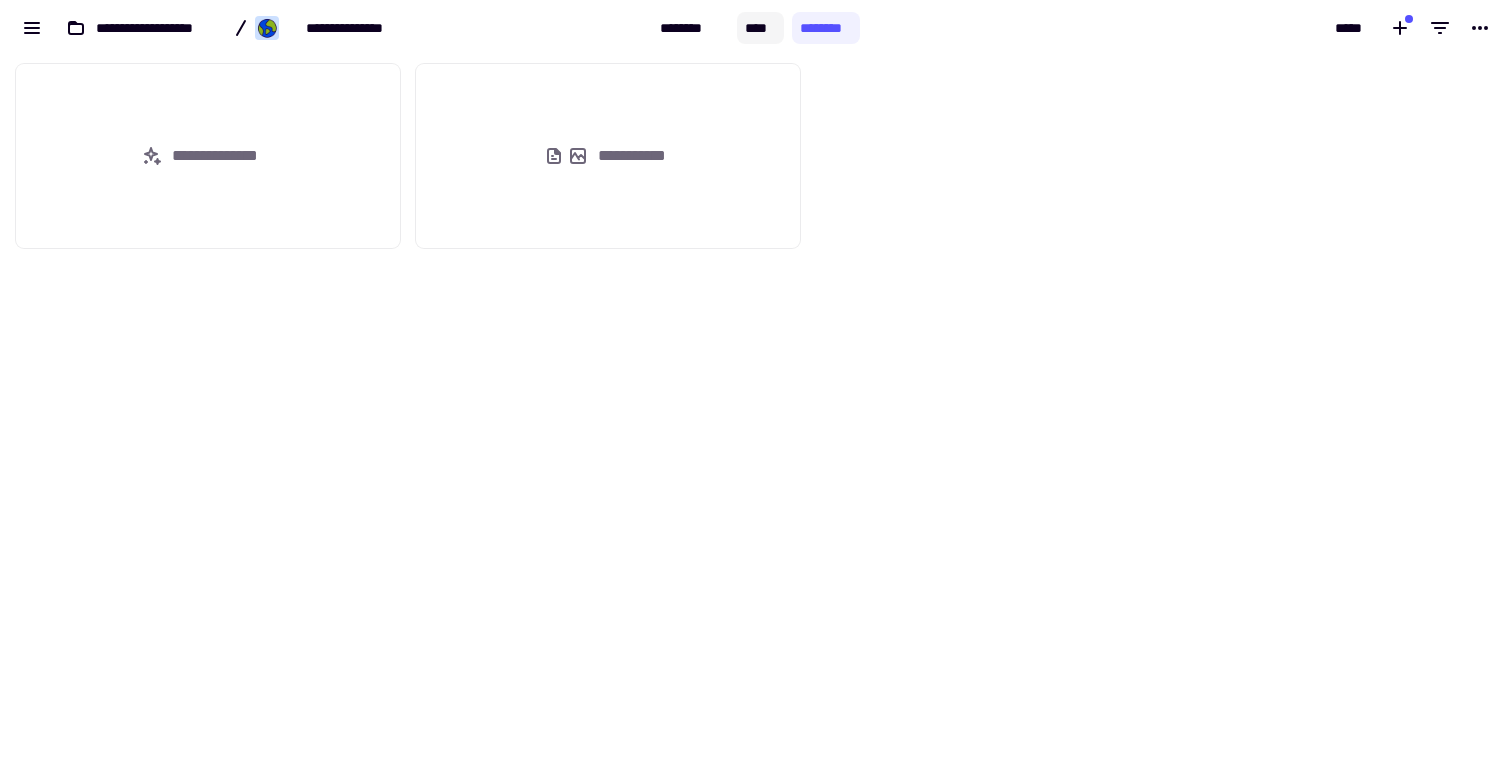 click on "****" 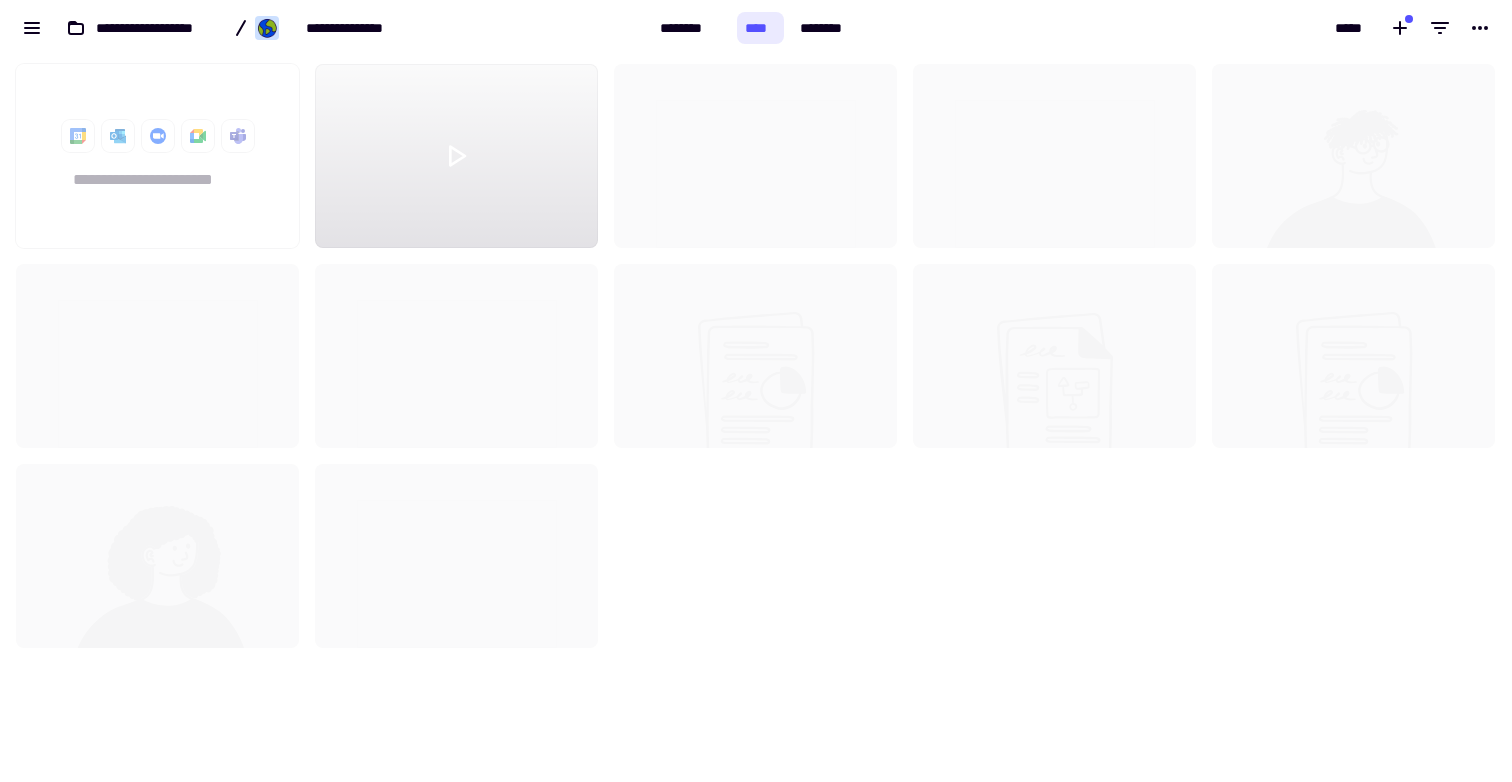 scroll, scrollTop: 1, scrollLeft: 1, axis: both 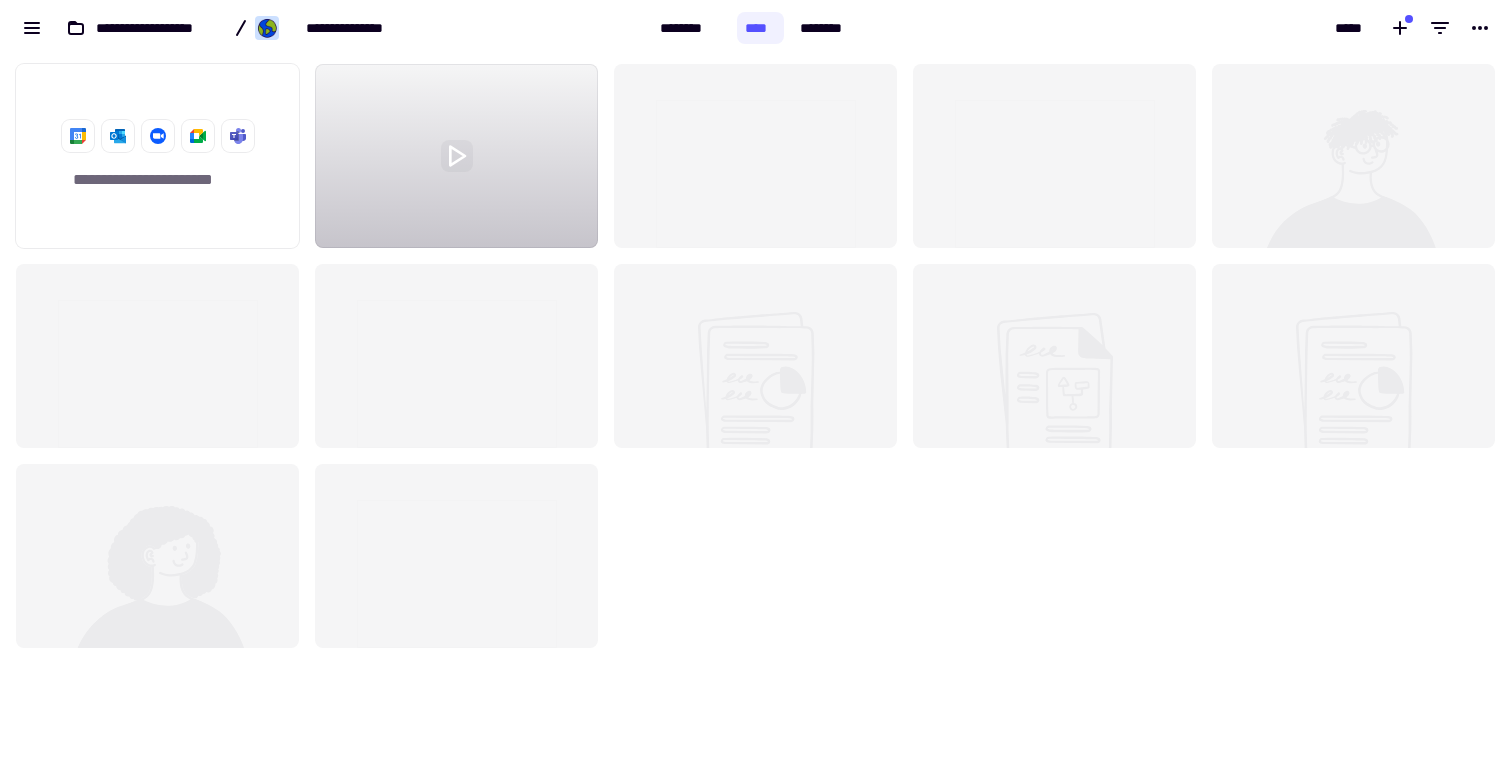 click 